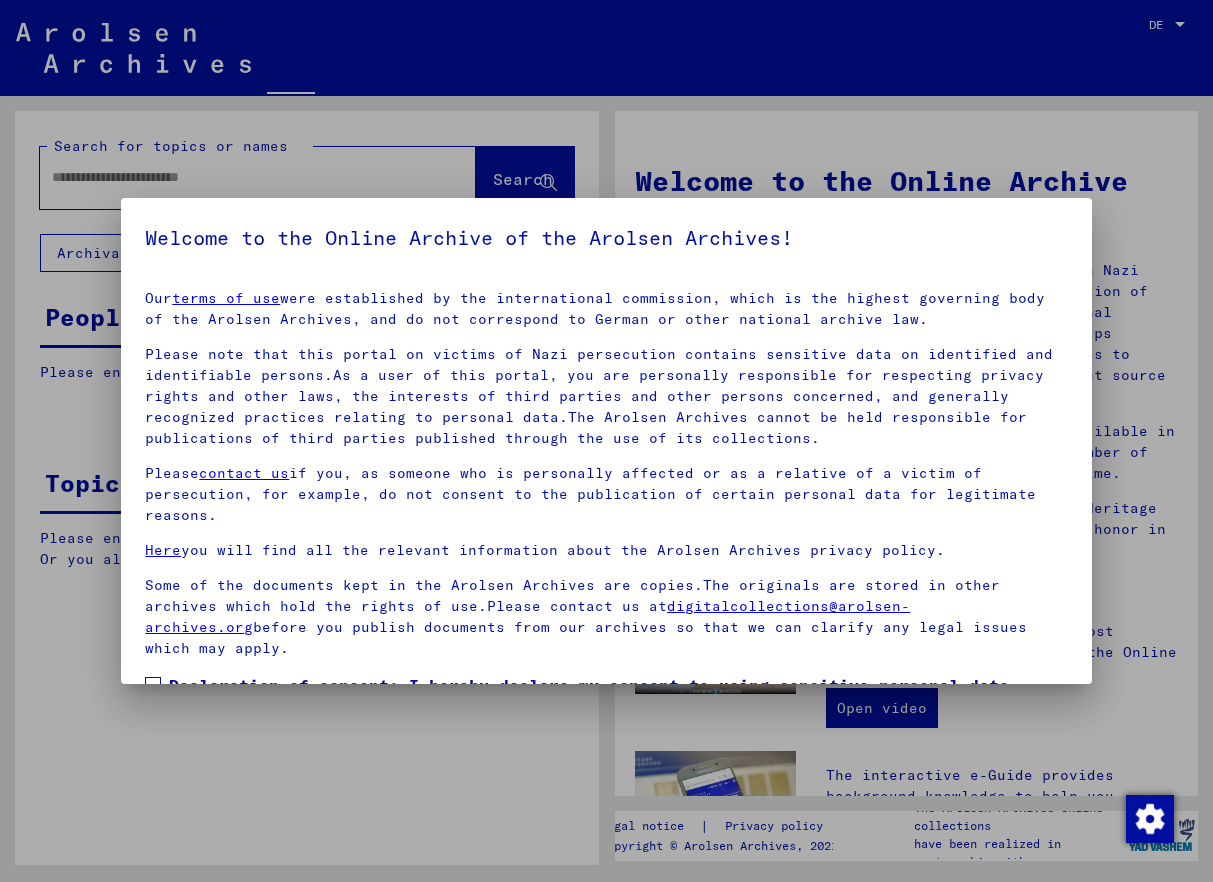 scroll, scrollTop: 0, scrollLeft: 0, axis: both 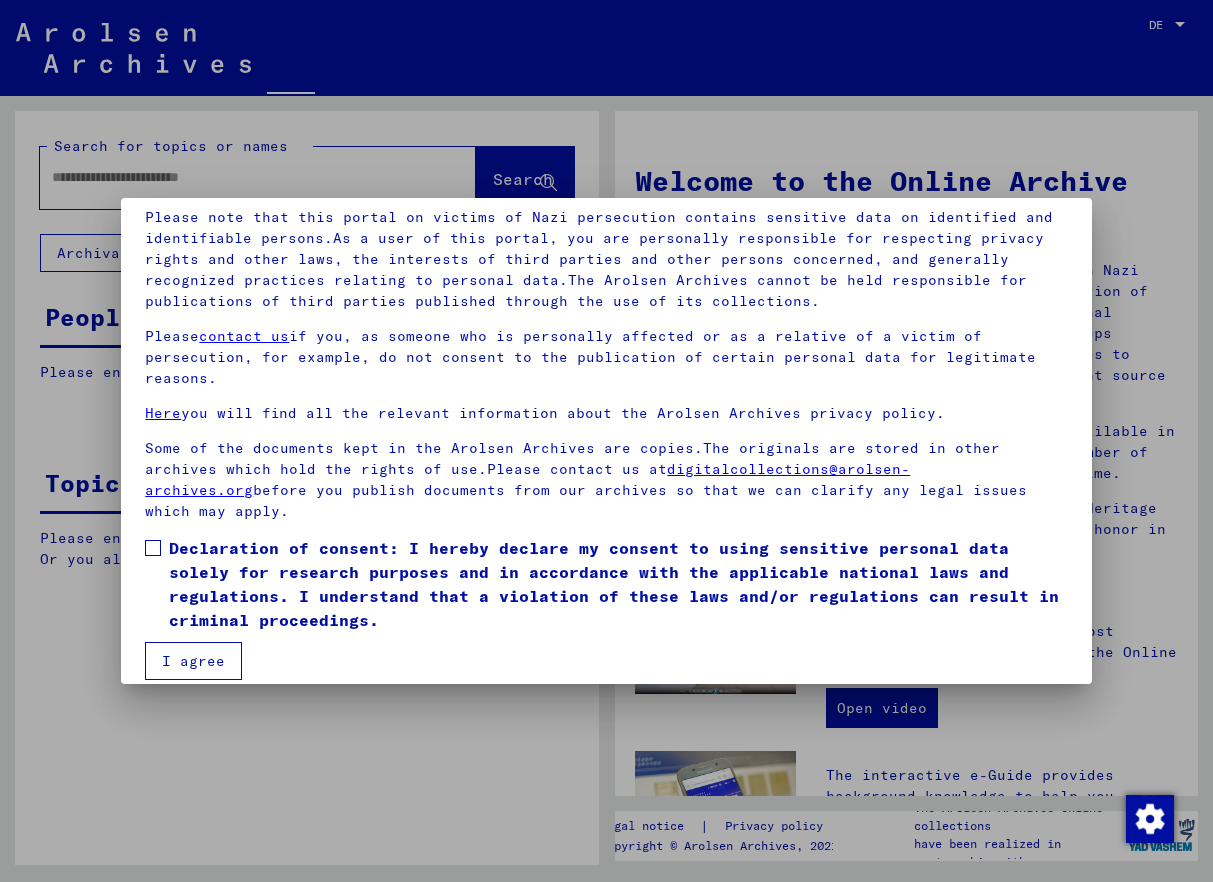 click on "Declaration of consent: I hereby declare my consent to using sensitive personal data solely for research purposes and in accordance with the applicable national laws and regulations. I understand that a violation of these laws and/or regulations can result in criminal proceedings." at bounding box center [618, 584] 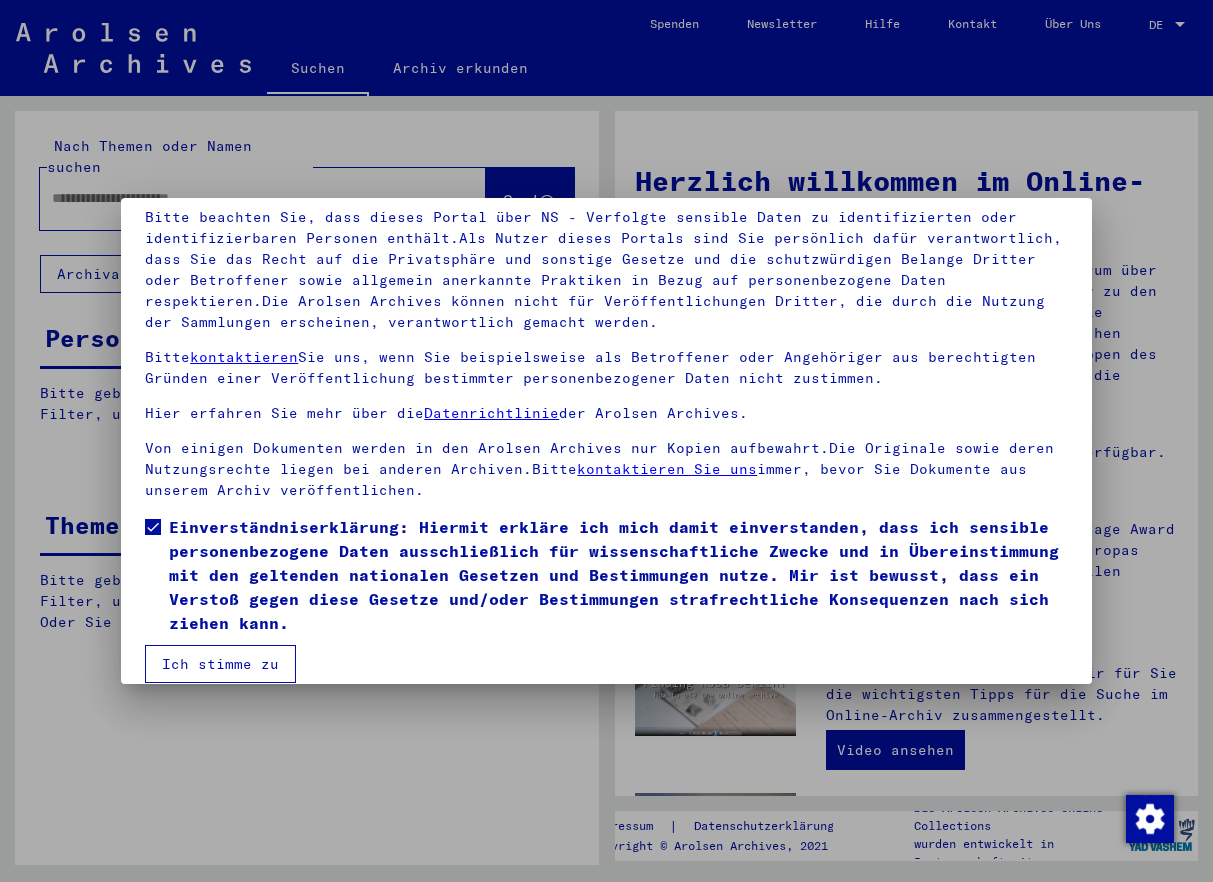 click on "Ich stimme zu" at bounding box center [220, 664] 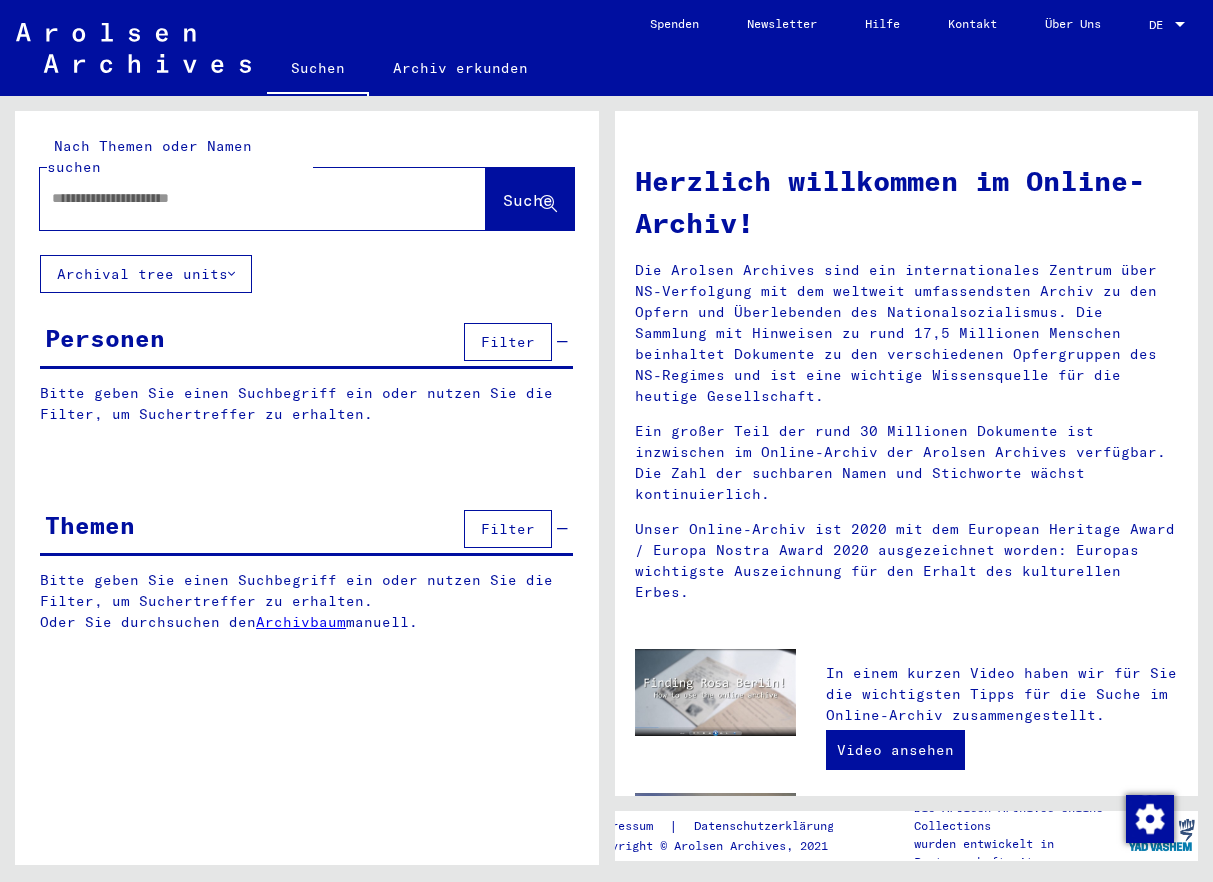 click 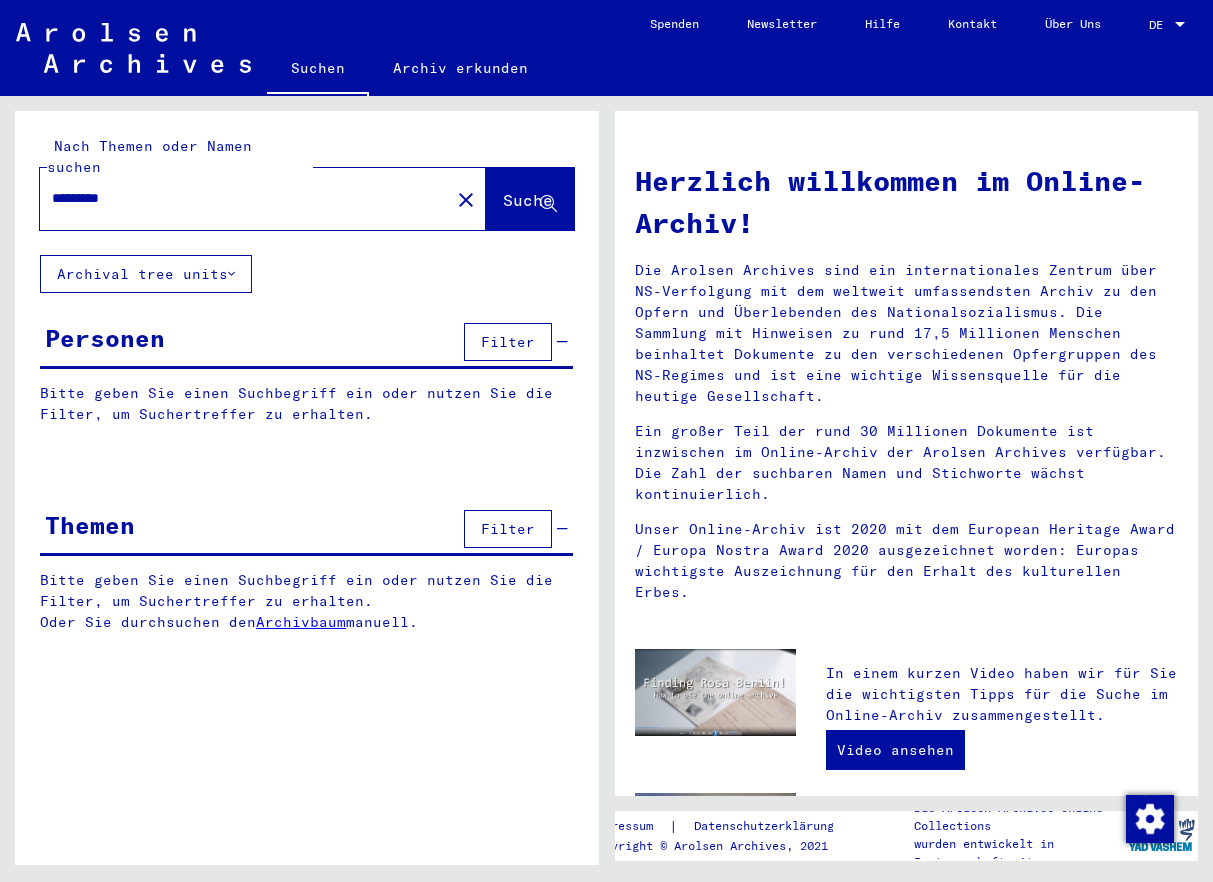 click on "Suche" 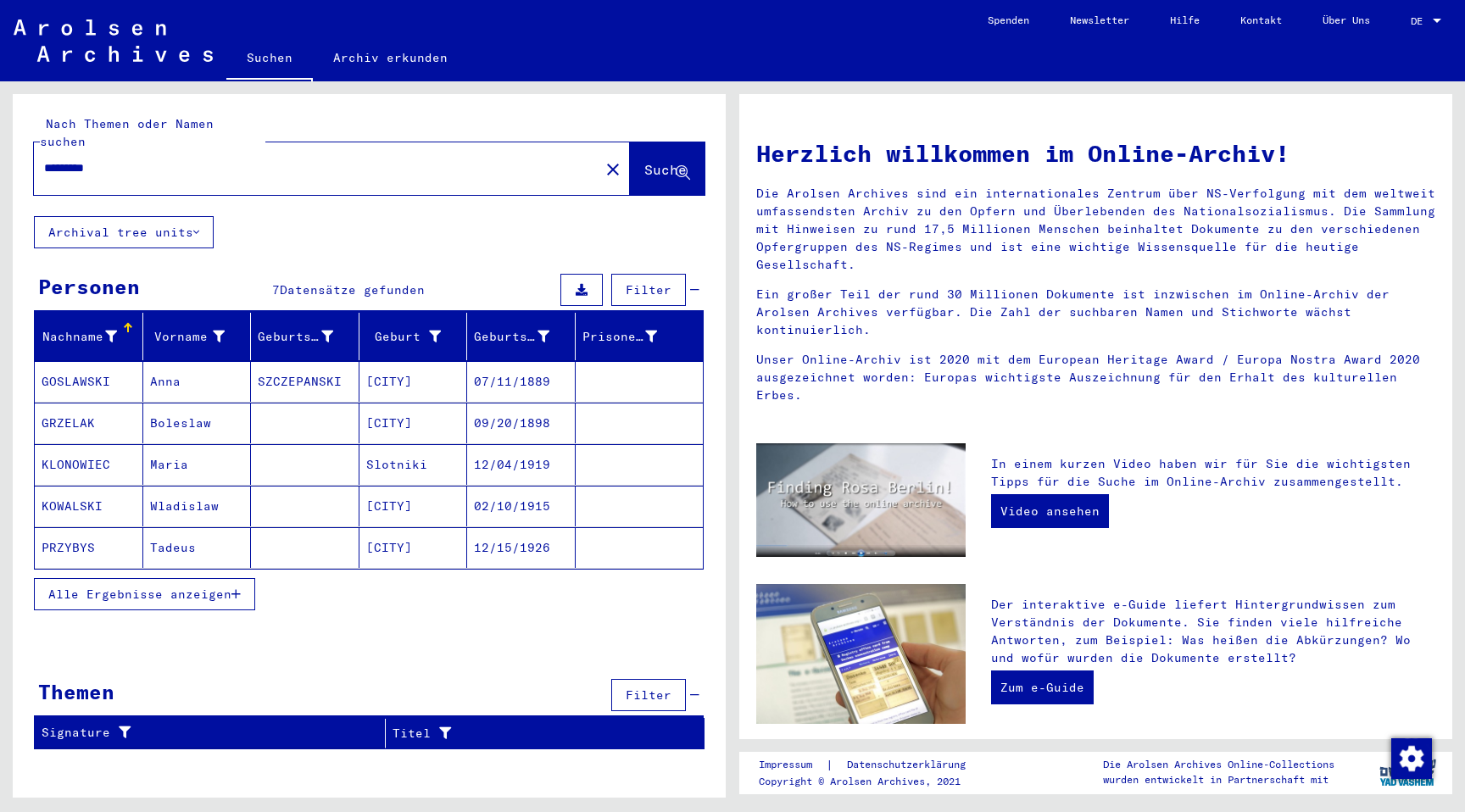 click on "[CITY]" 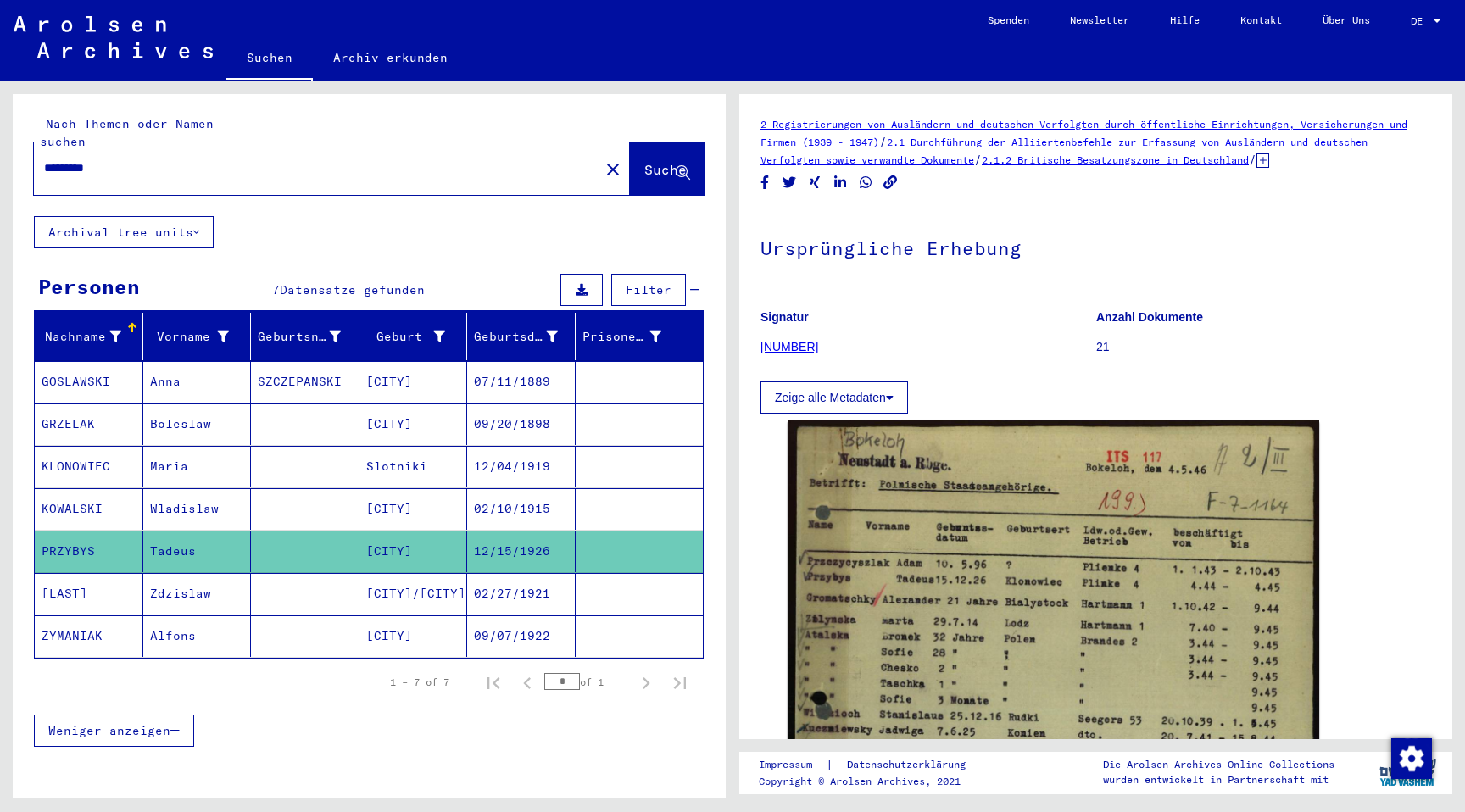 scroll, scrollTop: 0, scrollLeft: 0, axis: both 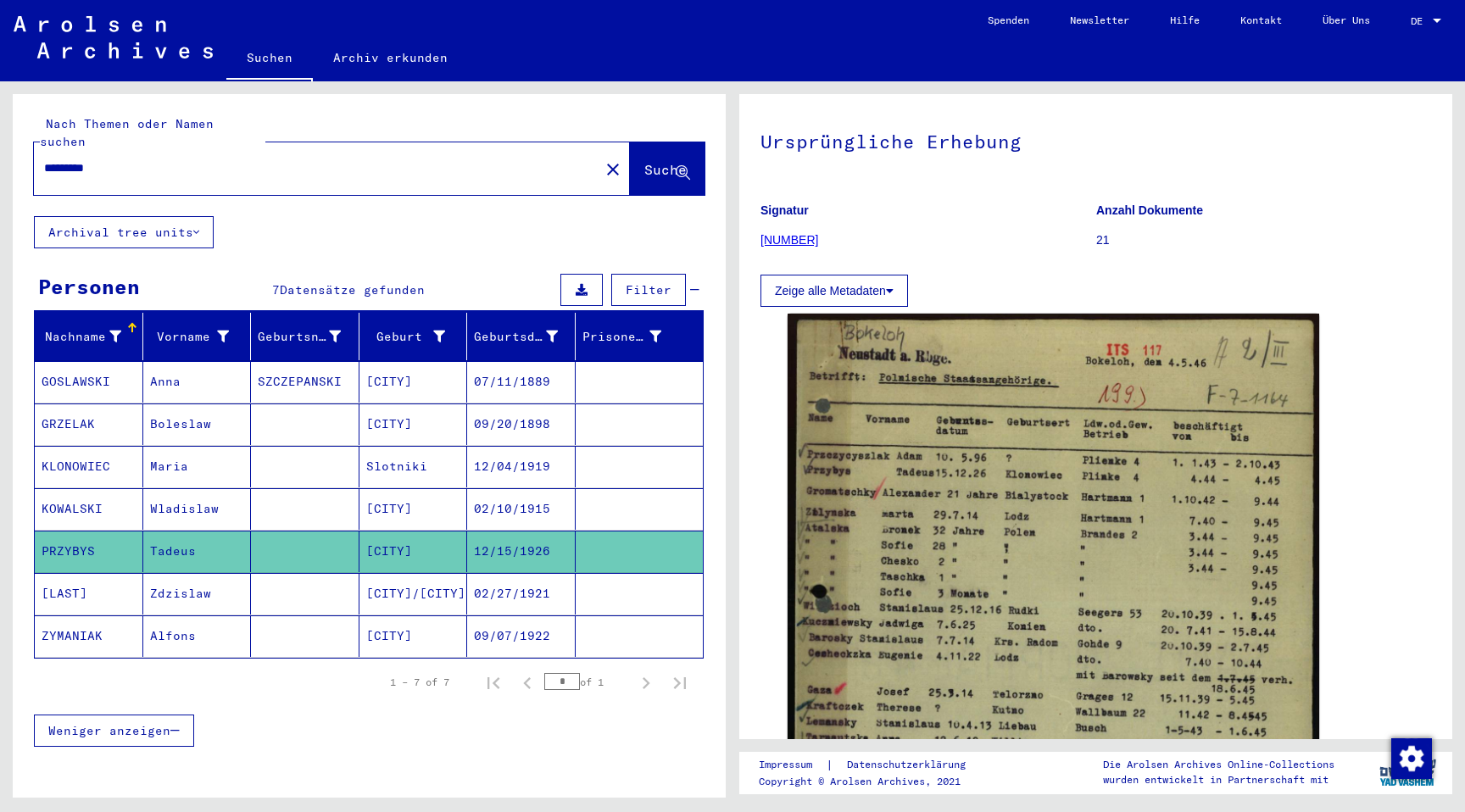 click on "Nach Themen oder Namen suchen ********* close  Suche" 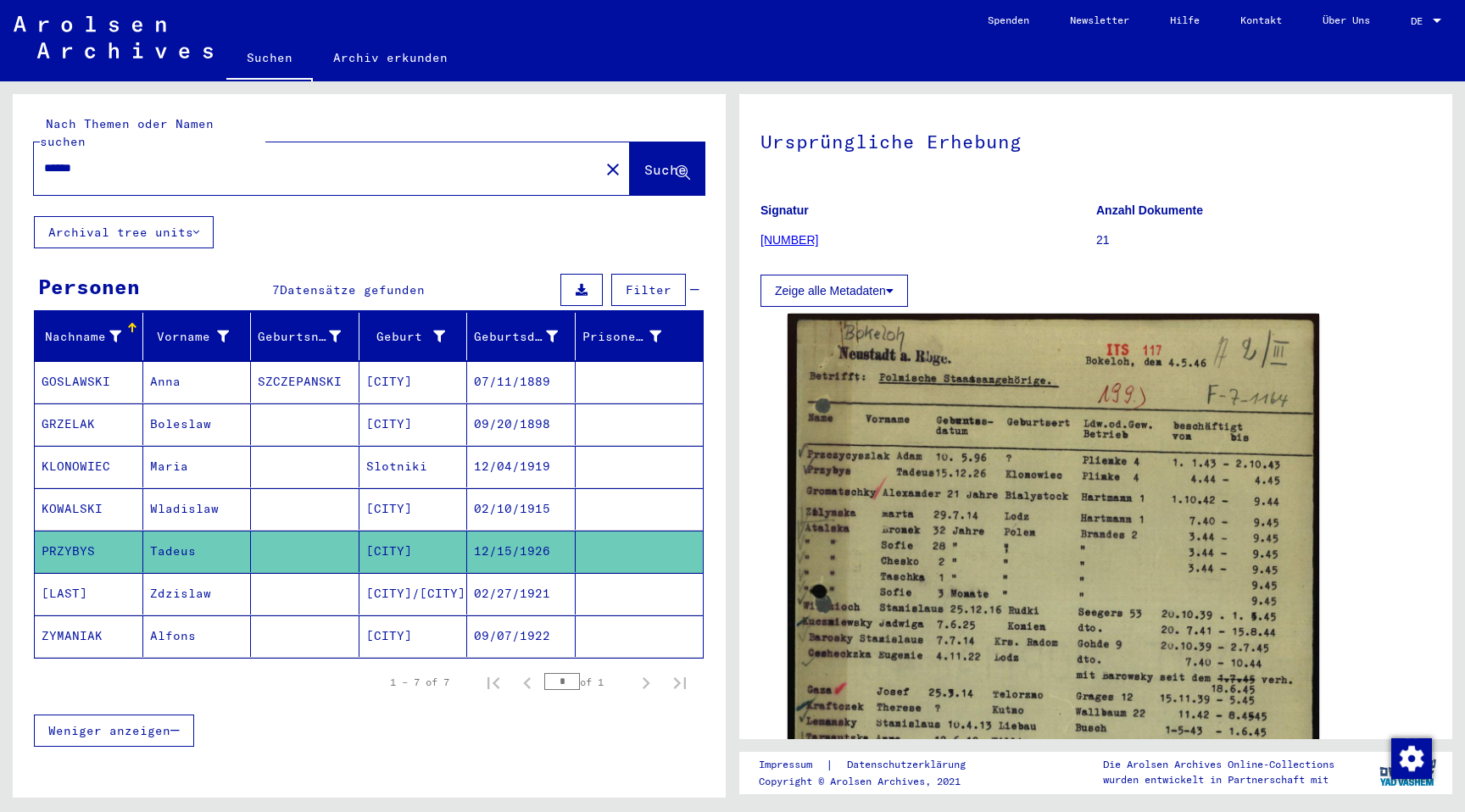 type on "******" 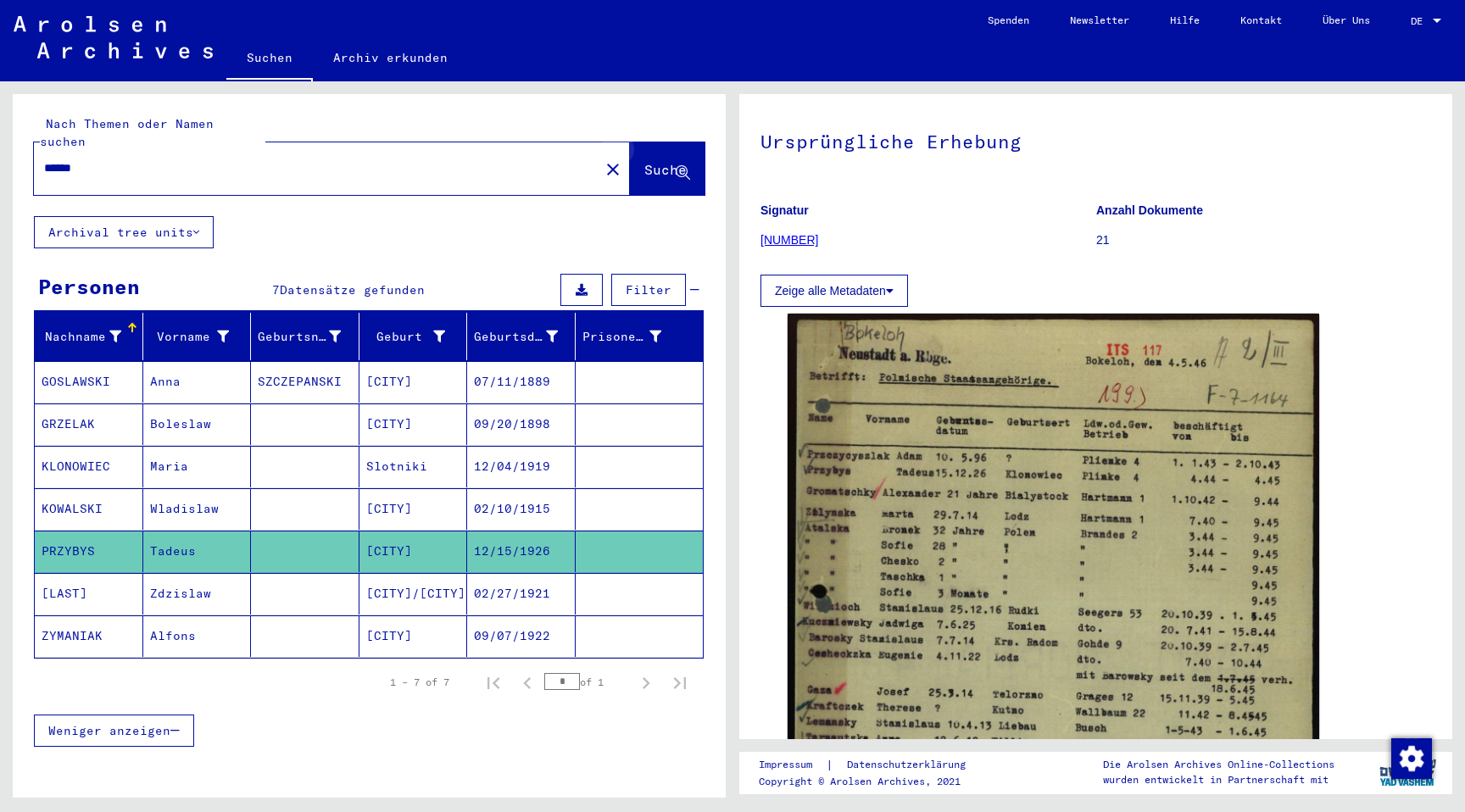 click 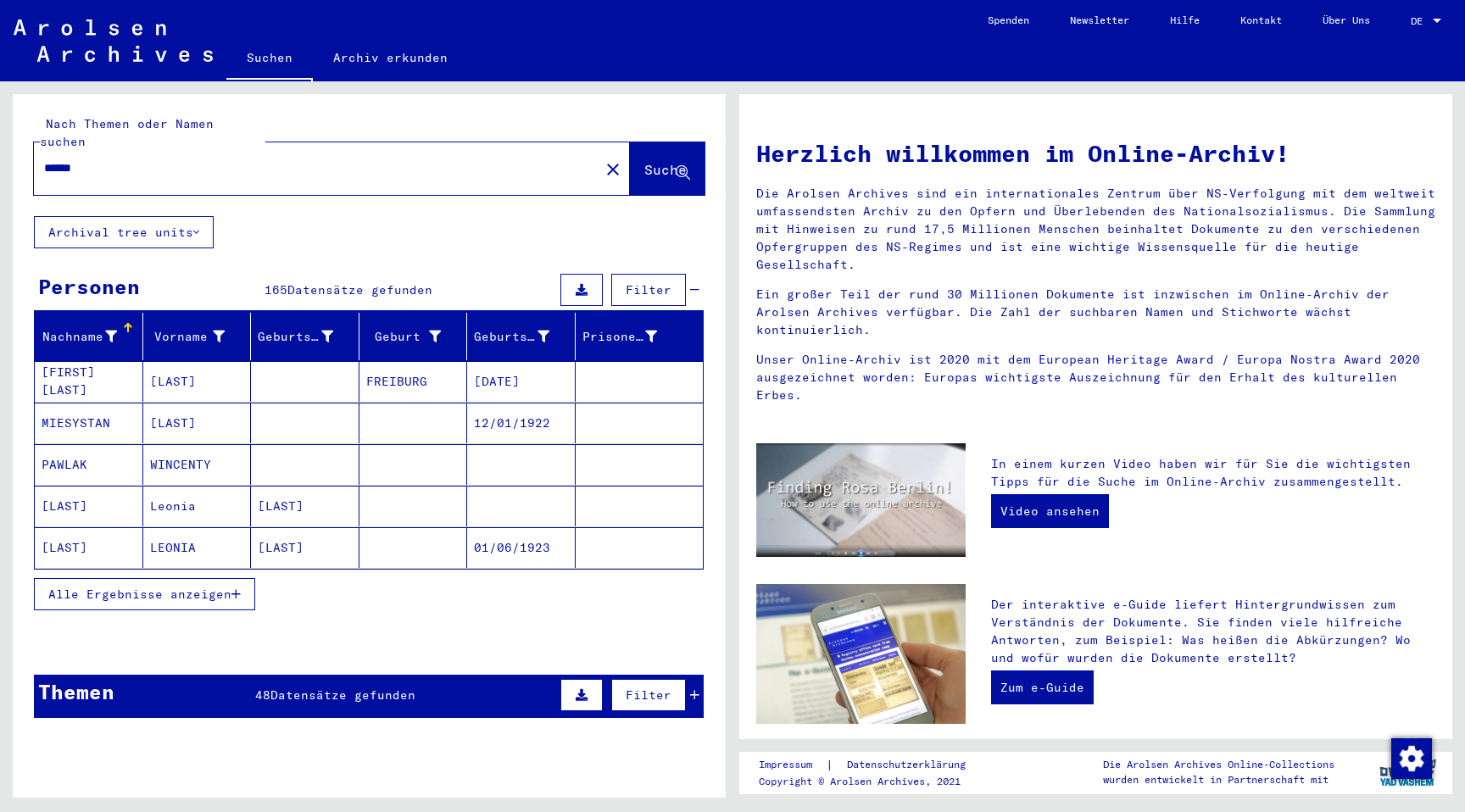 click on "Alle Ergebnisse anzeigen" at bounding box center [140, 594] 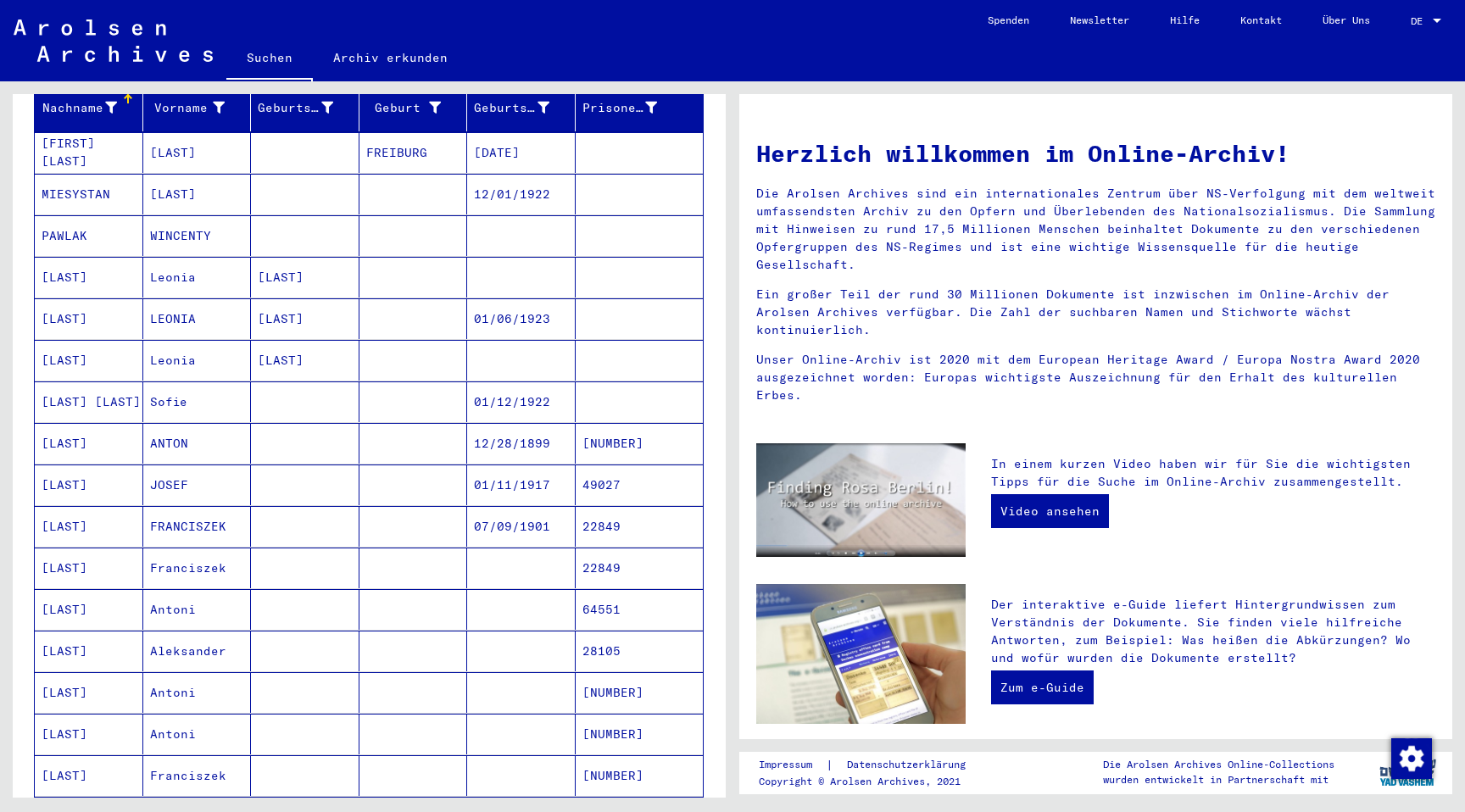 scroll, scrollTop: 0, scrollLeft: 0, axis: both 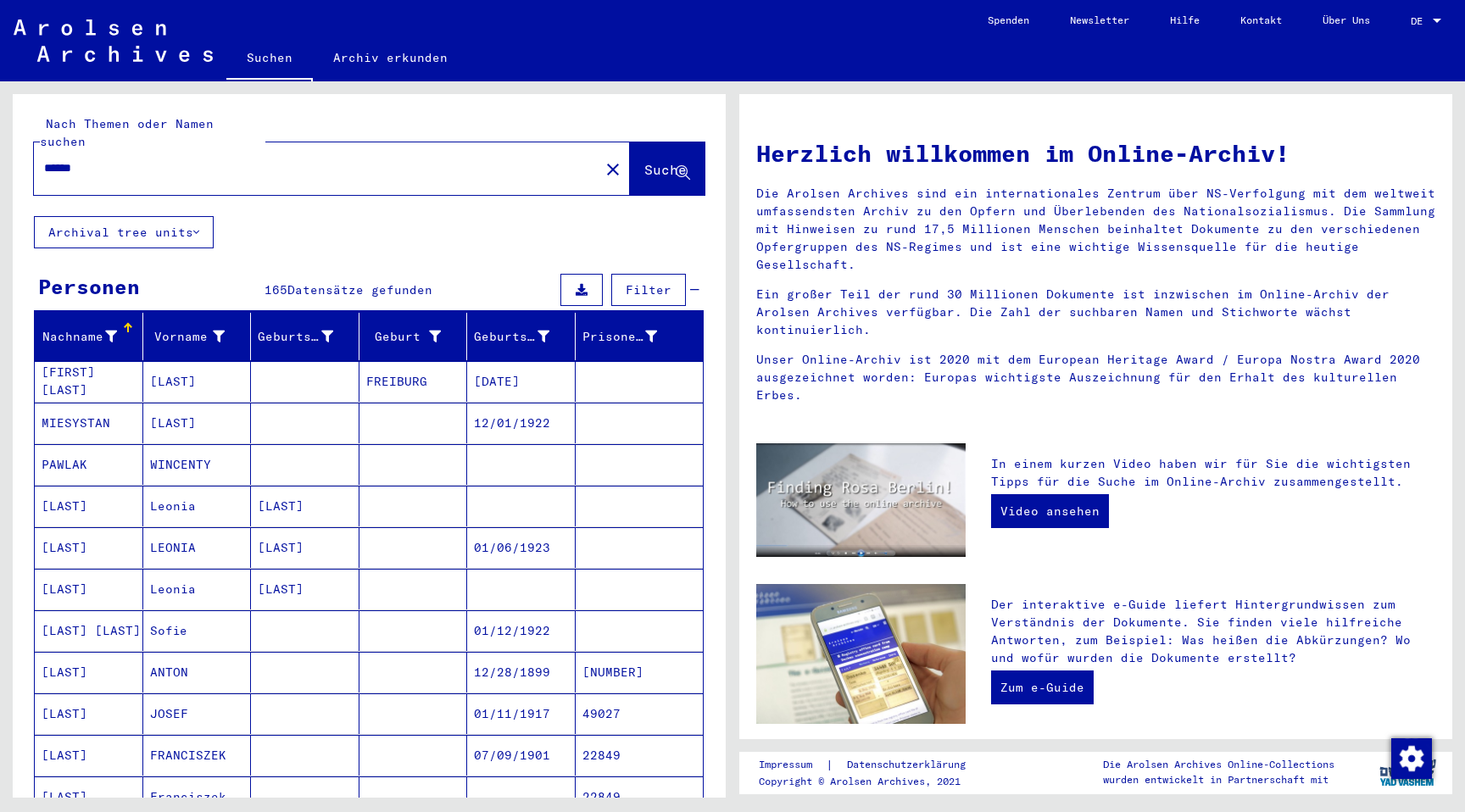 click at bounding box center [305, 423] 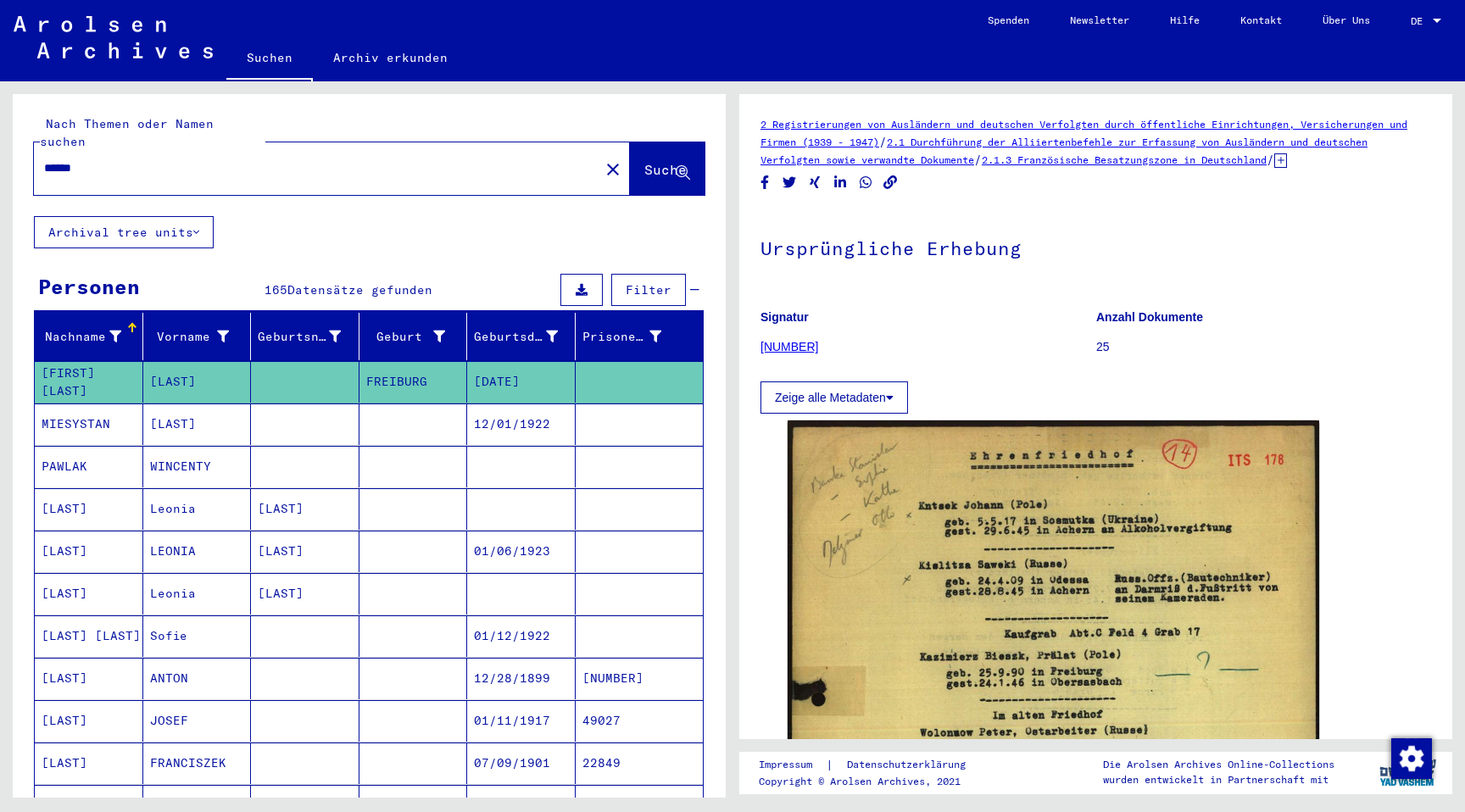 scroll, scrollTop: 0, scrollLeft: 0, axis: both 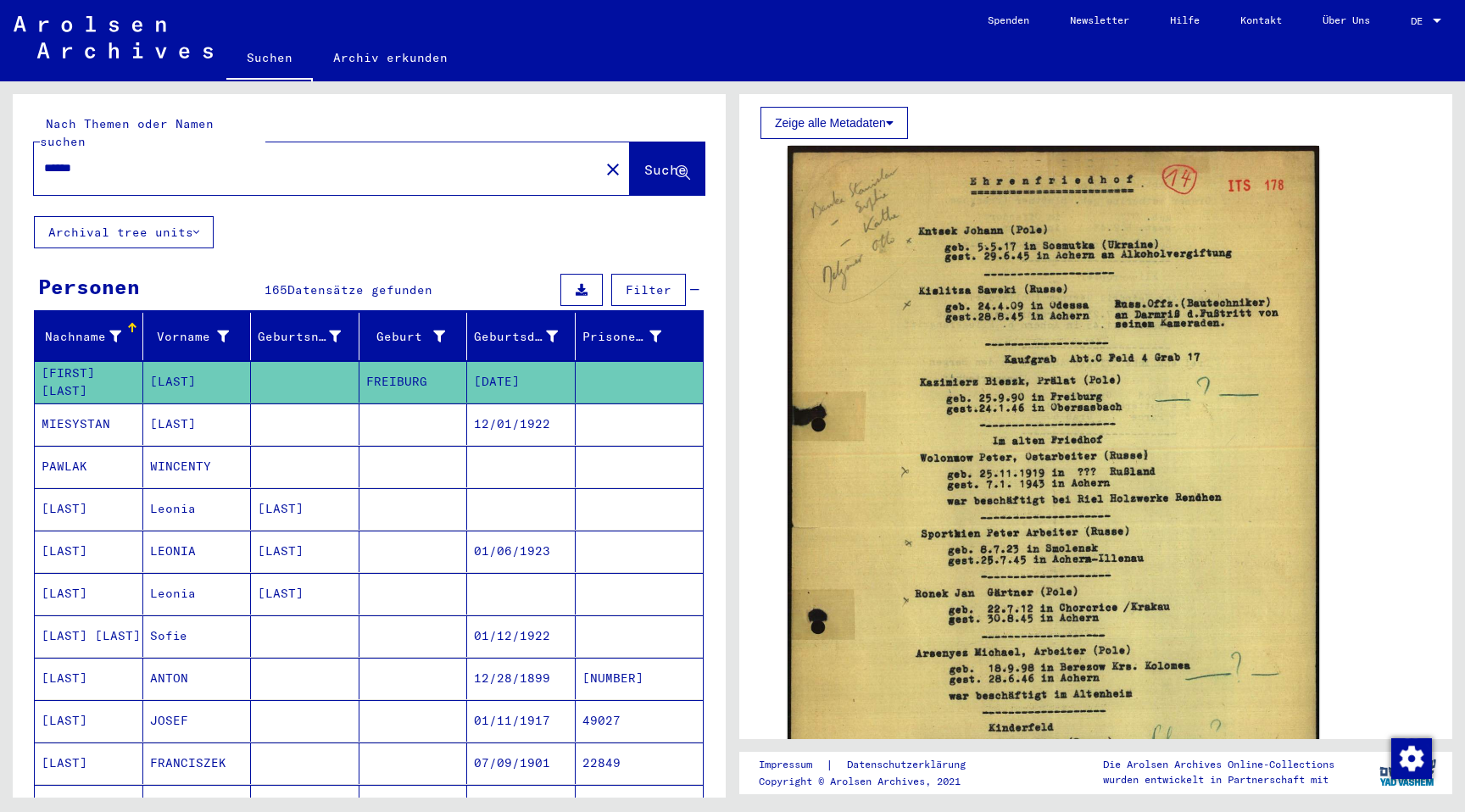 click at bounding box center [305, 466] 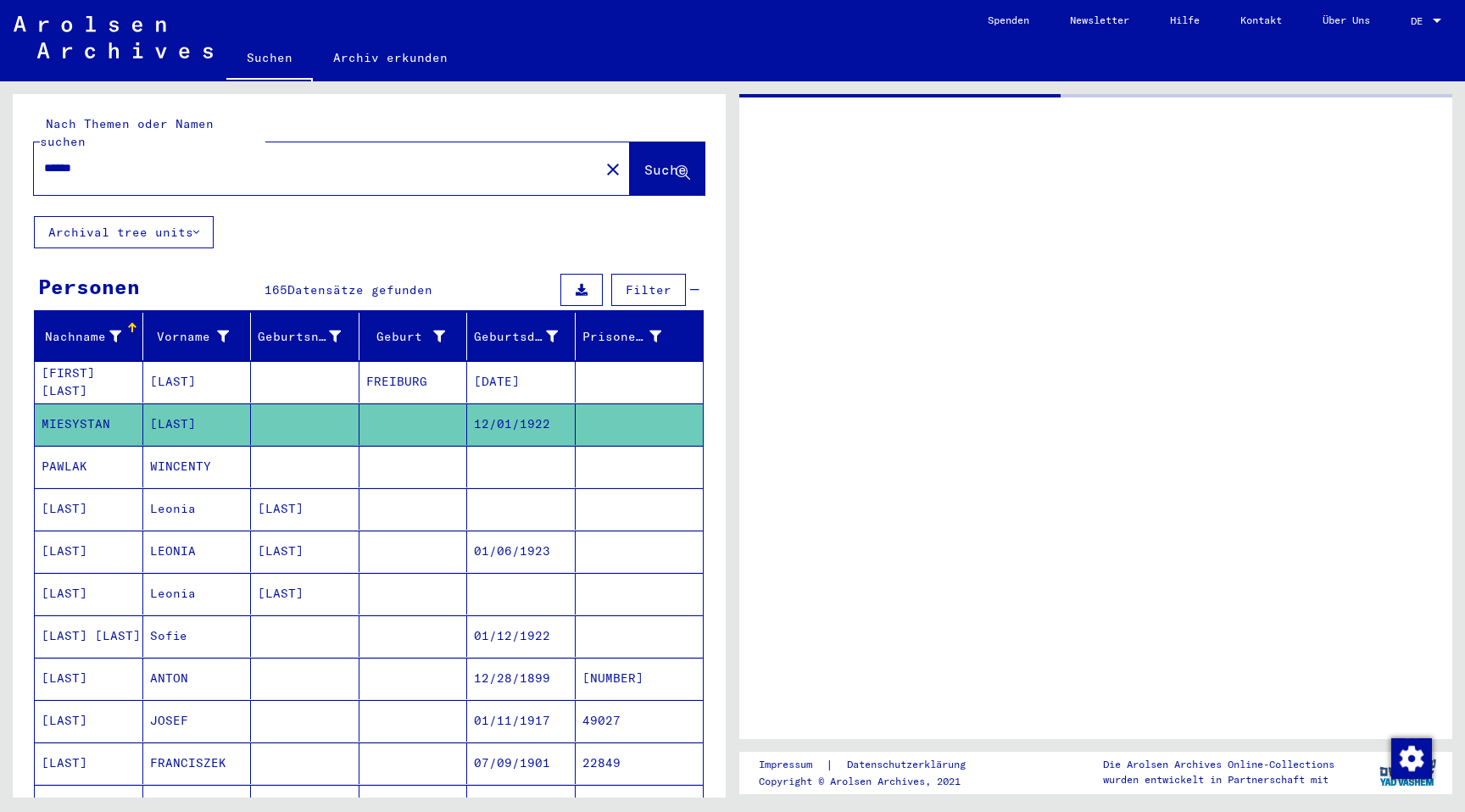 scroll, scrollTop: 0, scrollLeft: 0, axis: both 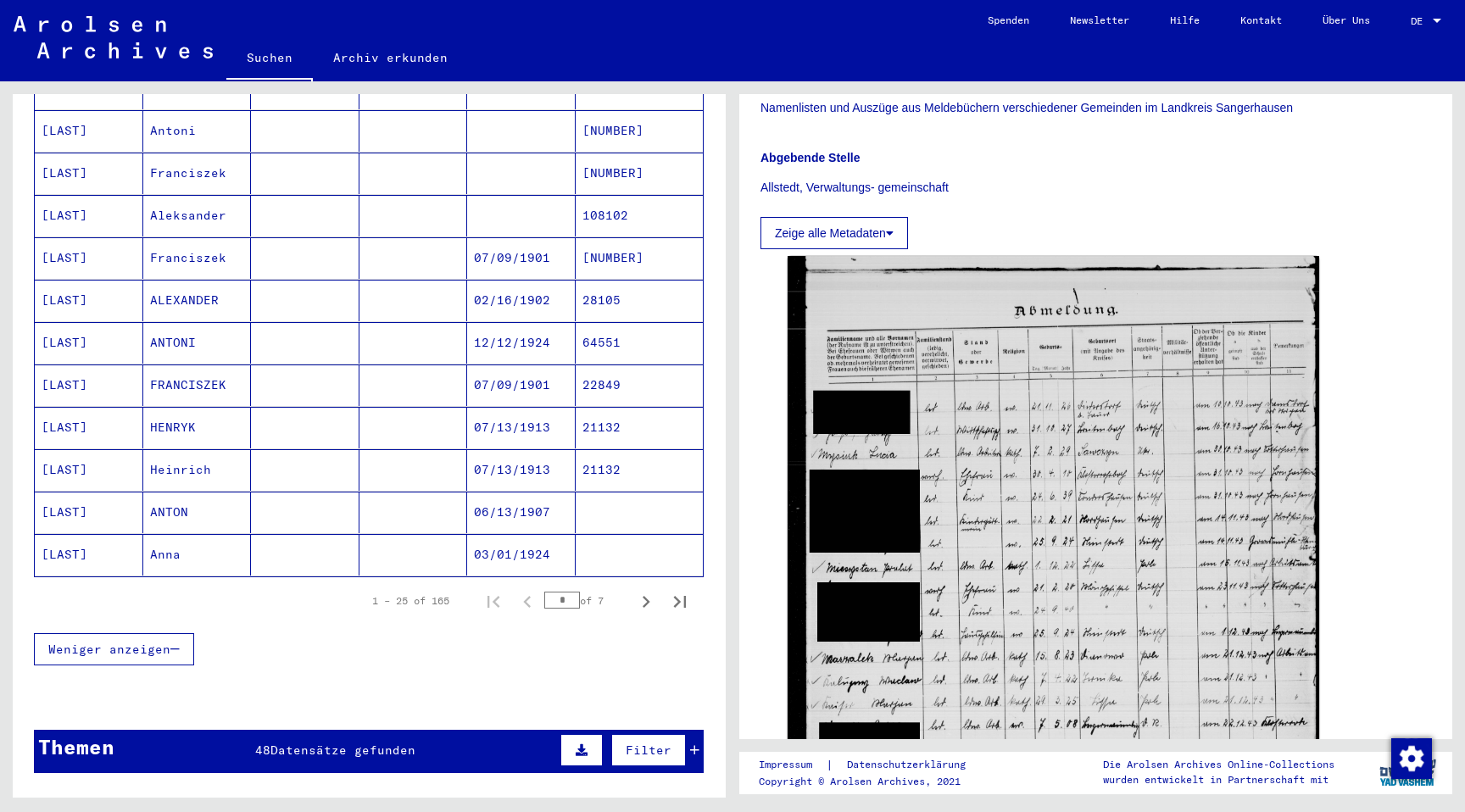 click at bounding box center (414, 554) 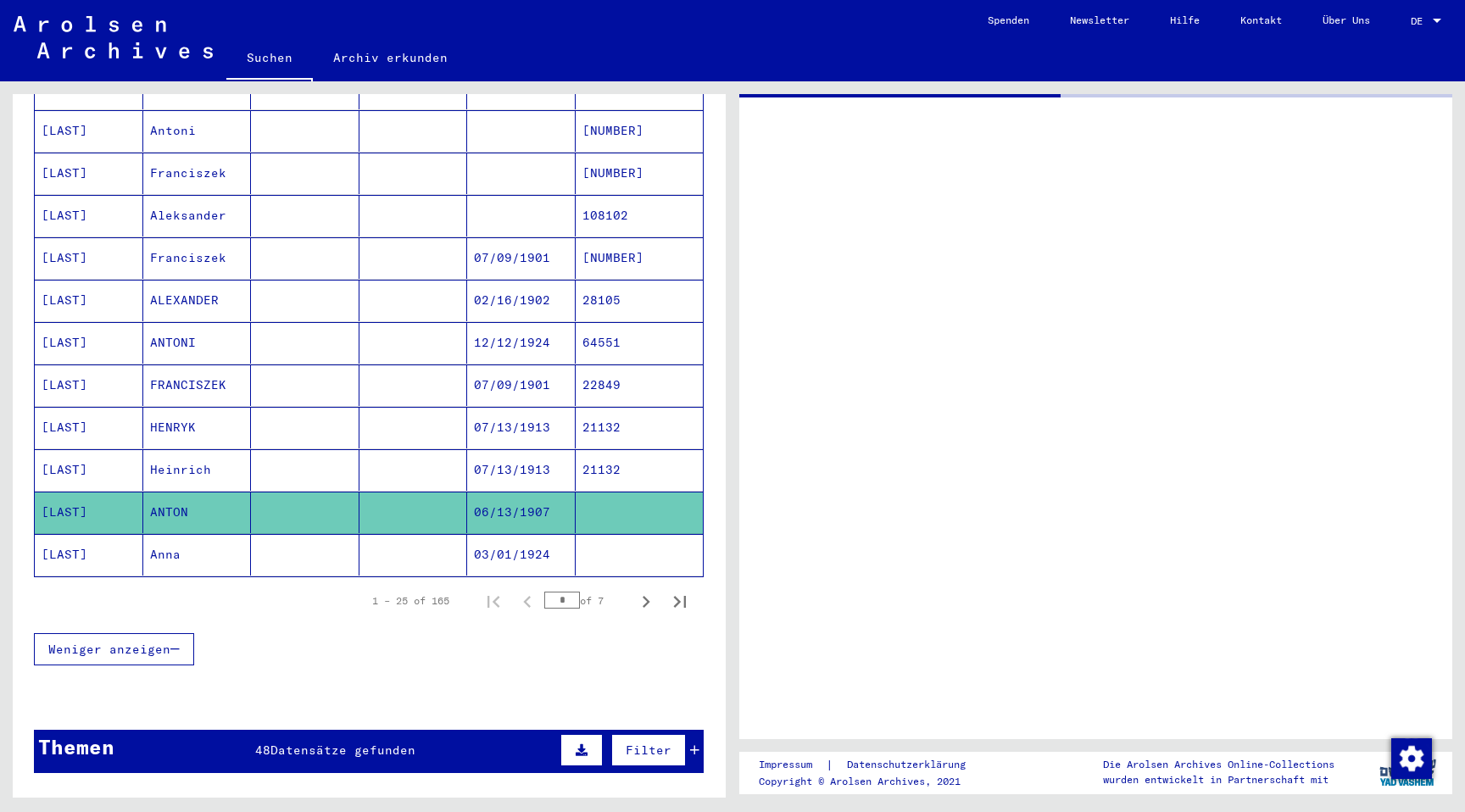 scroll, scrollTop: 0, scrollLeft: 0, axis: both 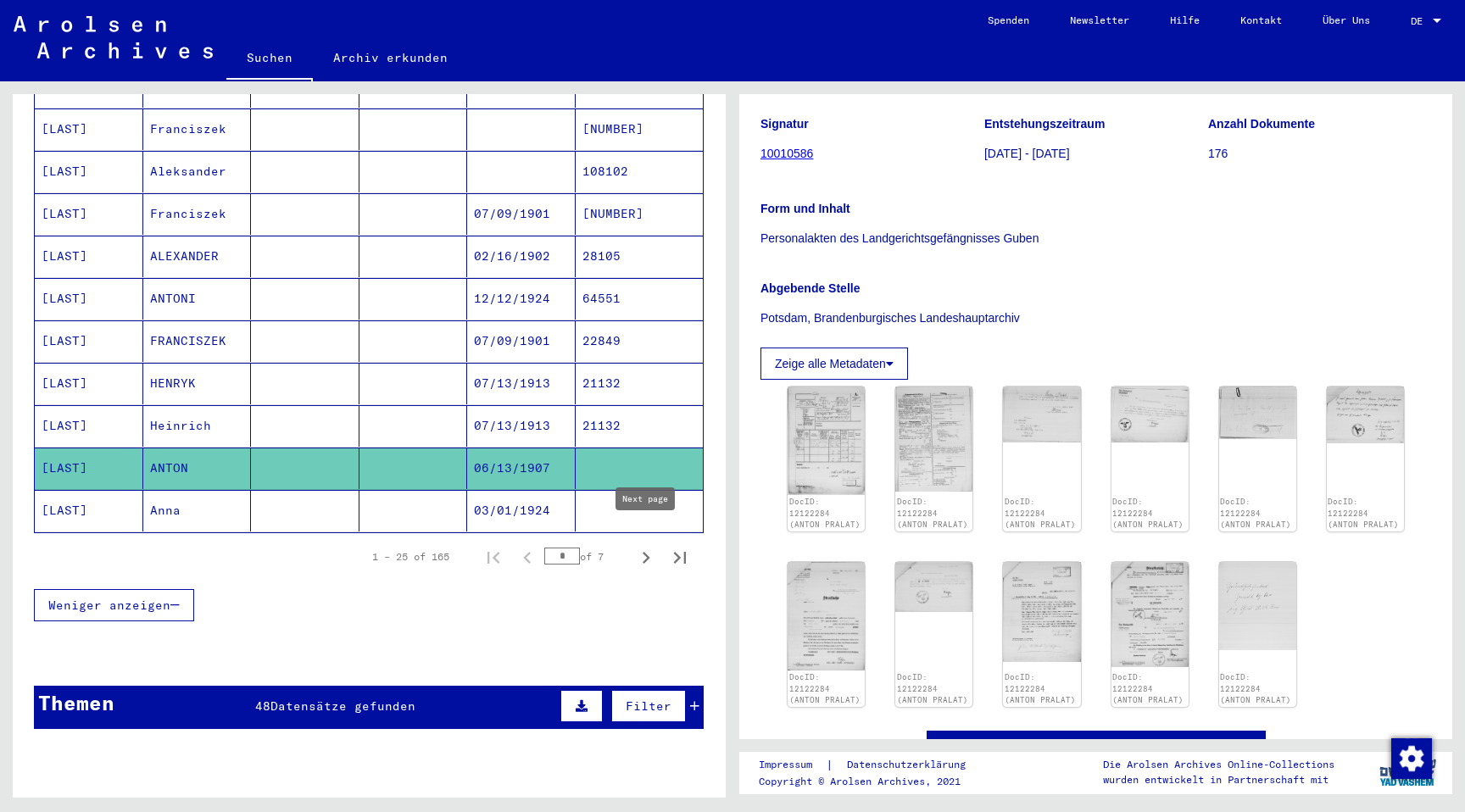 click 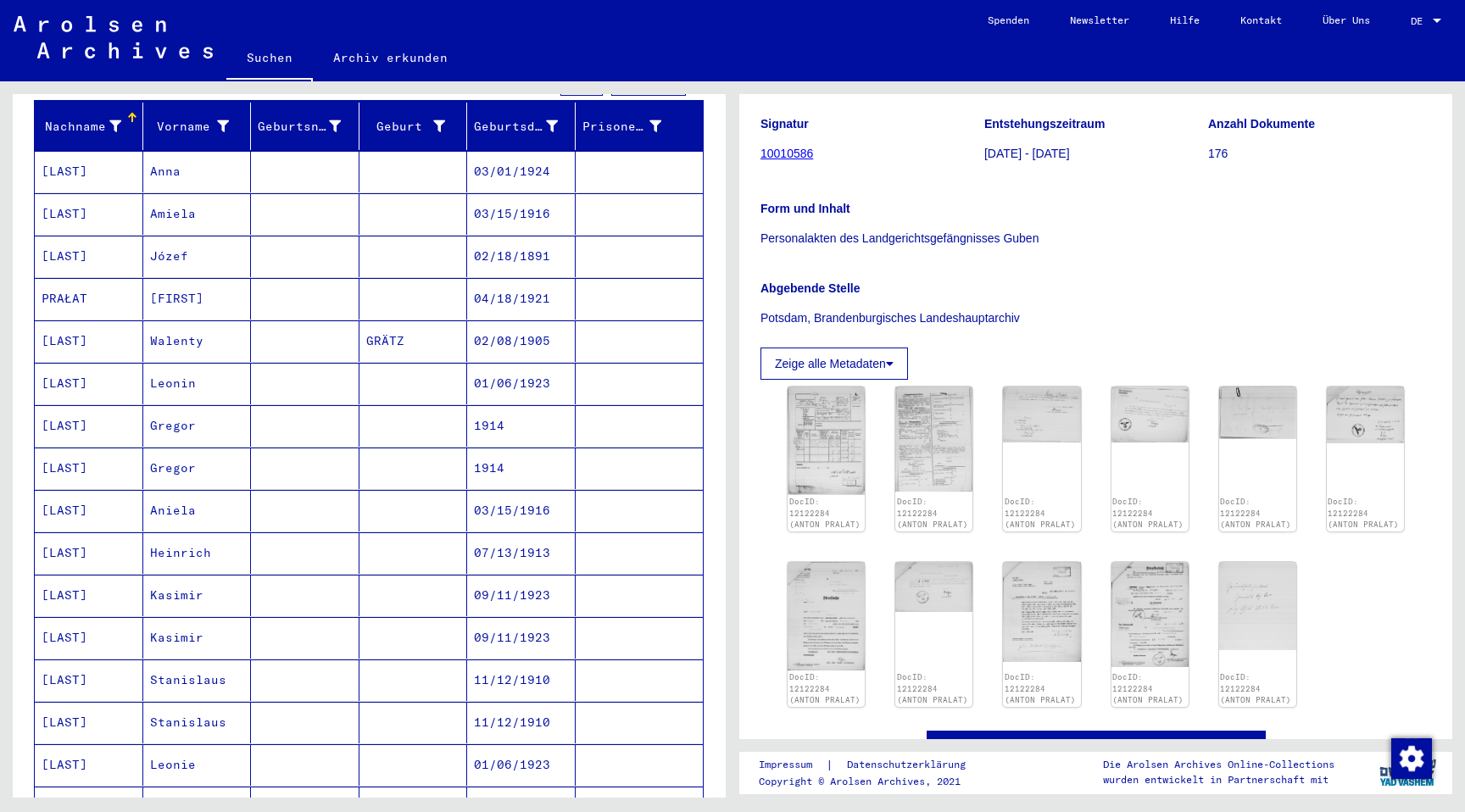 scroll, scrollTop: 187, scrollLeft: 0, axis: vertical 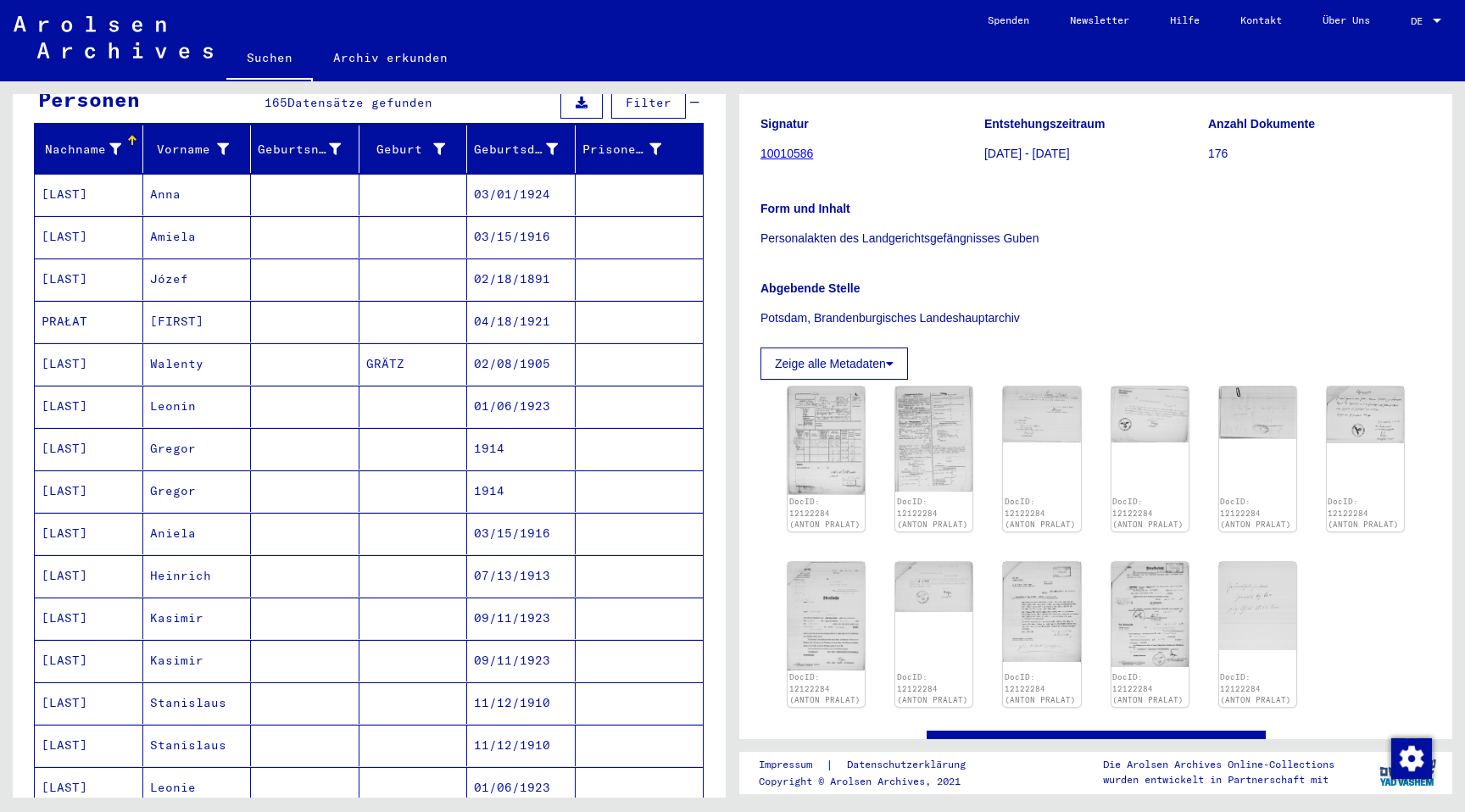 click at bounding box center [305, 406] 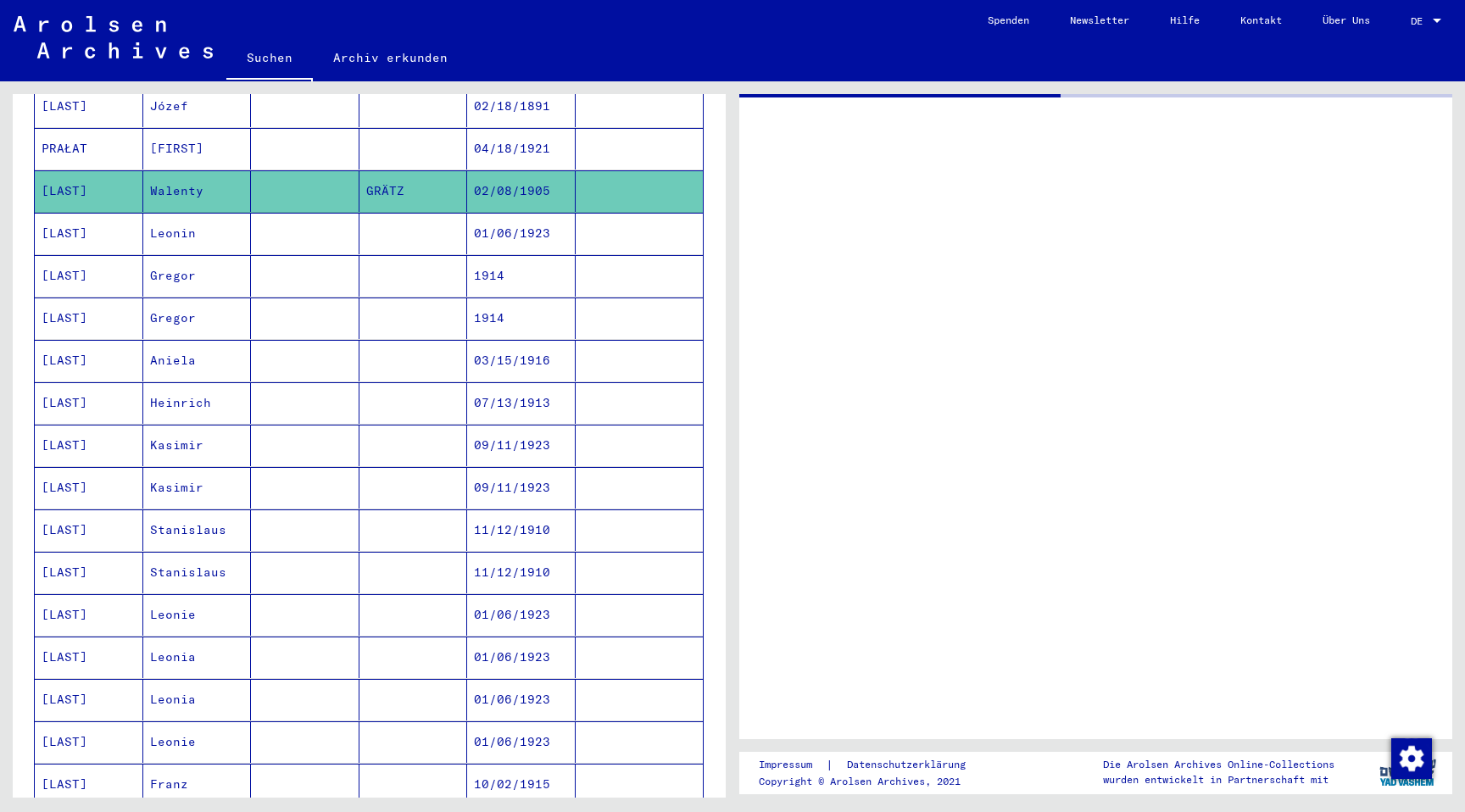scroll, scrollTop: 251, scrollLeft: 0, axis: vertical 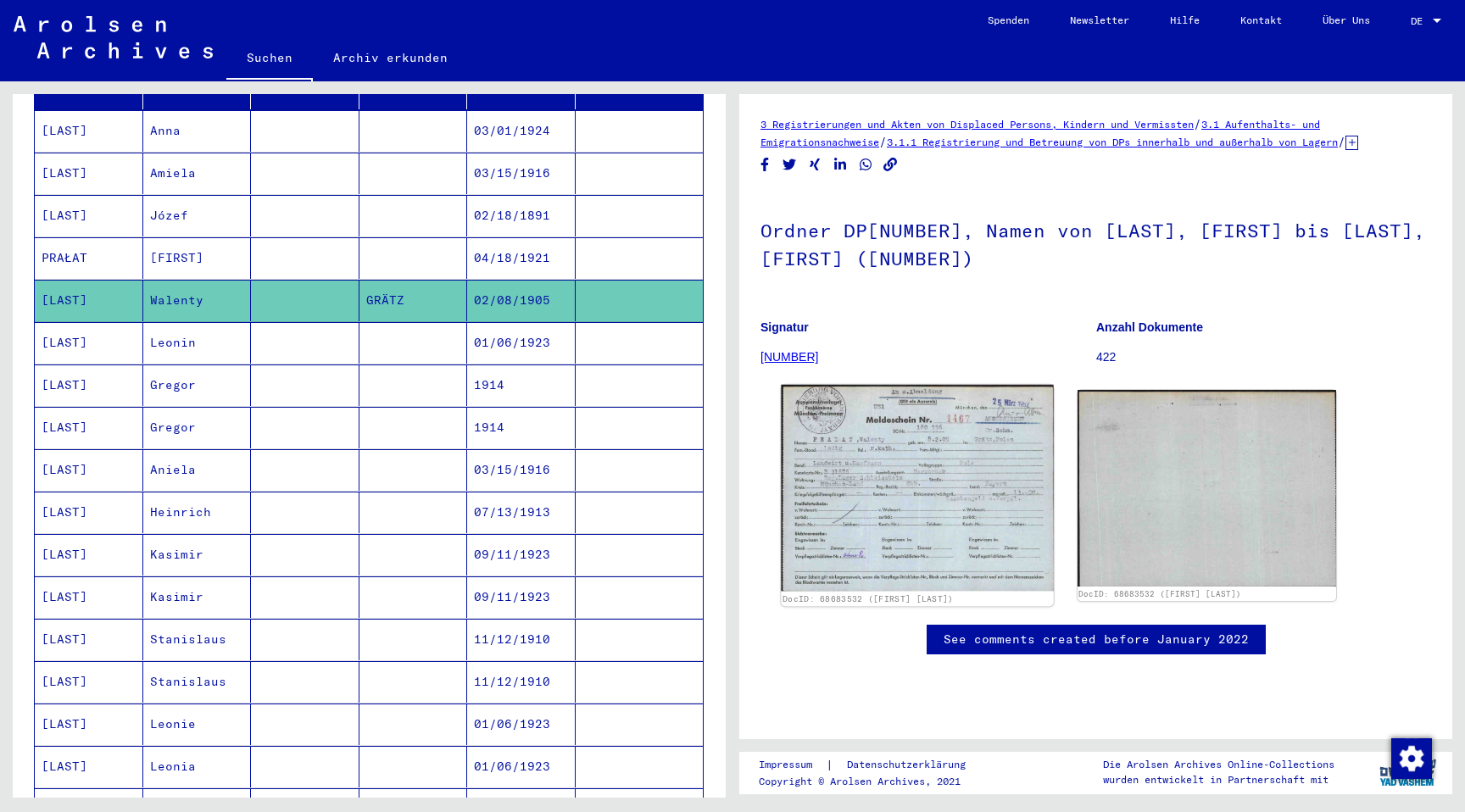 click 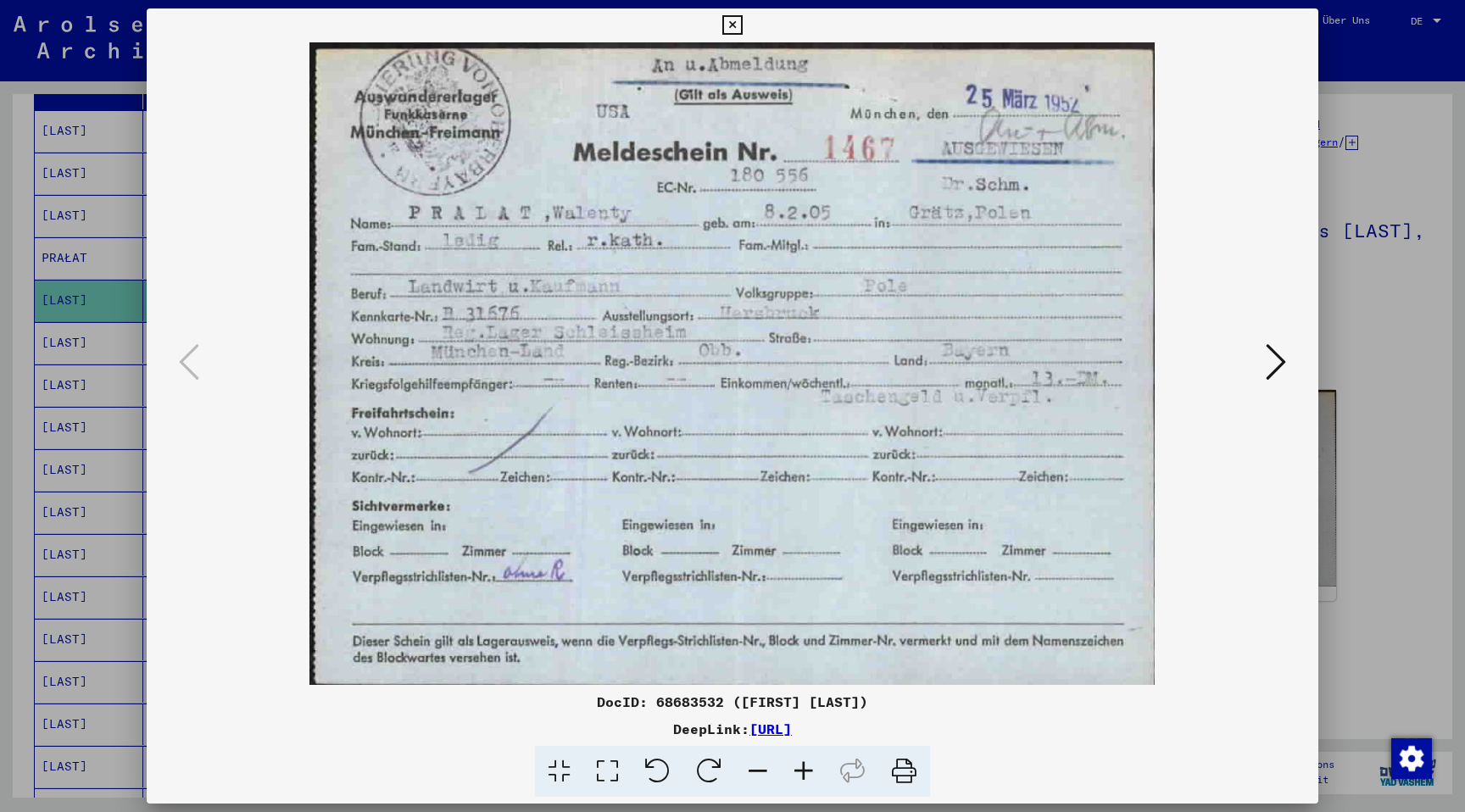 click at bounding box center (1276, 362) 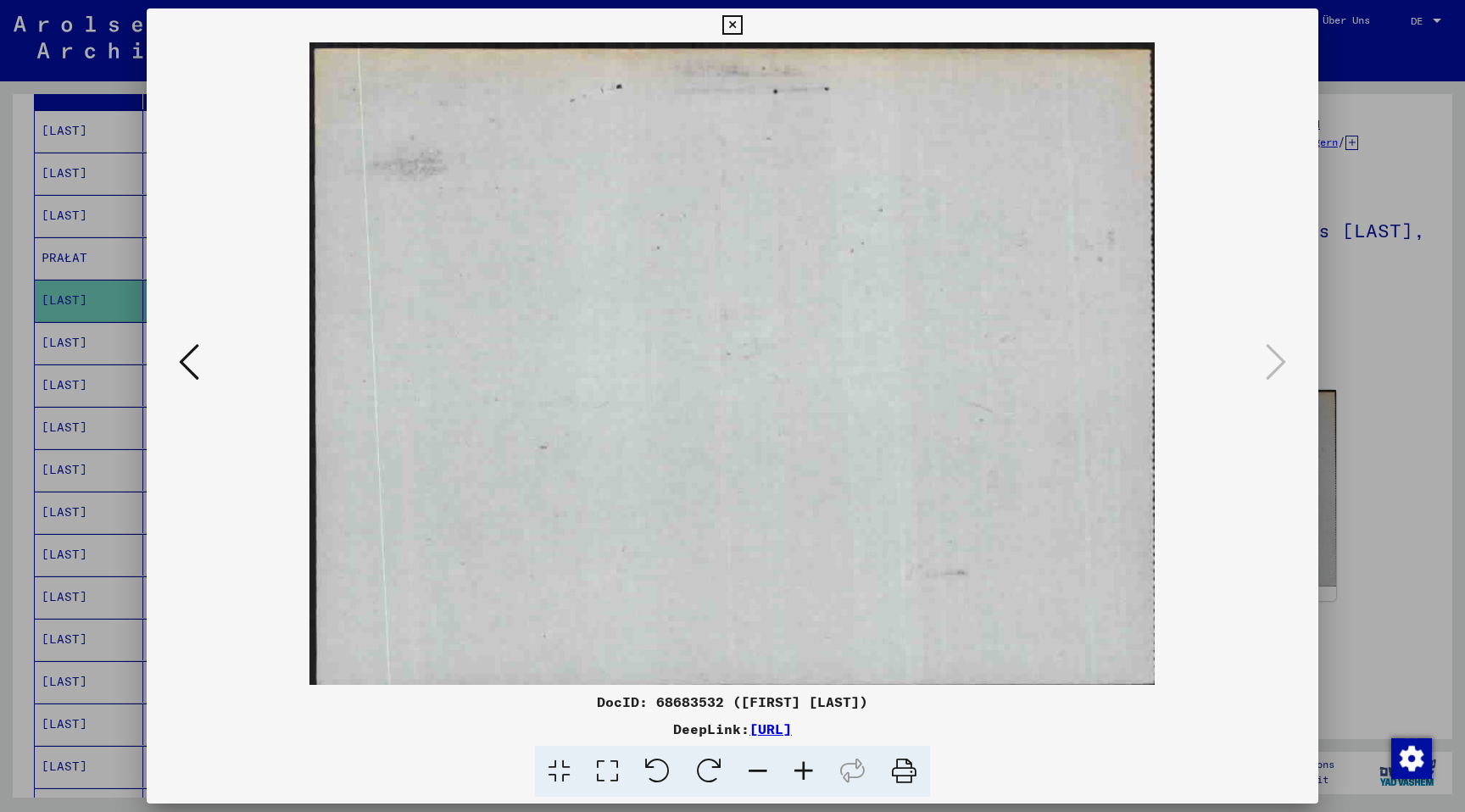 click at bounding box center [732, 406] 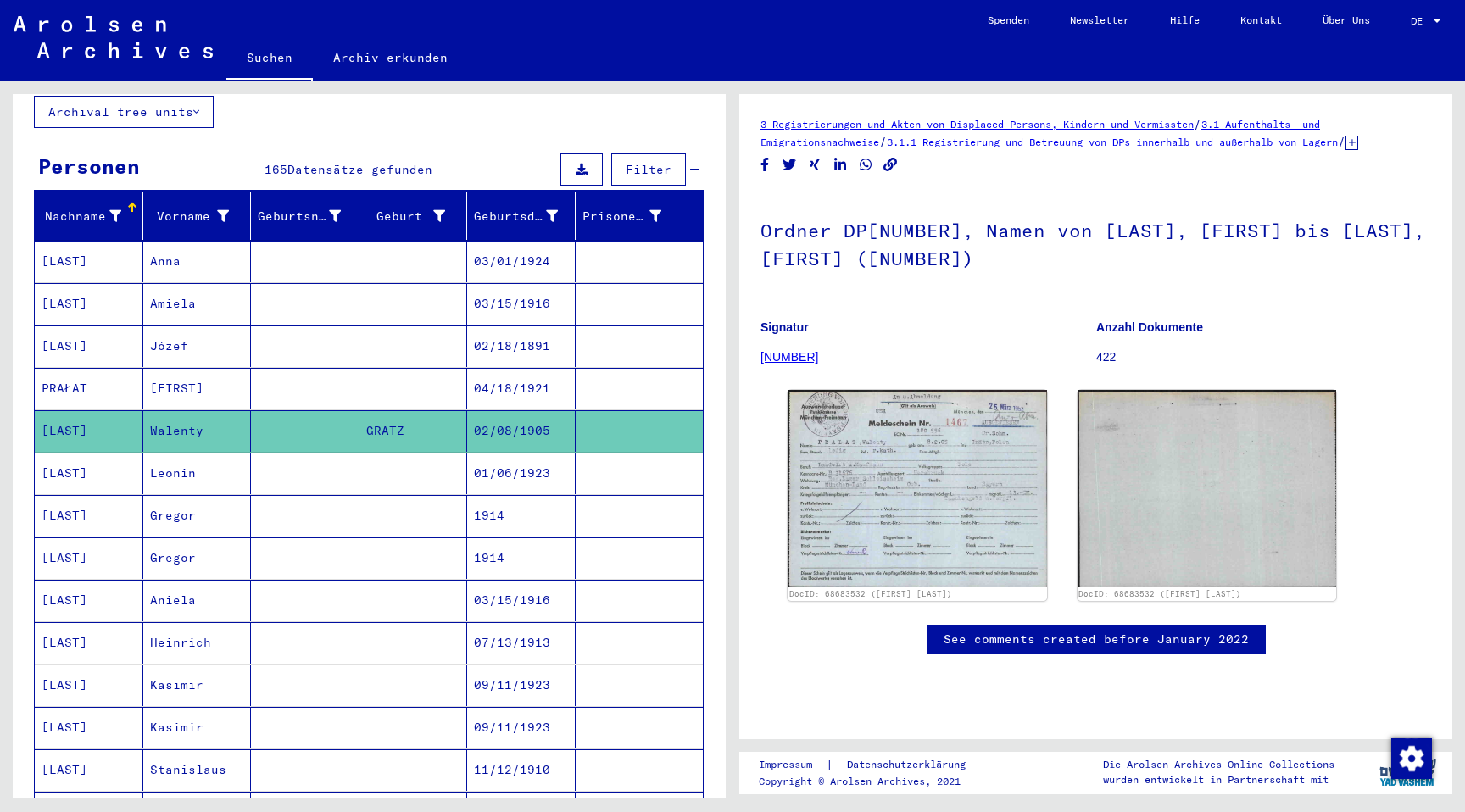 scroll, scrollTop: 120, scrollLeft: 0, axis: vertical 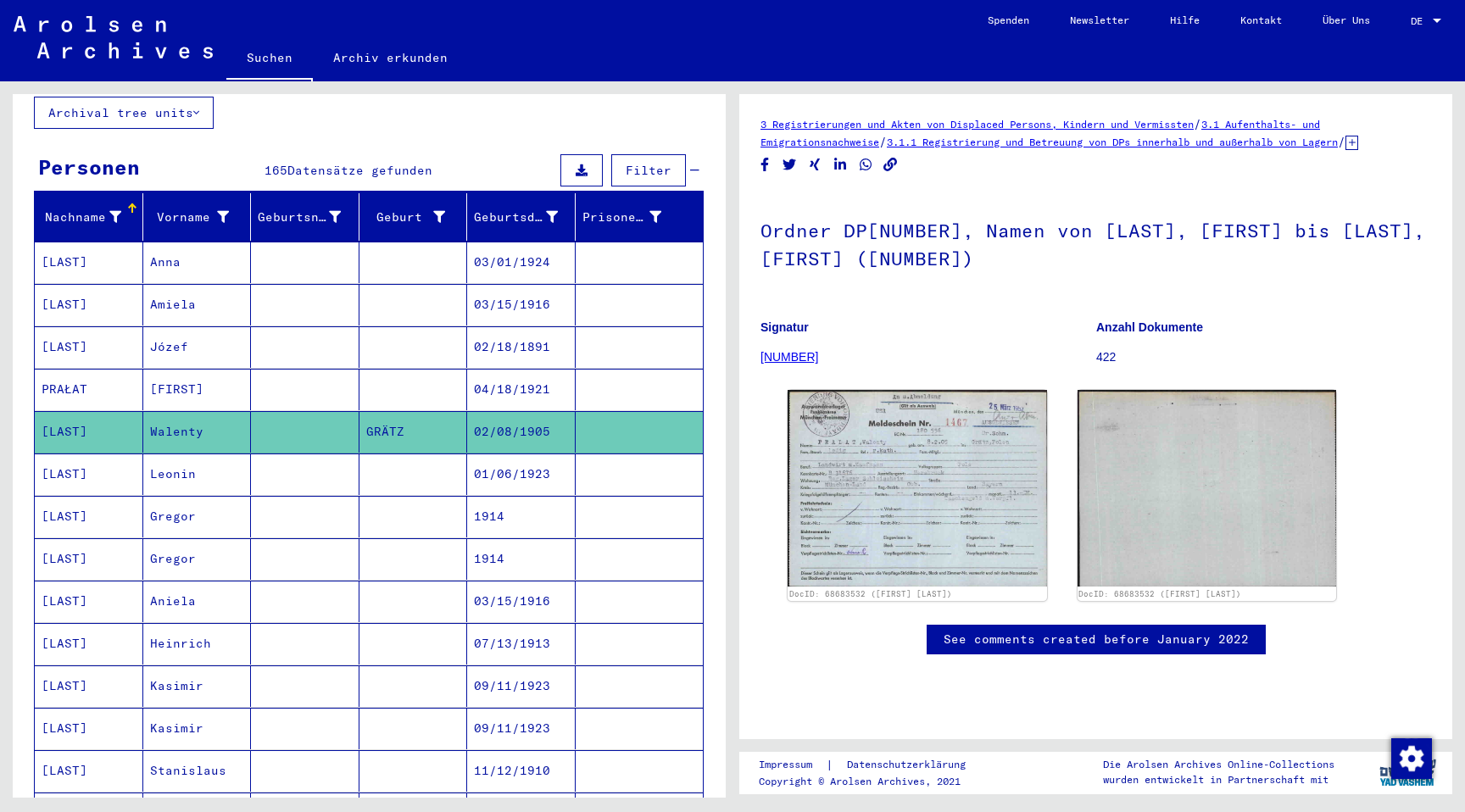 click at bounding box center [305, 304] 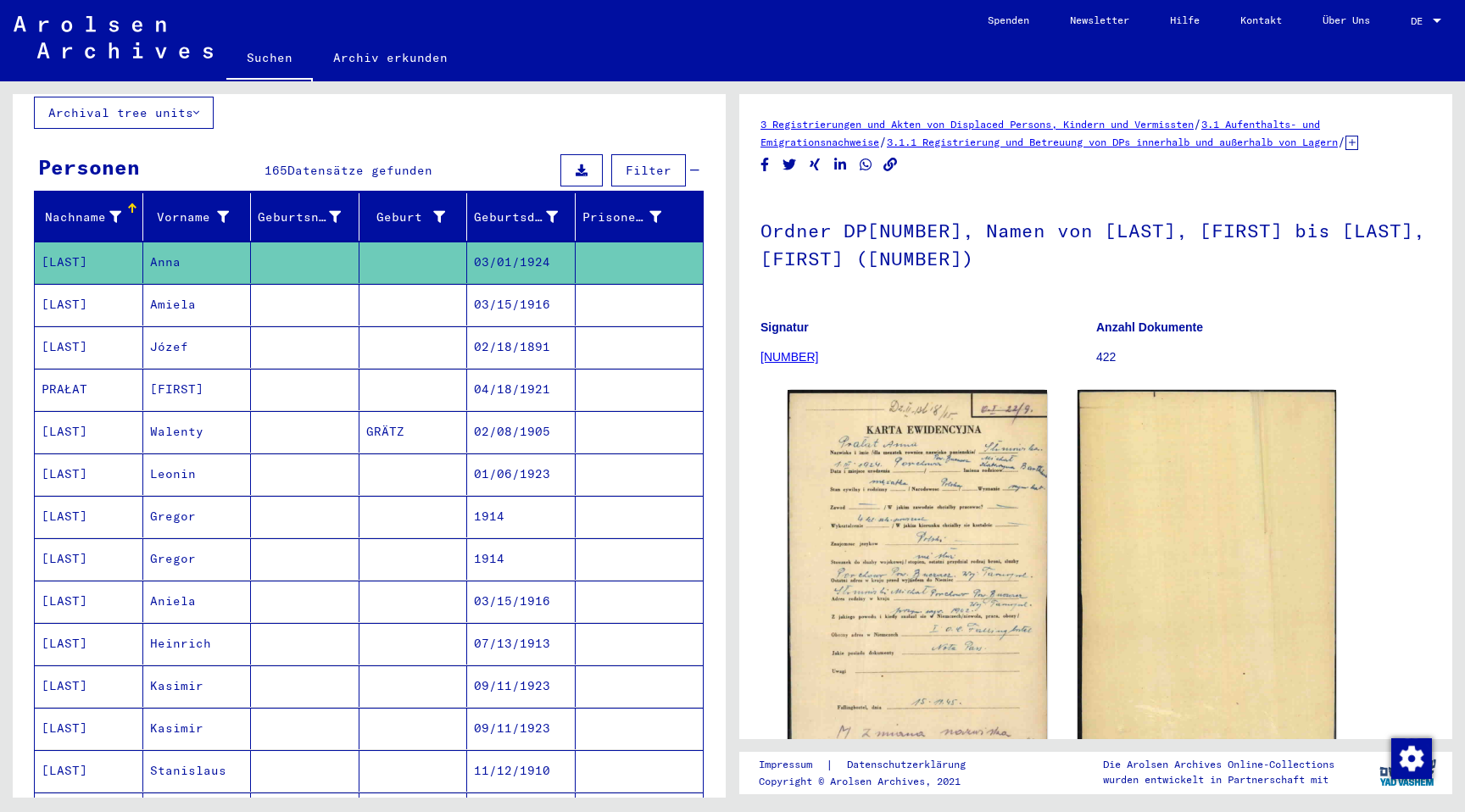 scroll, scrollTop: 0, scrollLeft: 0, axis: both 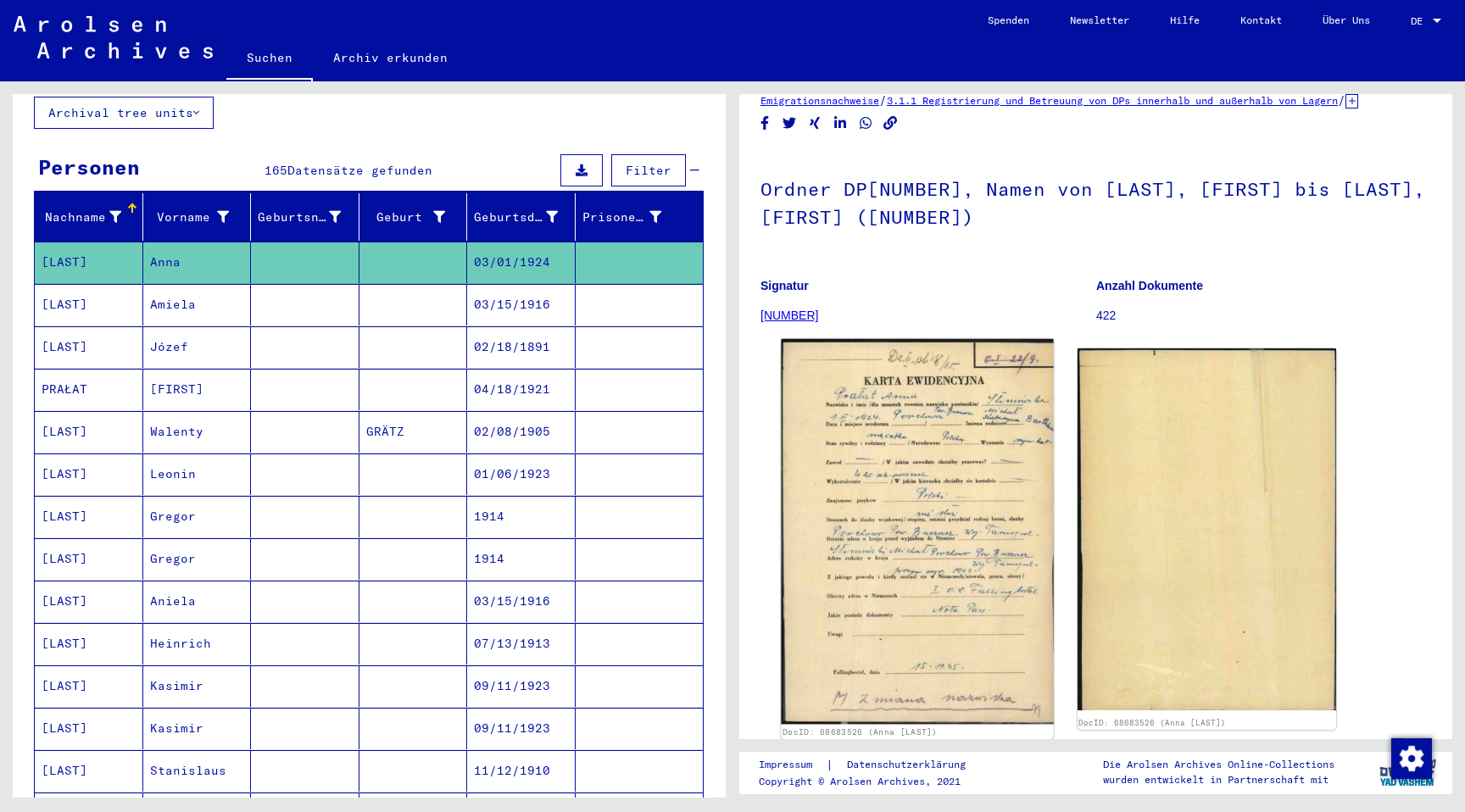 click 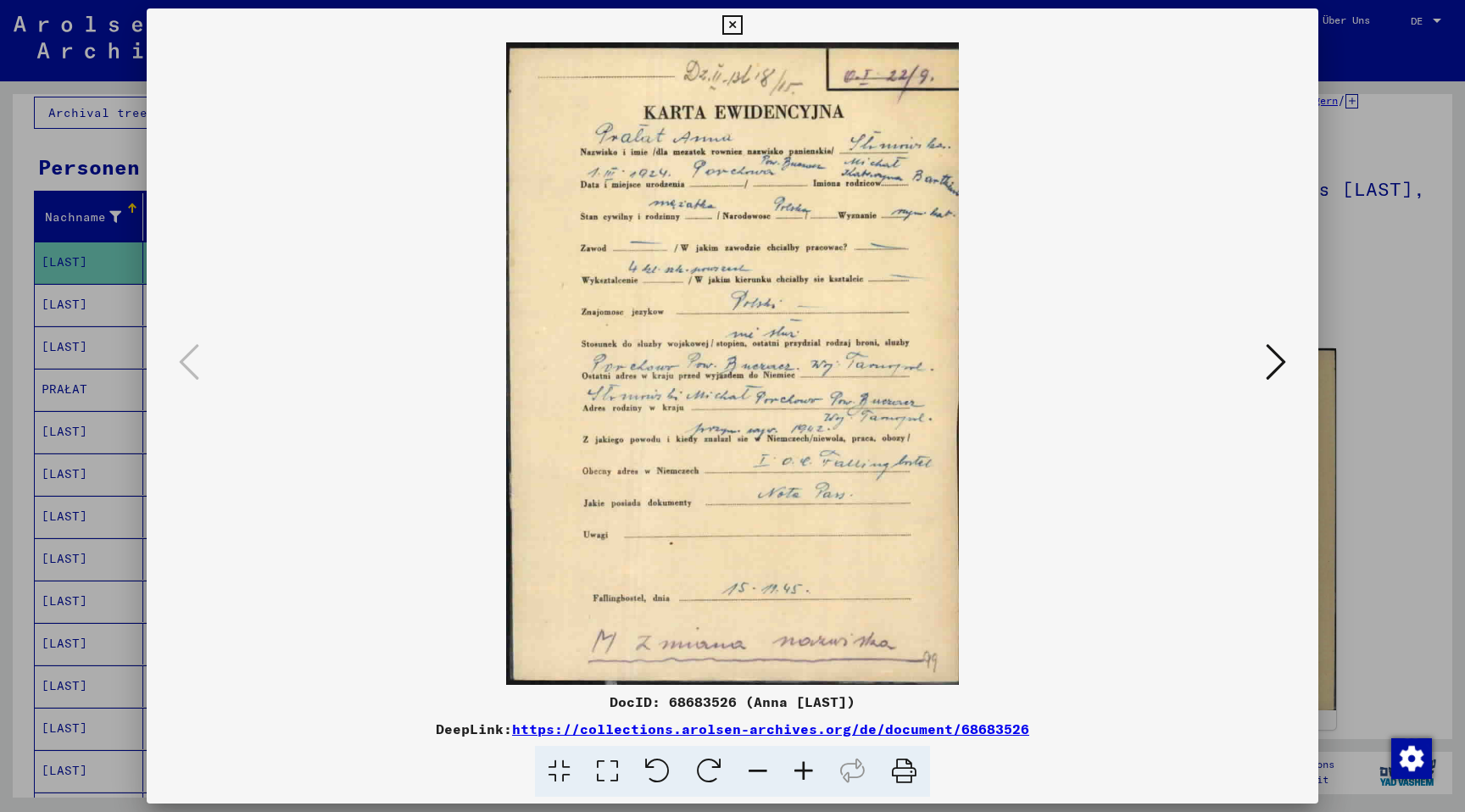 click at bounding box center [1276, 362] 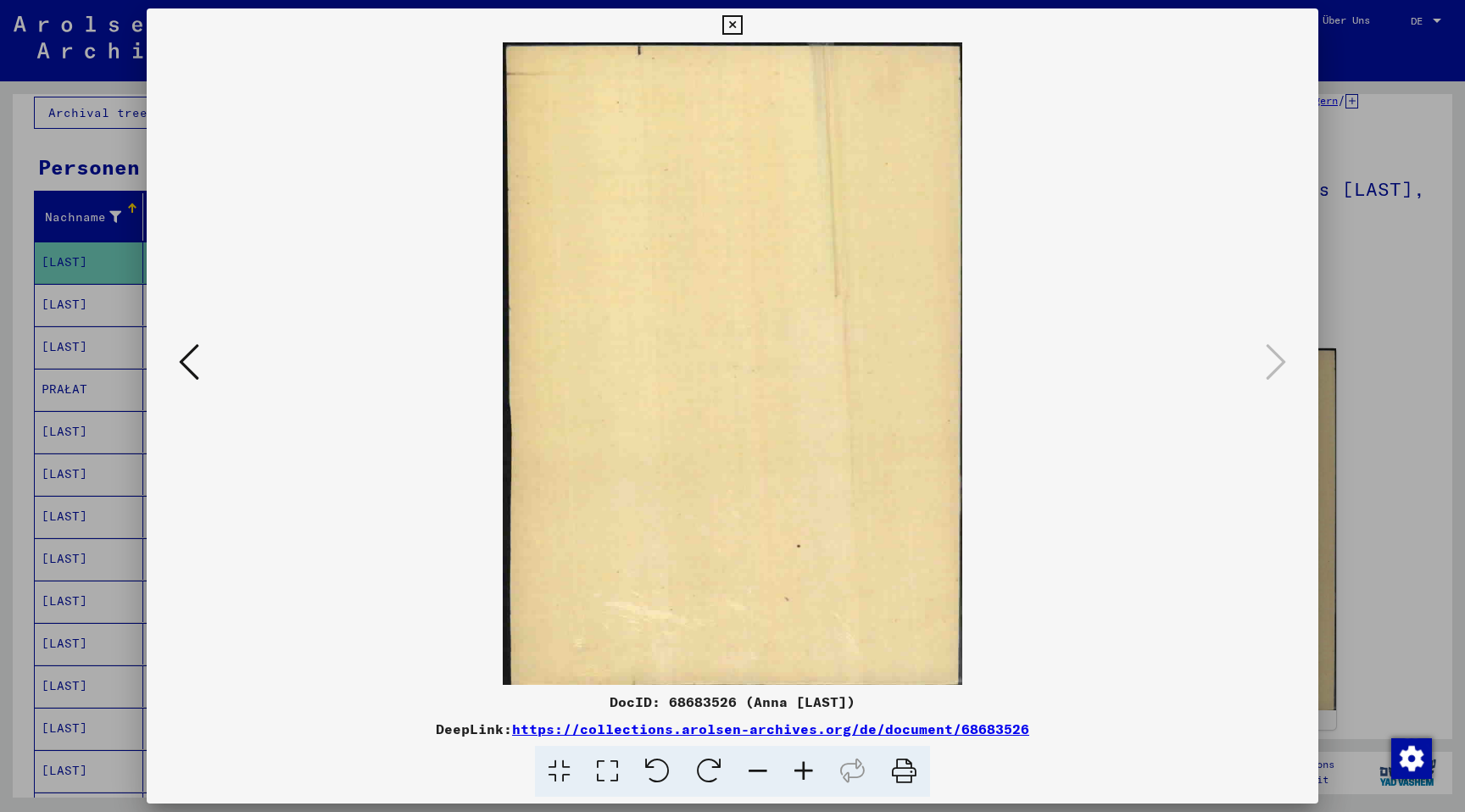 click at bounding box center [732, 406] 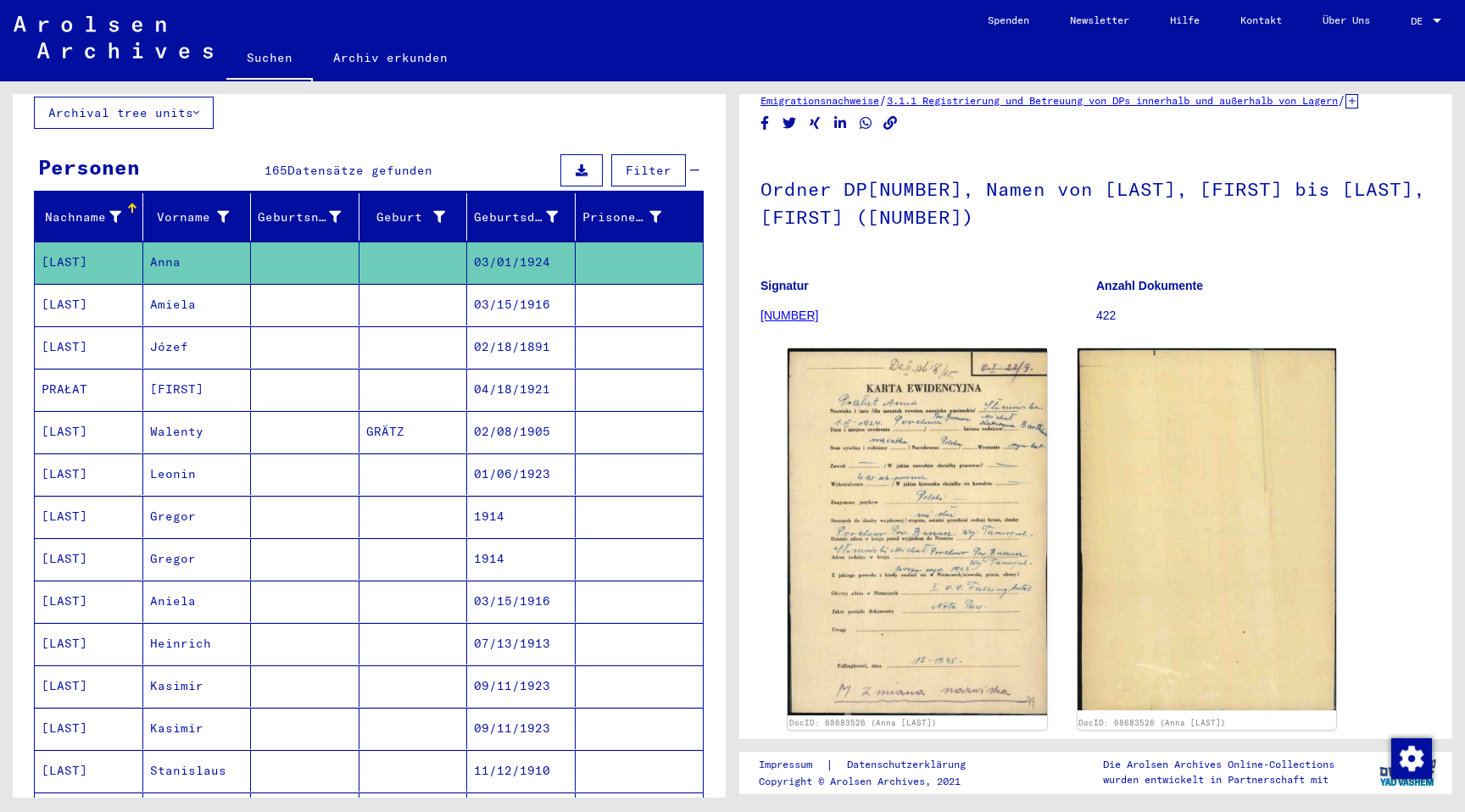 click at bounding box center [305, 347] 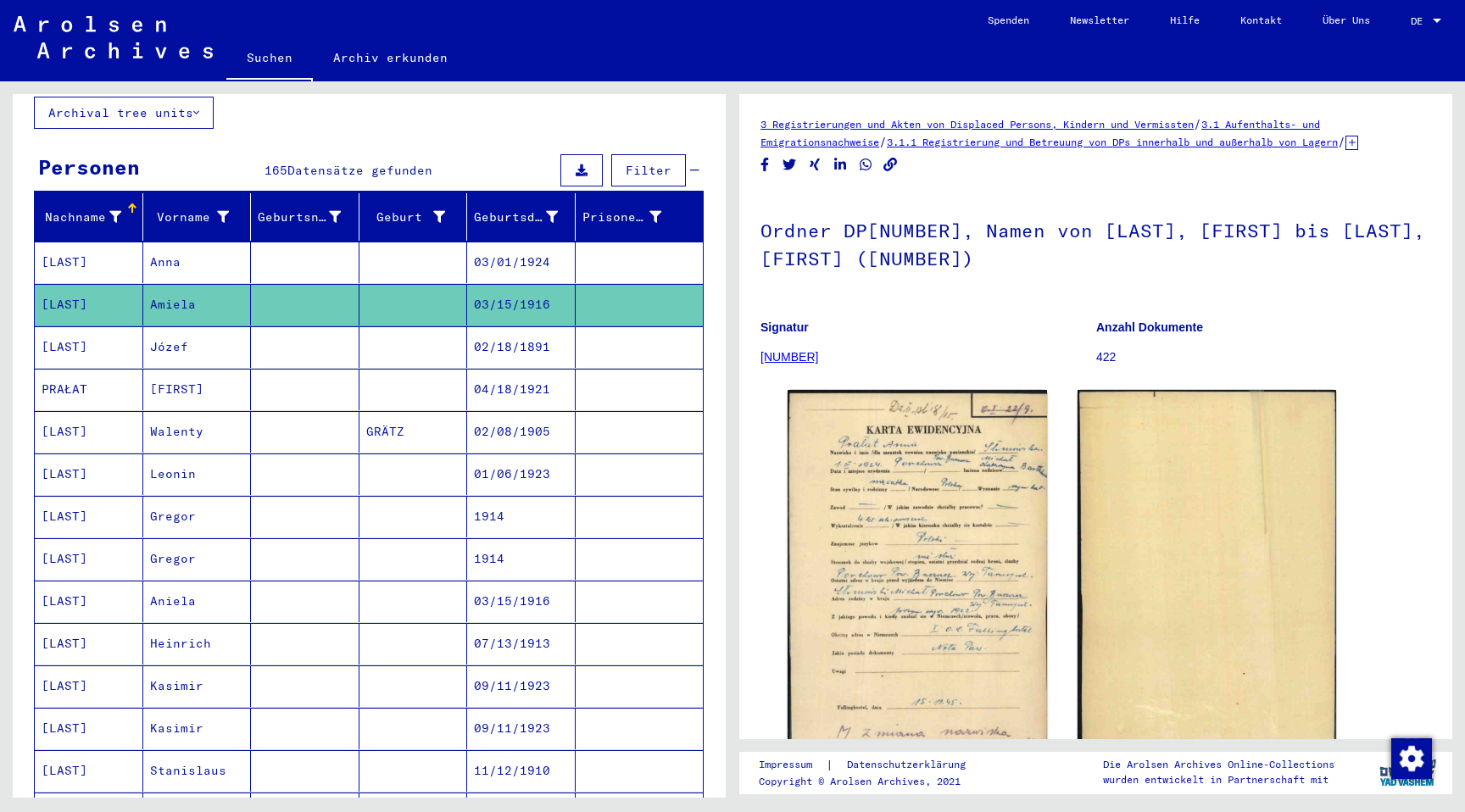 scroll, scrollTop: 0, scrollLeft: 0, axis: both 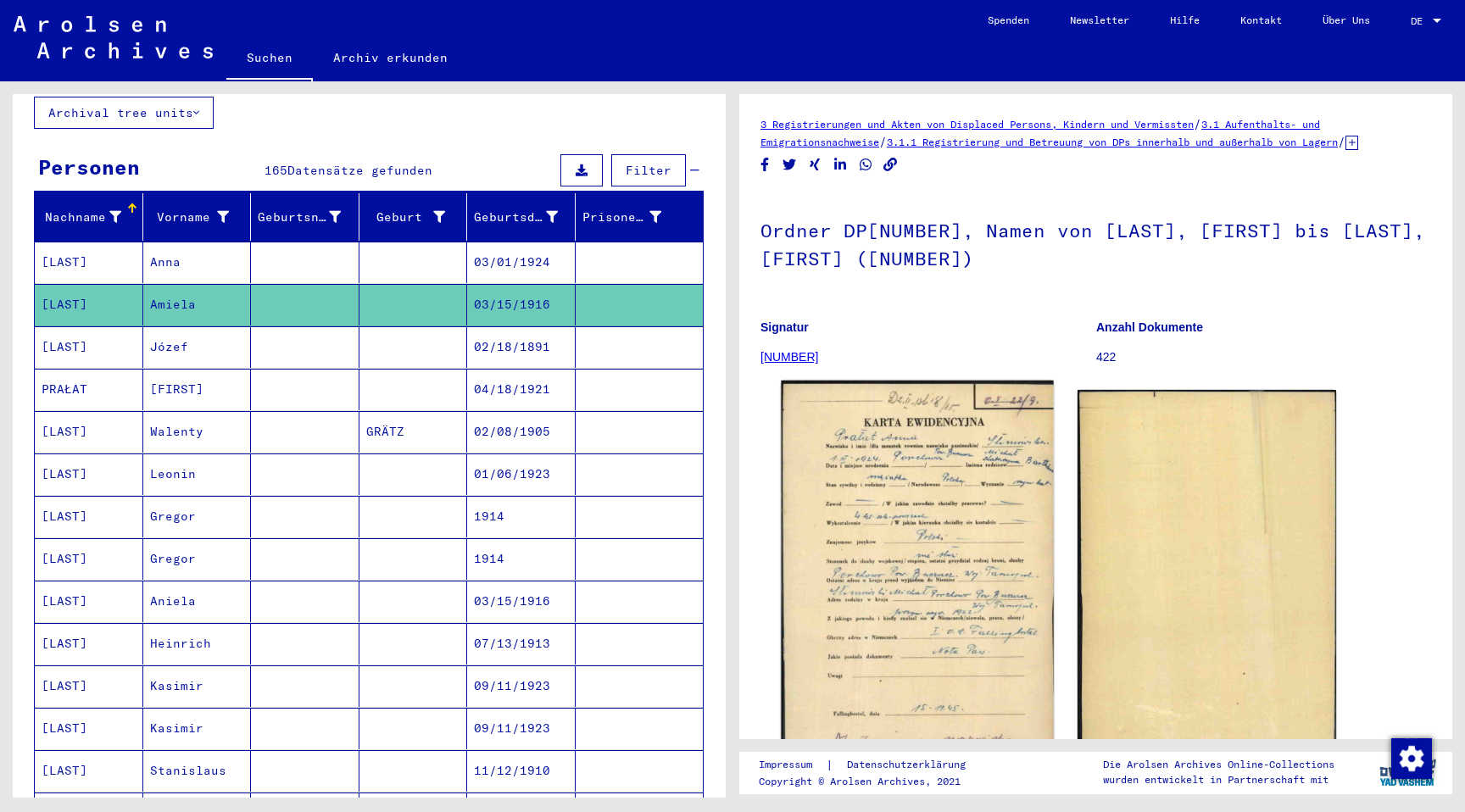 click 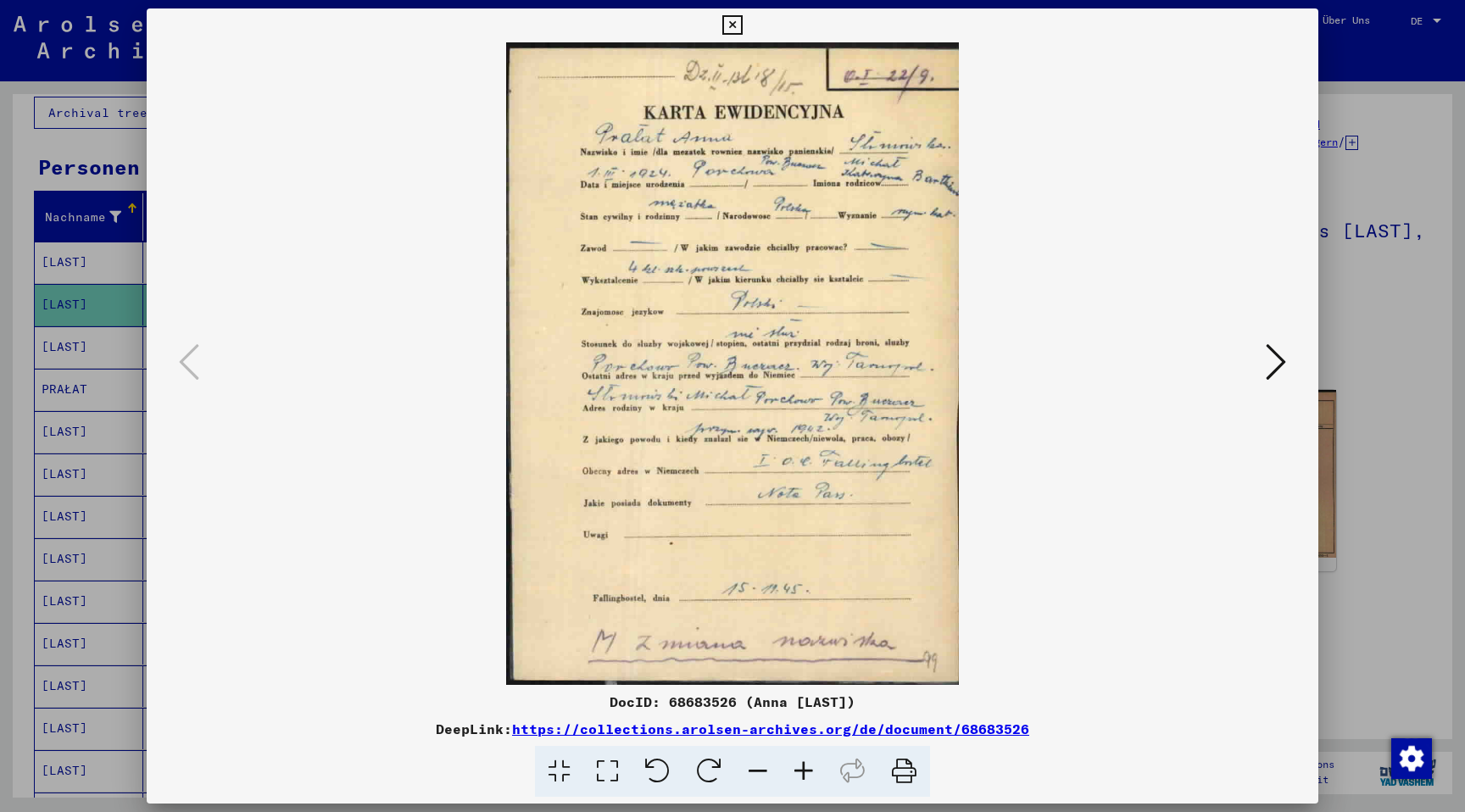 click at bounding box center [732, 406] 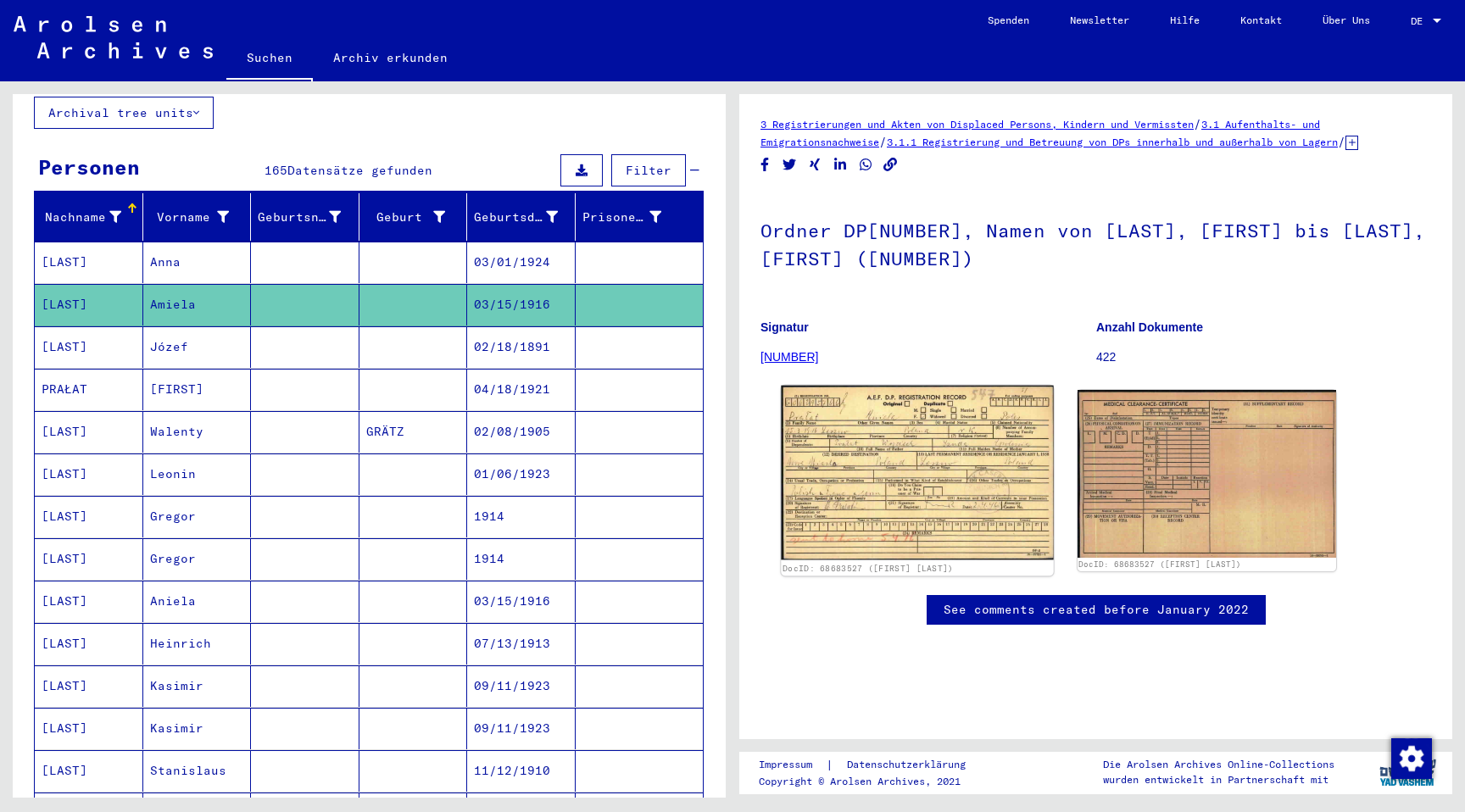 click 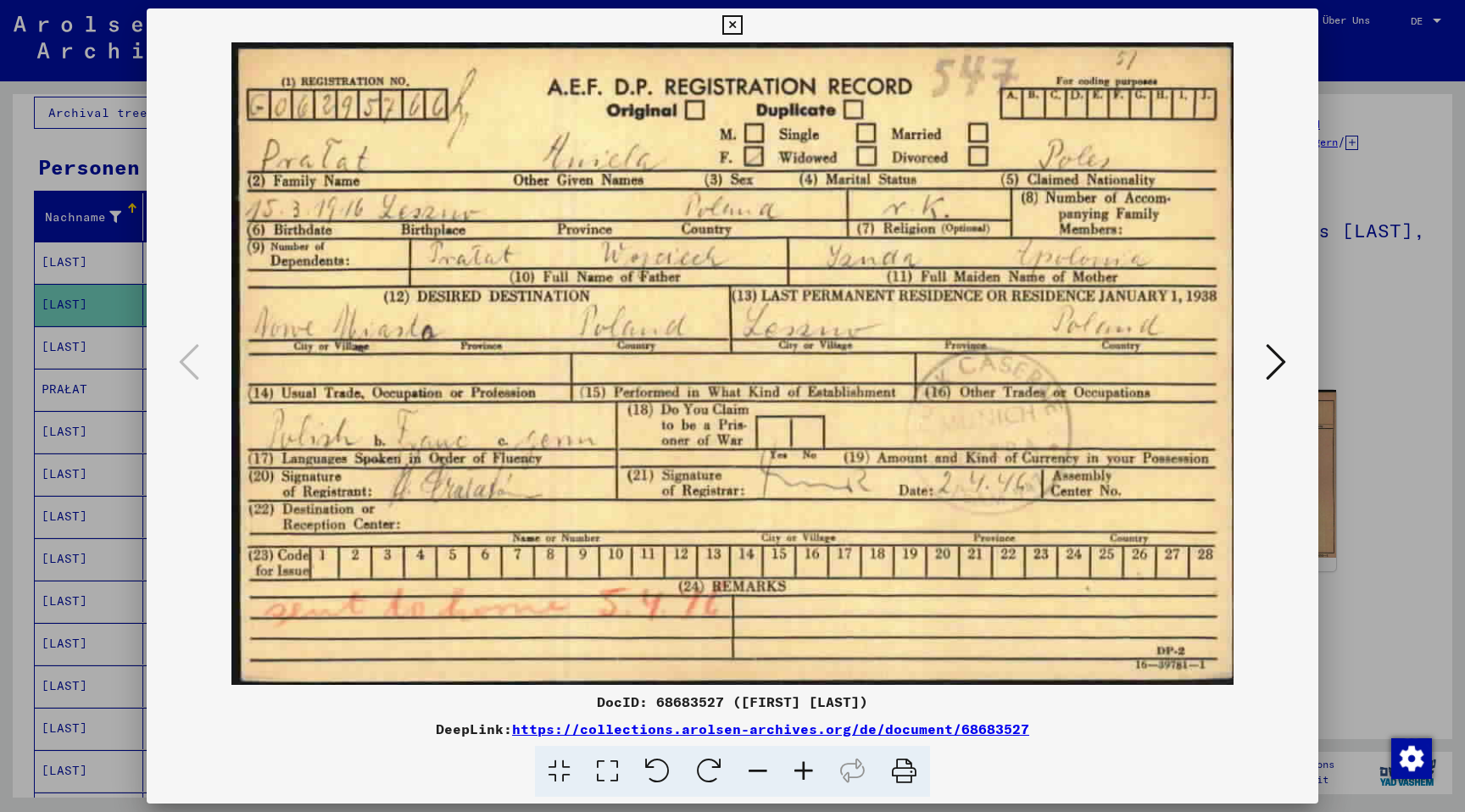 click at bounding box center (1276, 362) 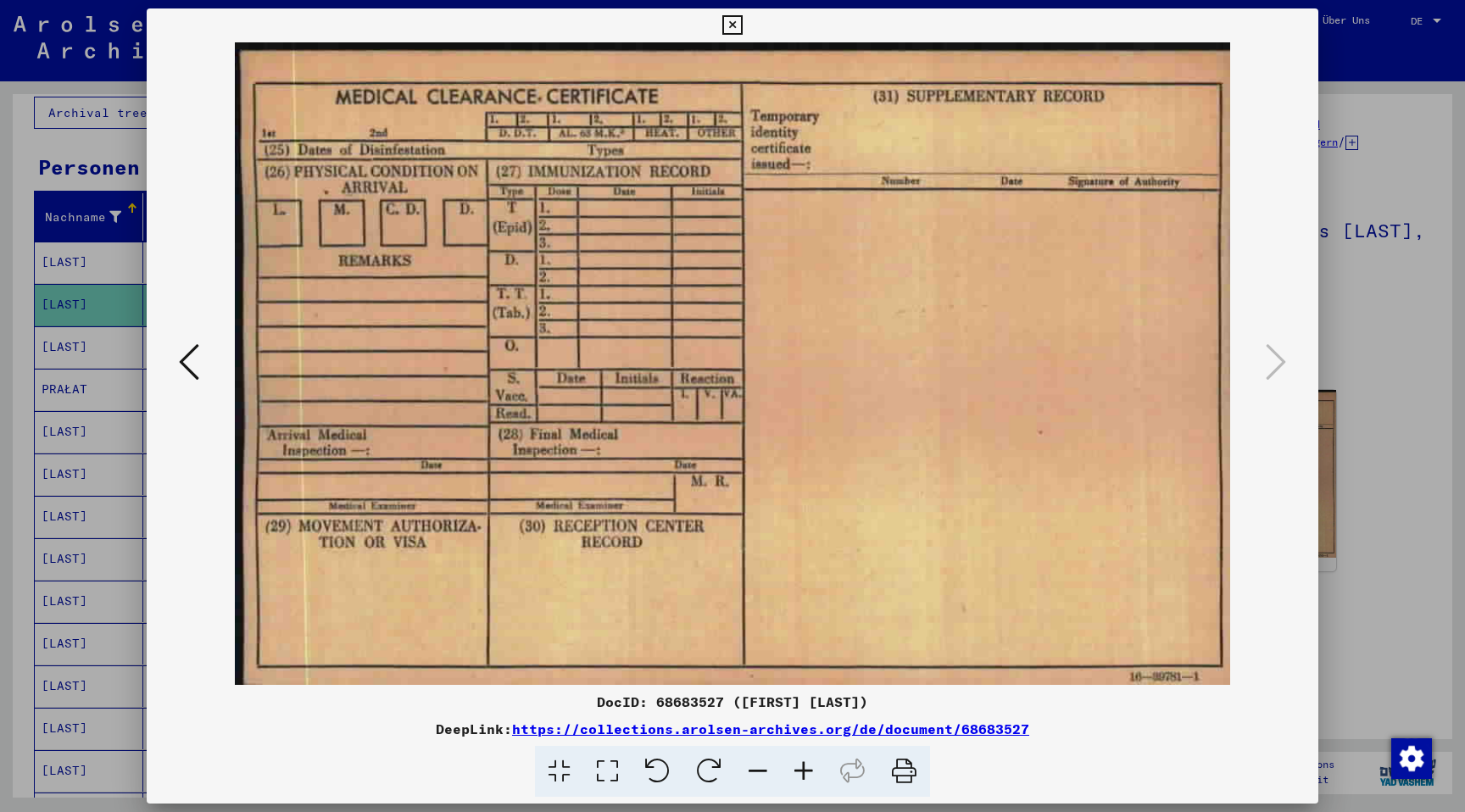 click at bounding box center (732, 406) 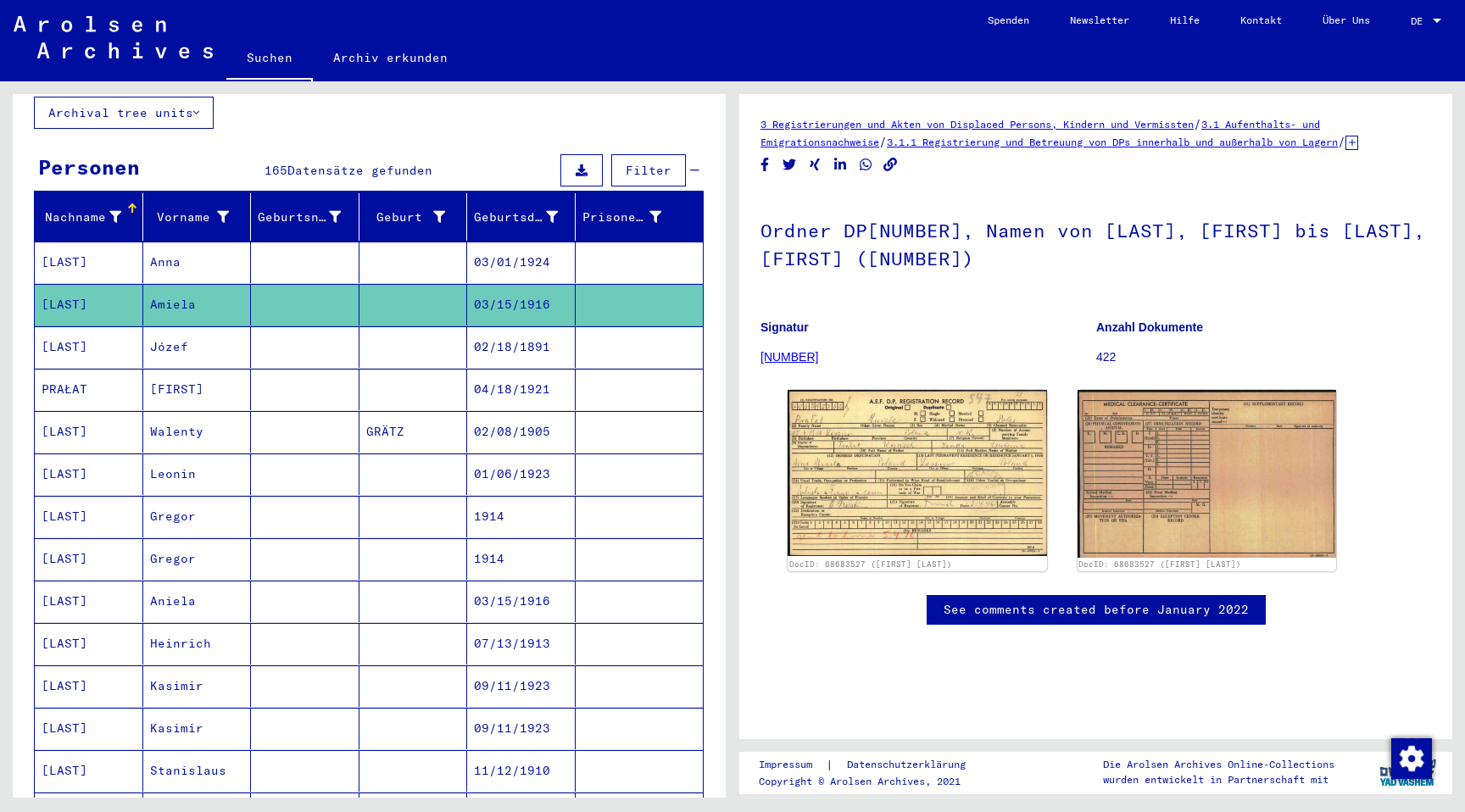 click at bounding box center [305, 389] 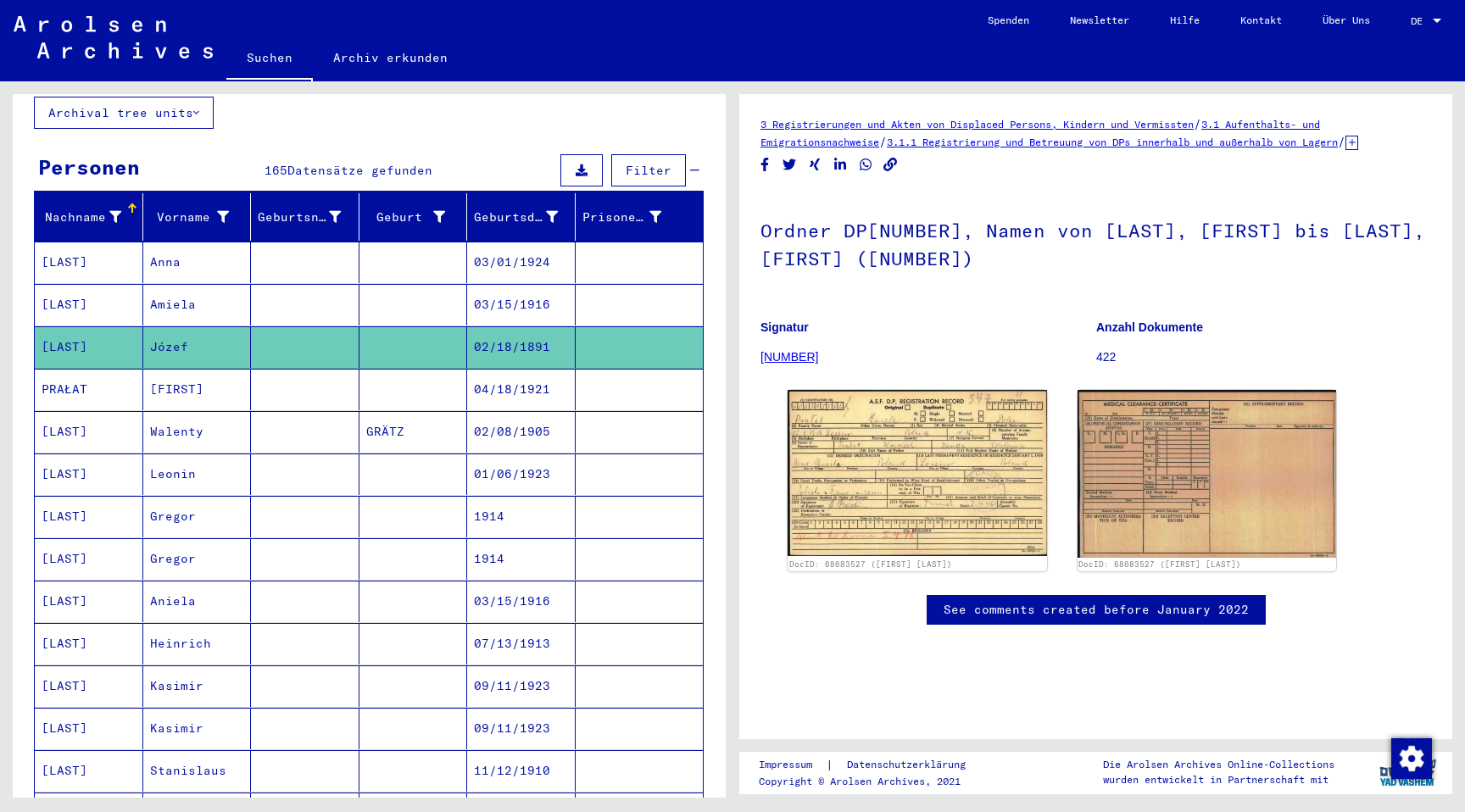 scroll, scrollTop: 0, scrollLeft: 0, axis: both 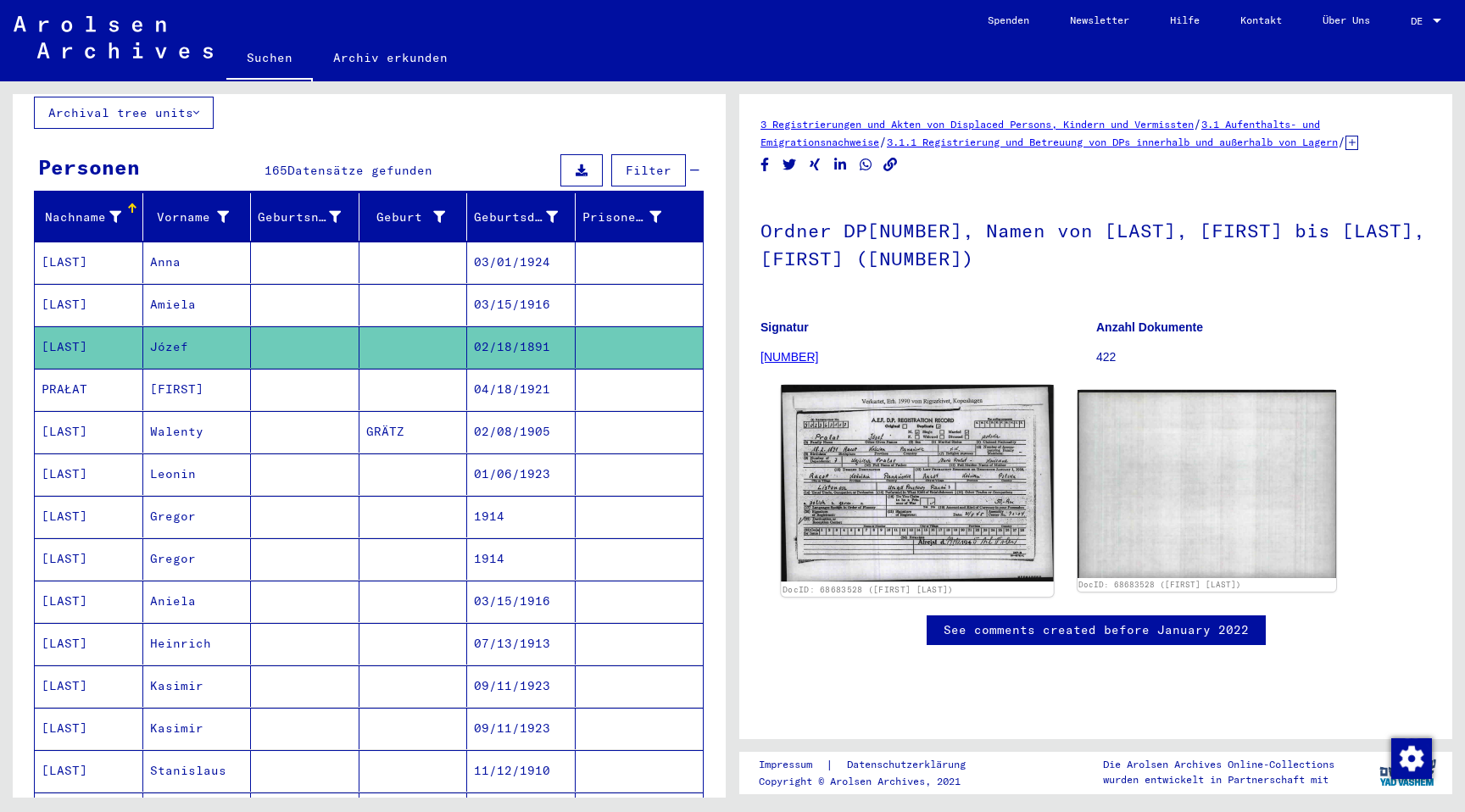 click 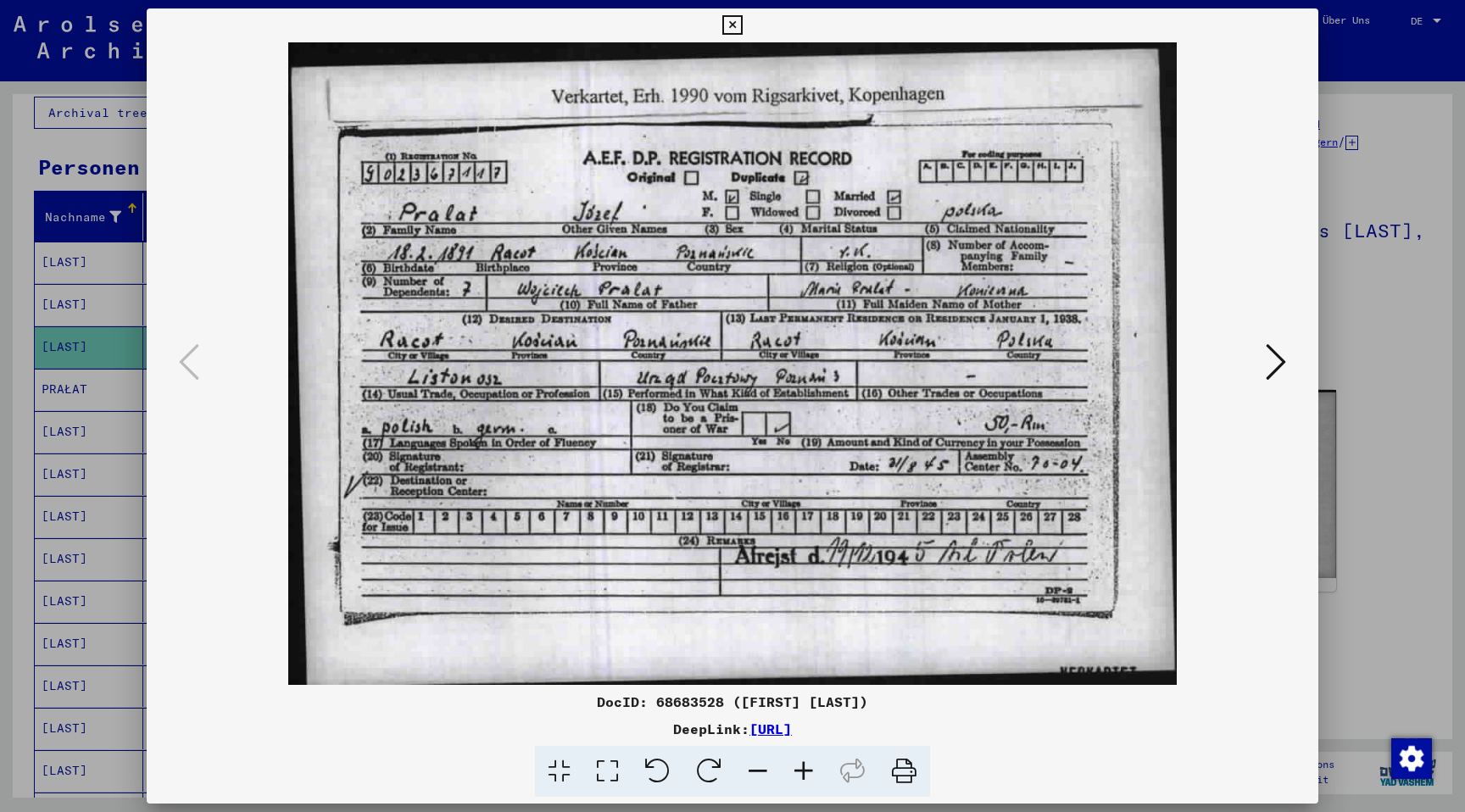 click at bounding box center [1276, 363] 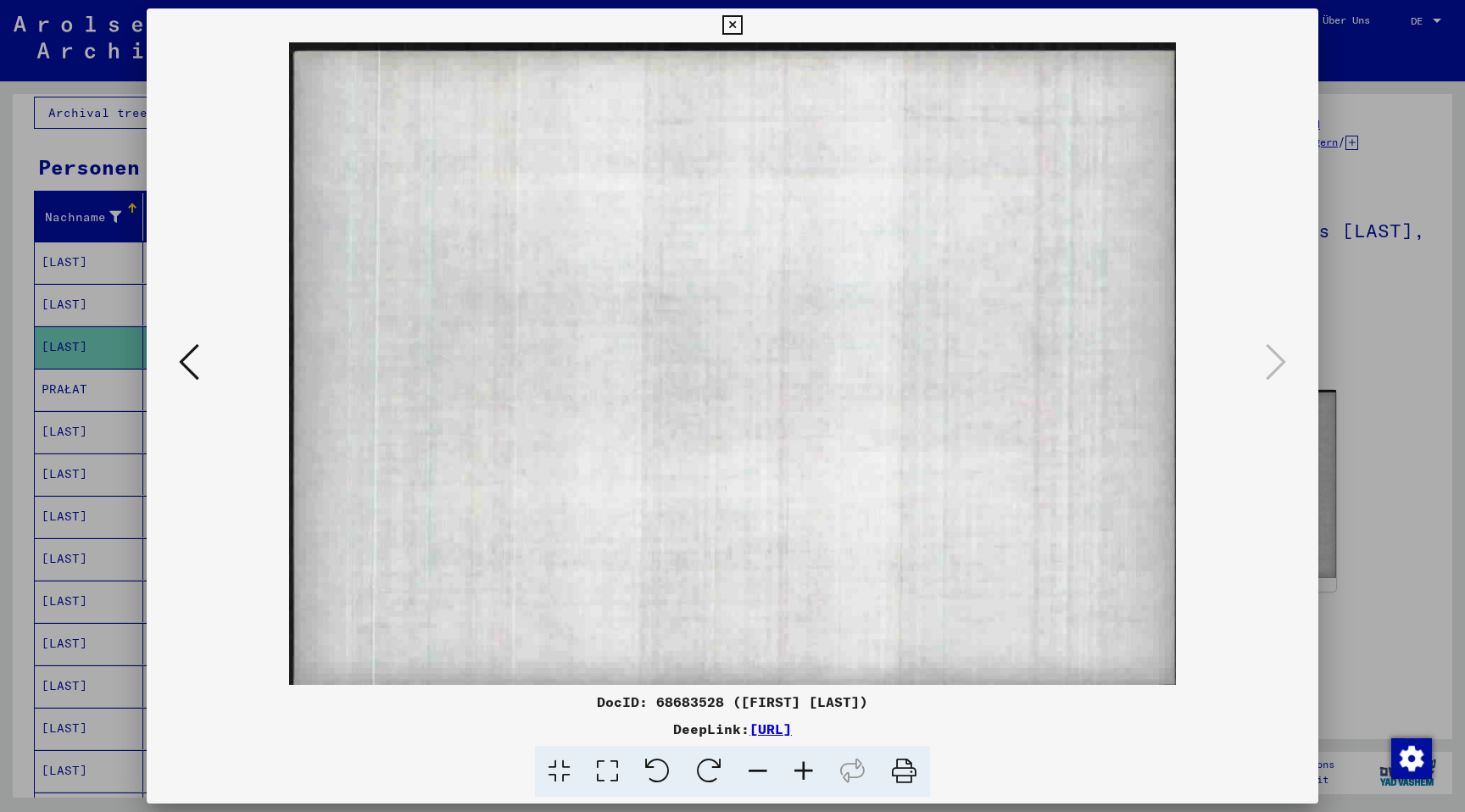 click at bounding box center (732, 406) 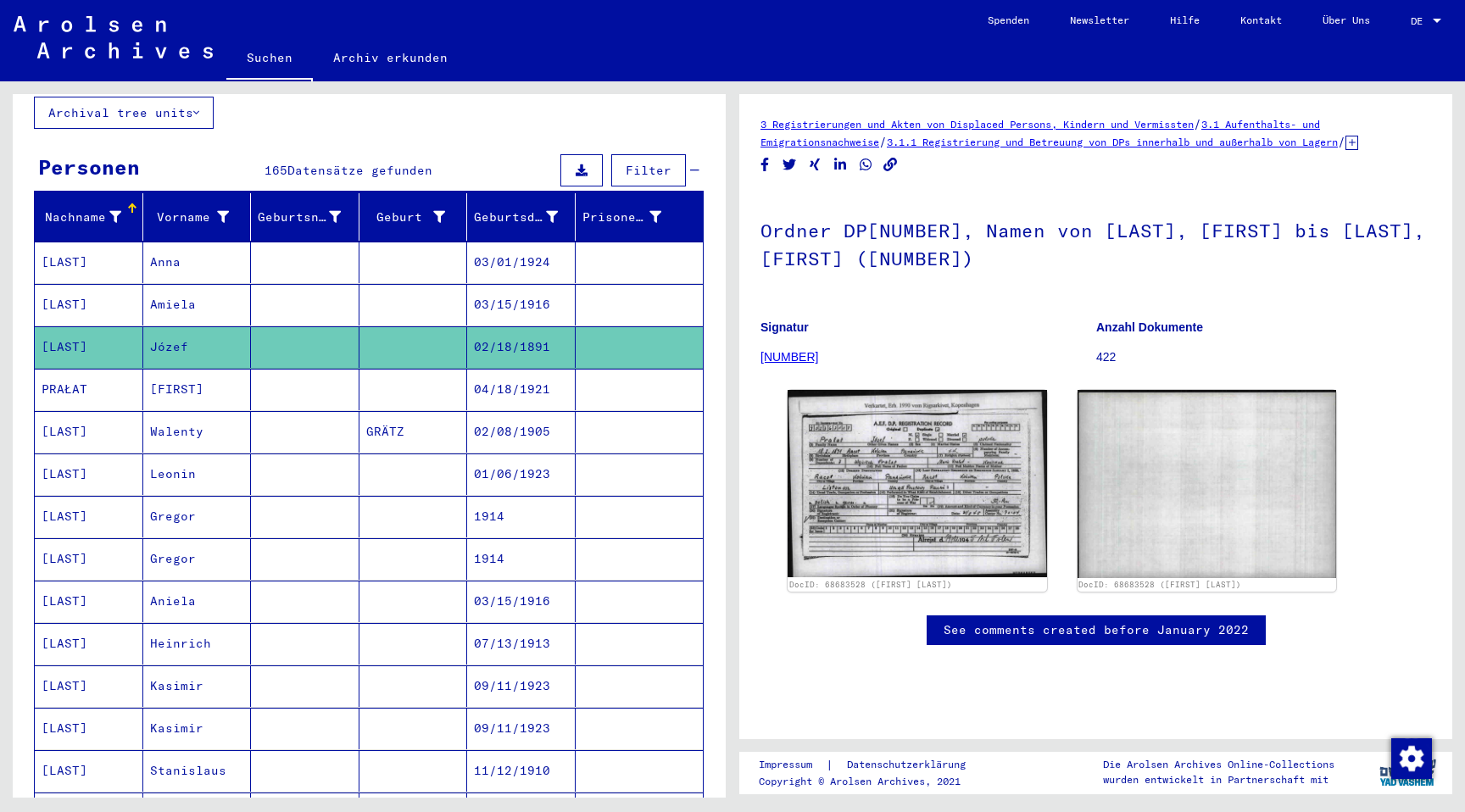 click at bounding box center [414, 431] 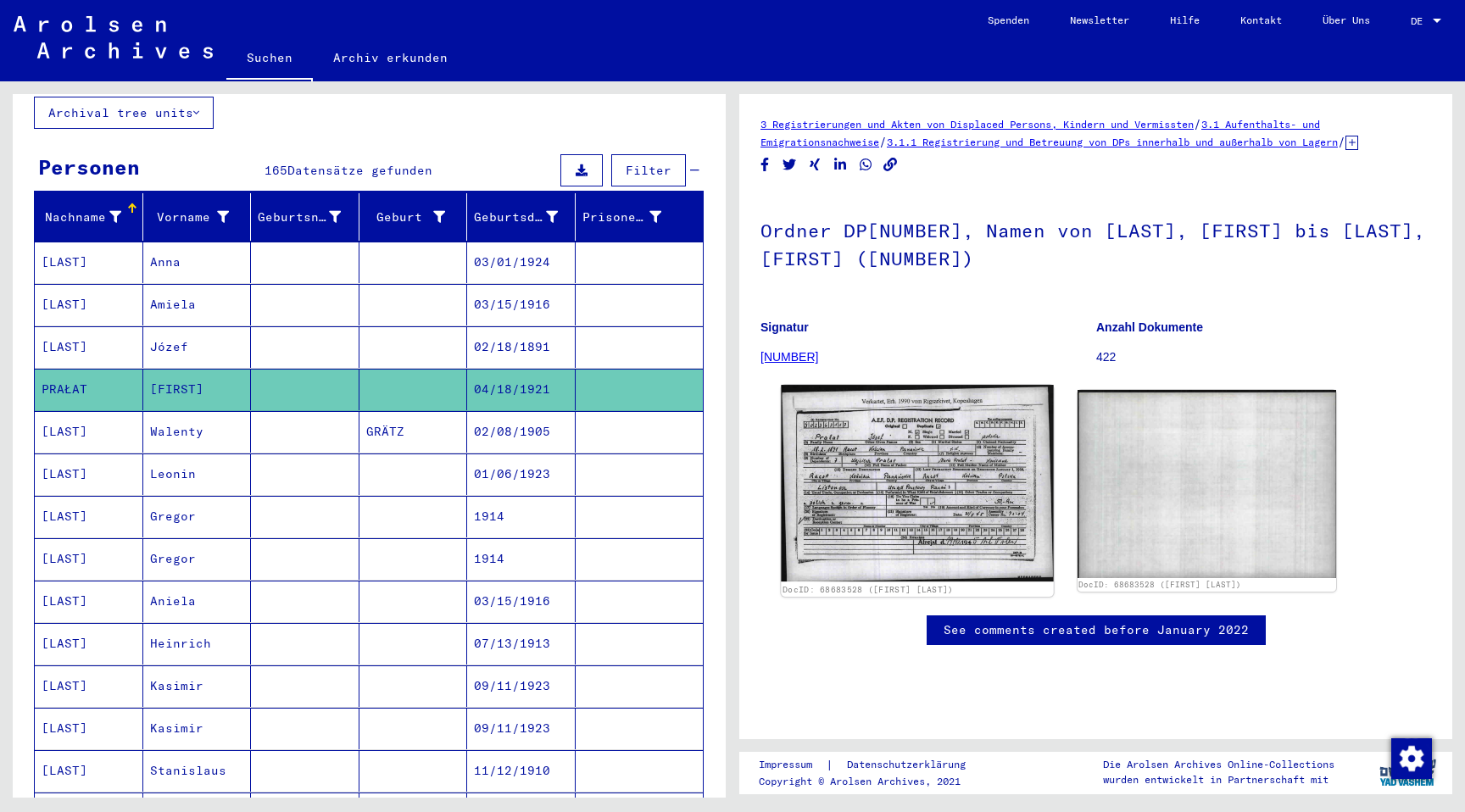 scroll, scrollTop: 0, scrollLeft: 0, axis: both 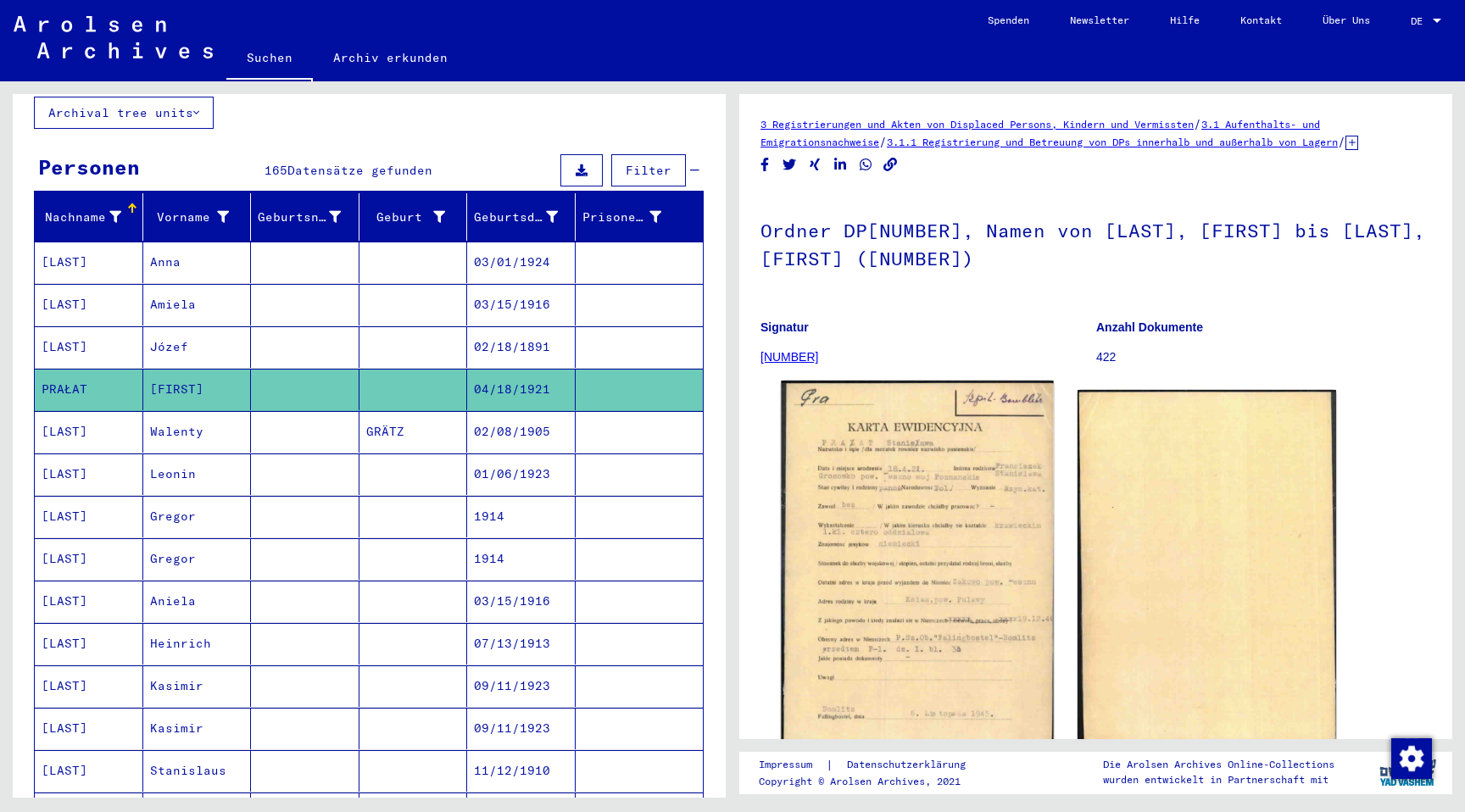 click 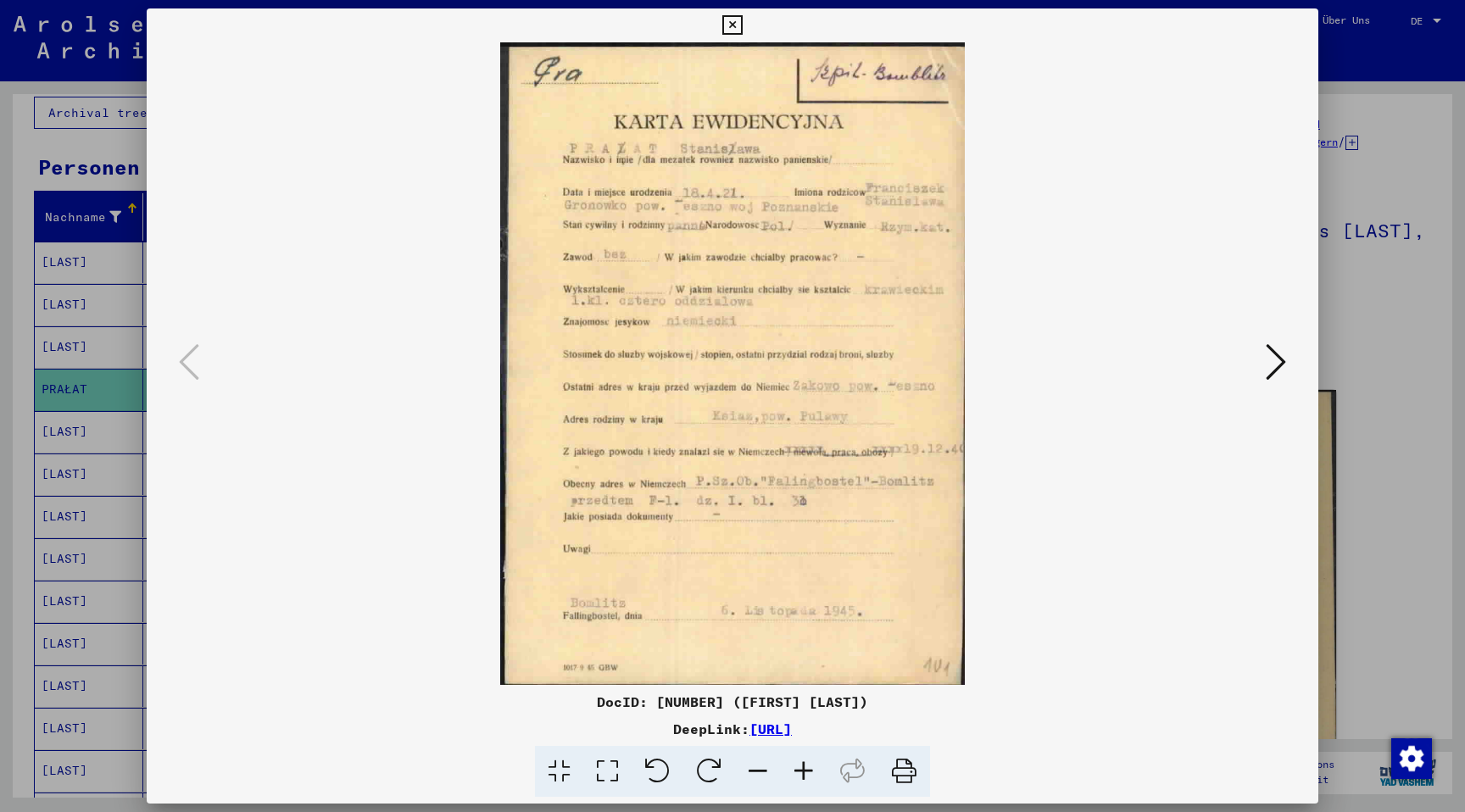 click at bounding box center [1276, 363] 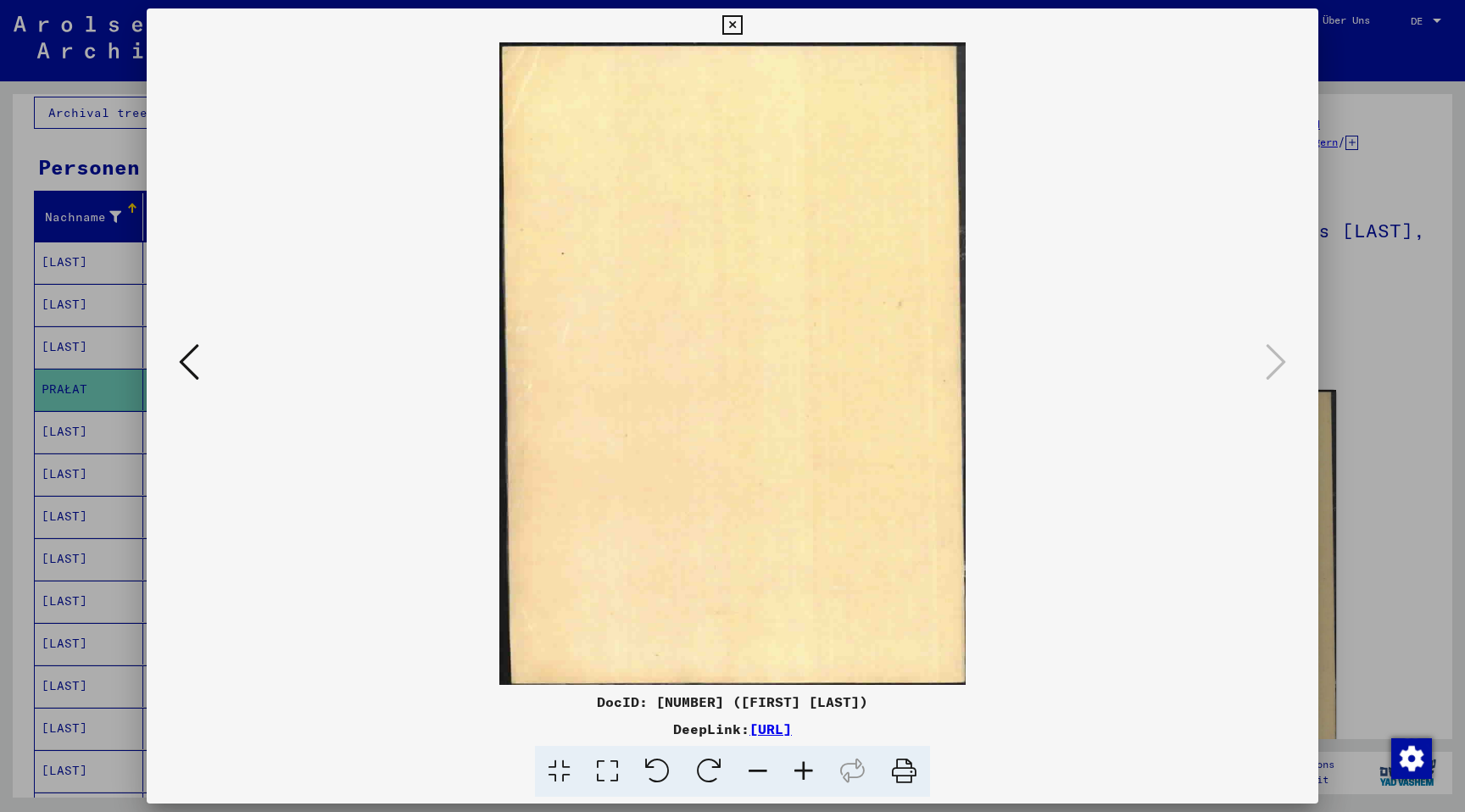 click at bounding box center (189, 362) 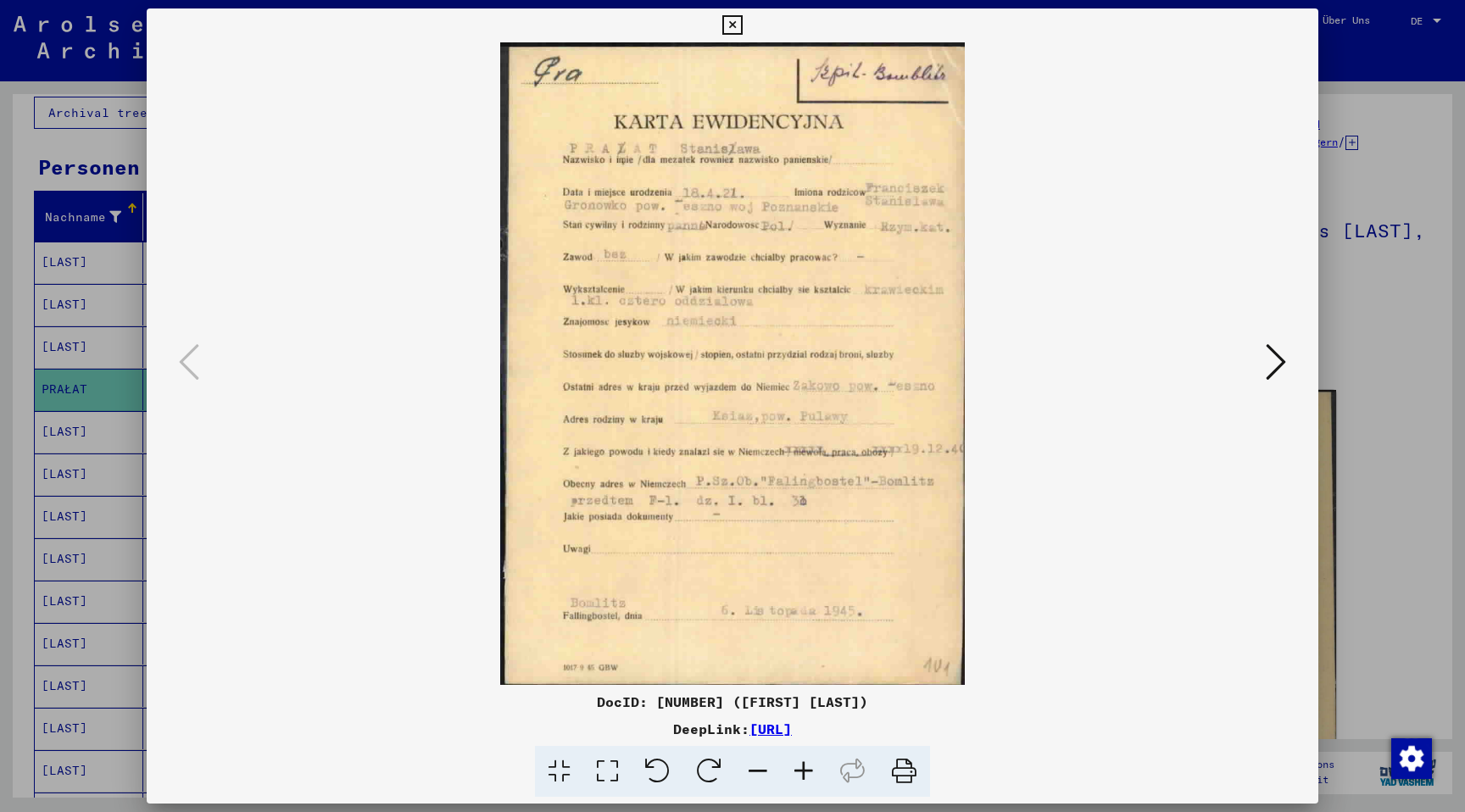 click at bounding box center [732, 406] 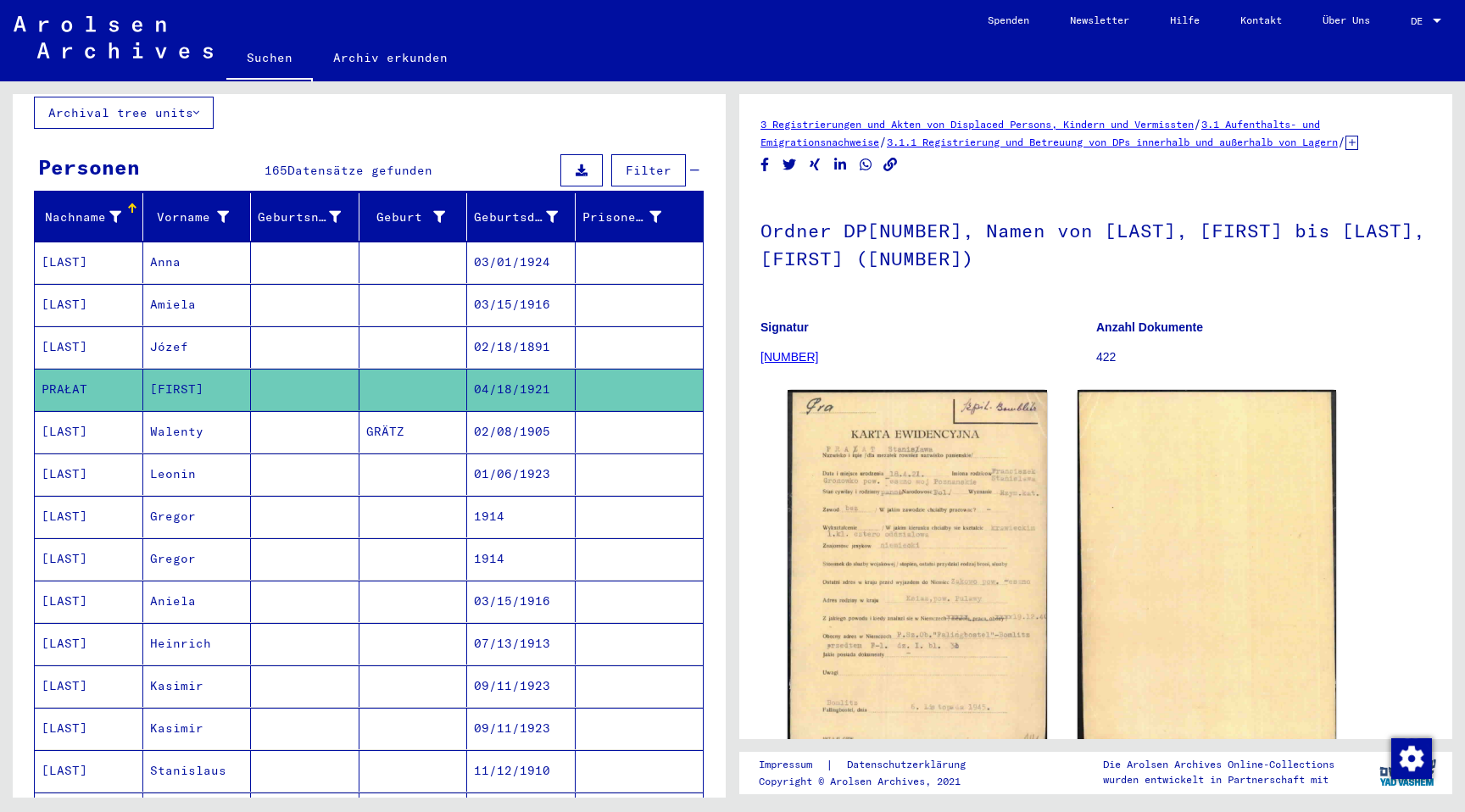 click on "Leonin" at bounding box center (198, 516) 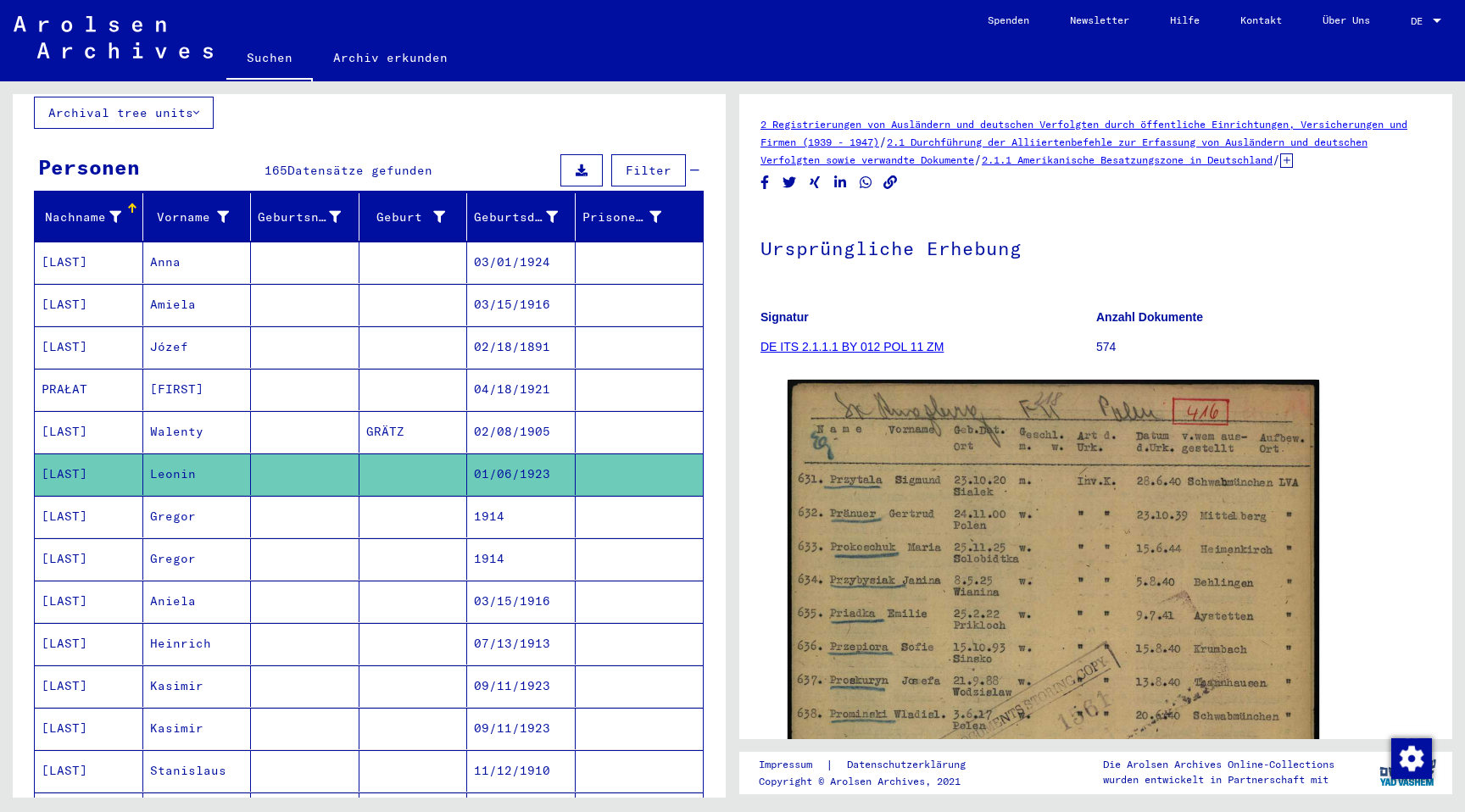 scroll, scrollTop: 0, scrollLeft: 0, axis: both 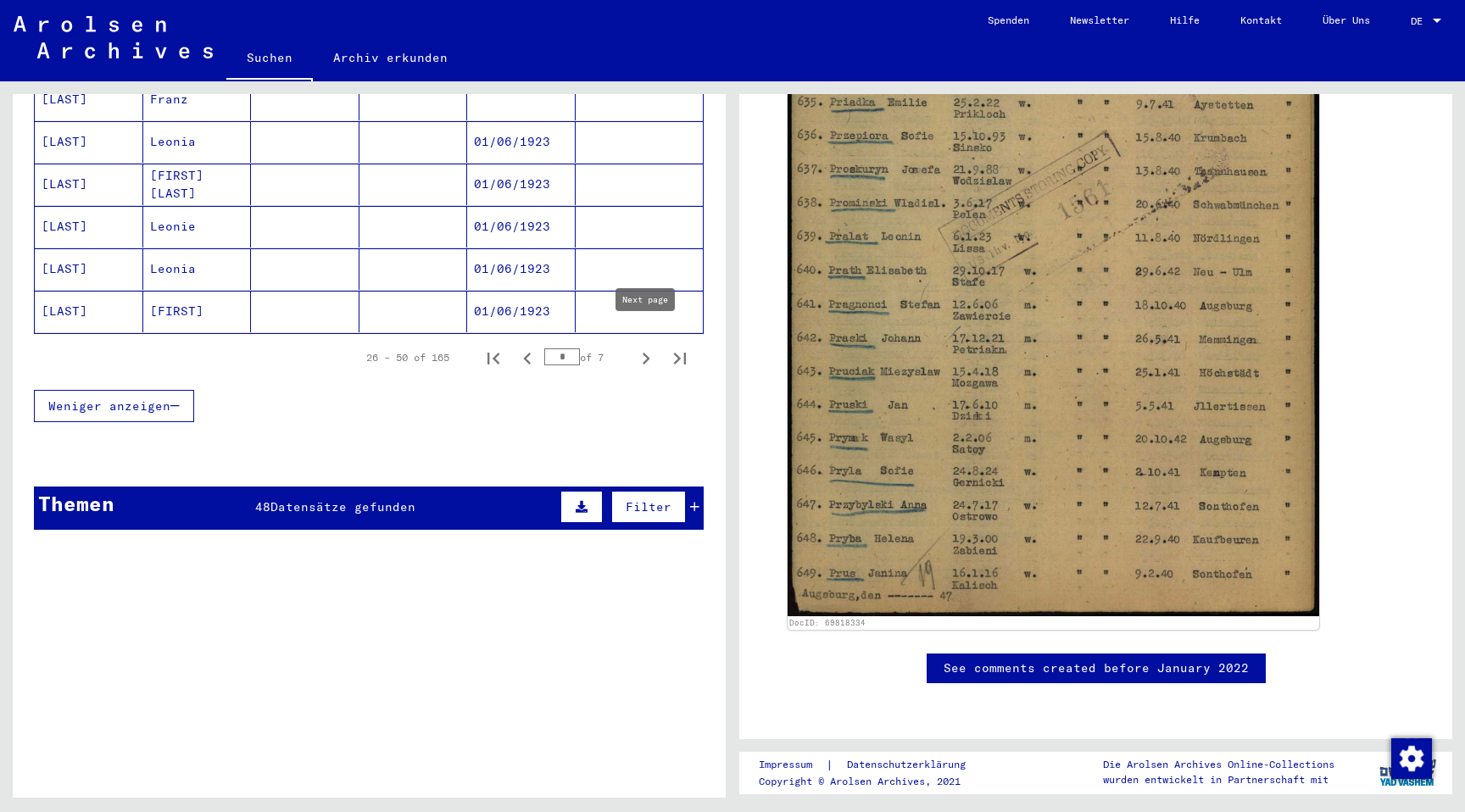 click at bounding box center (646, 358) 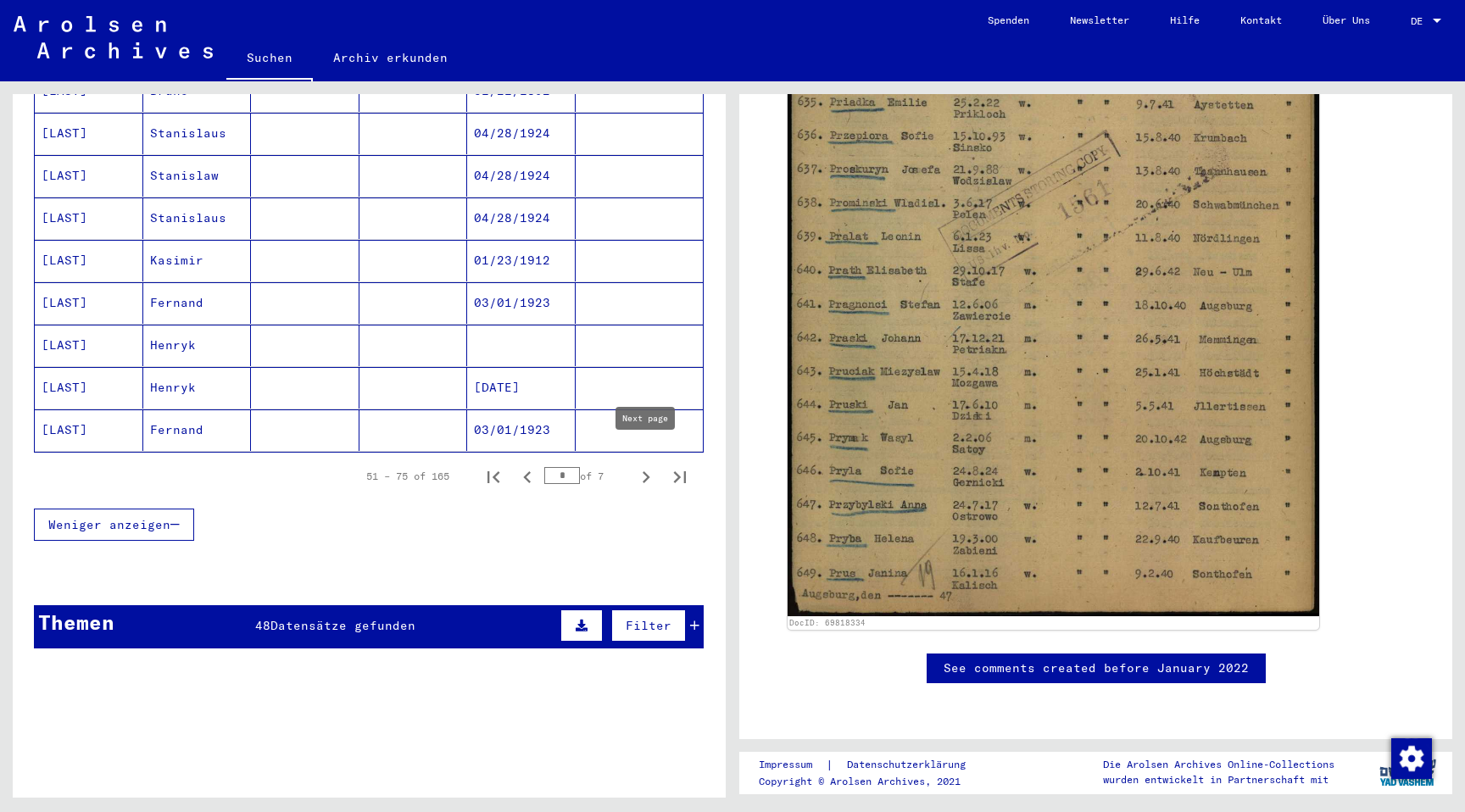 click 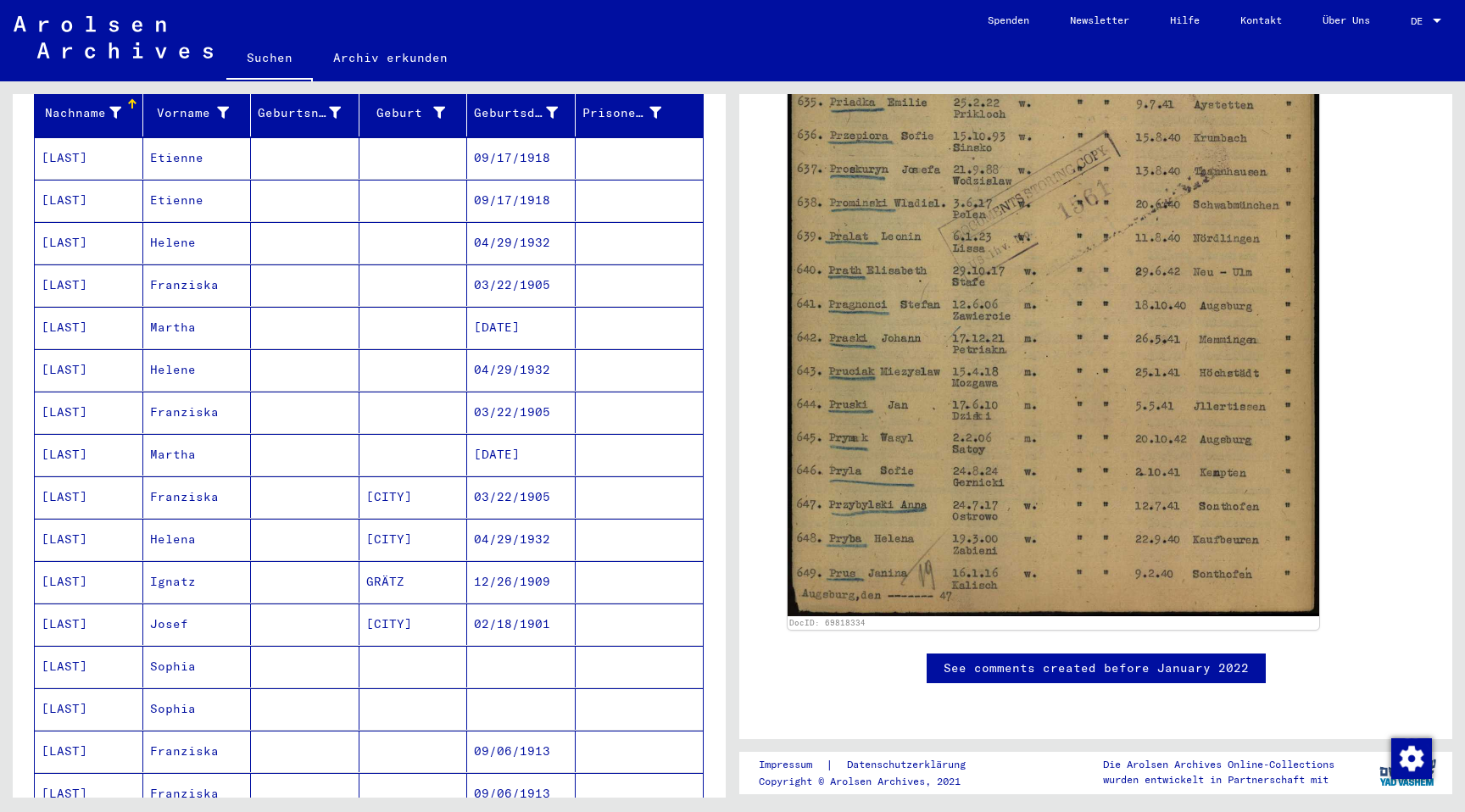 scroll, scrollTop: 214, scrollLeft: 0, axis: vertical 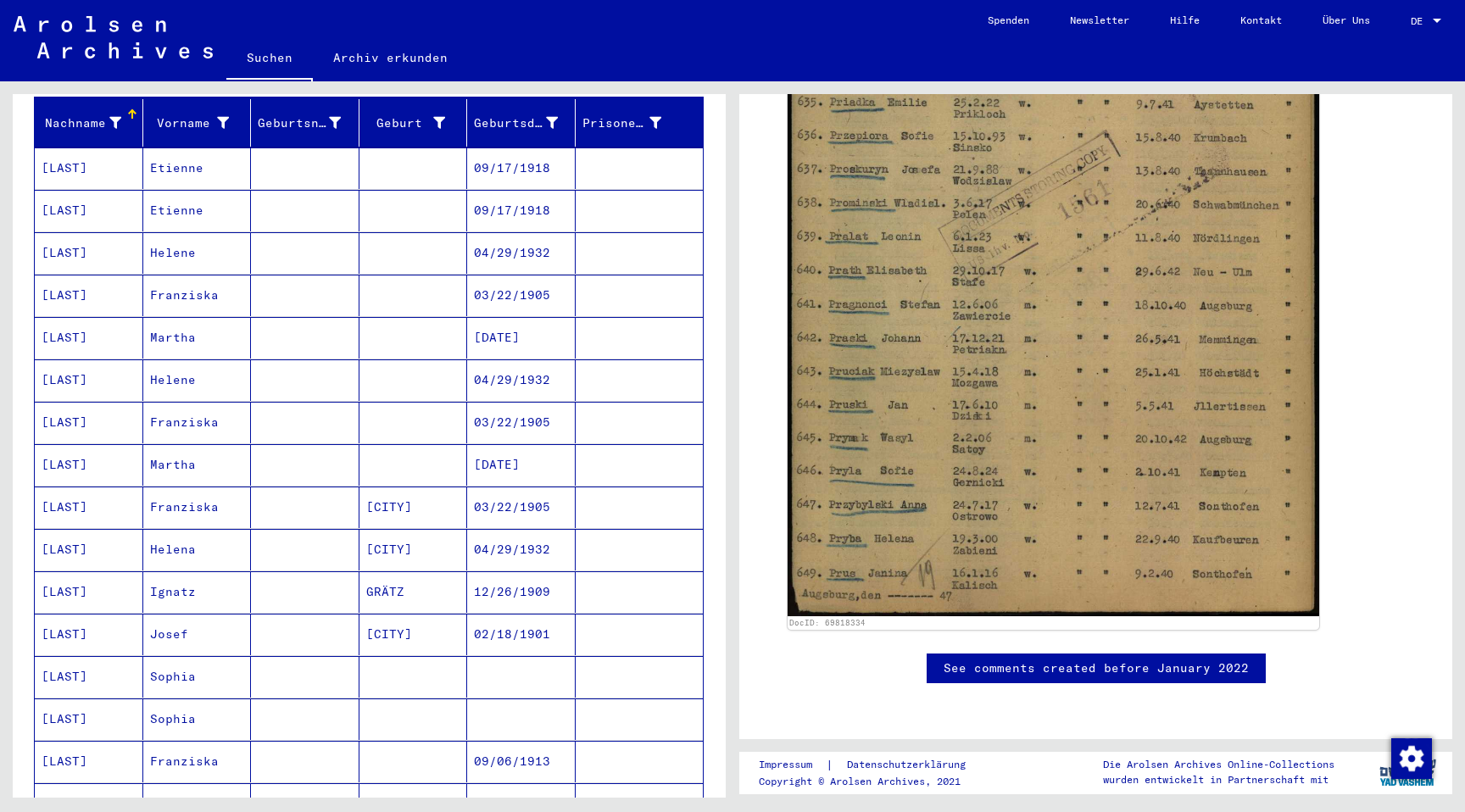 click at bounding box center (305, 634) 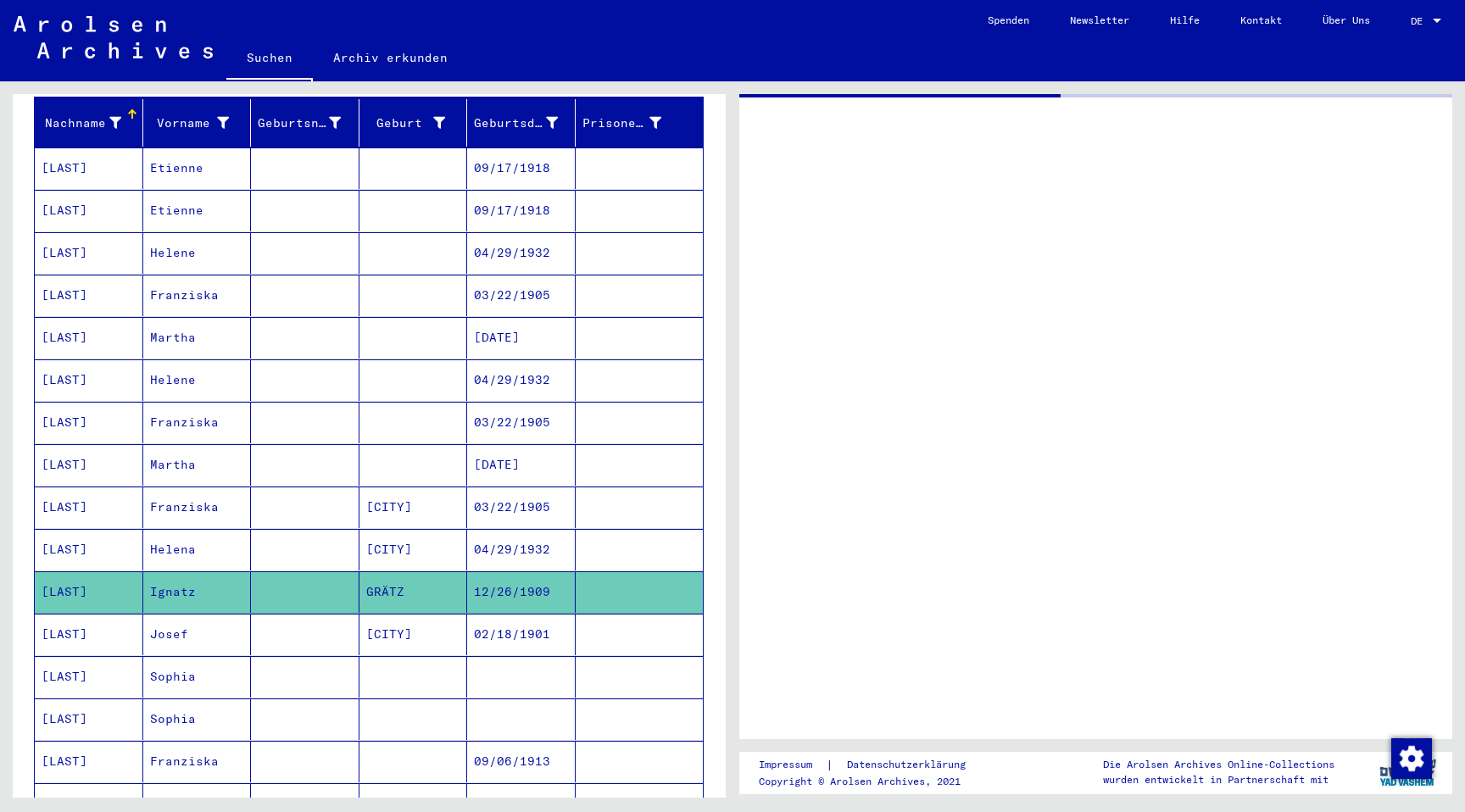 scroll, scrollTop: 0, scrollLeft: 0, axis: both 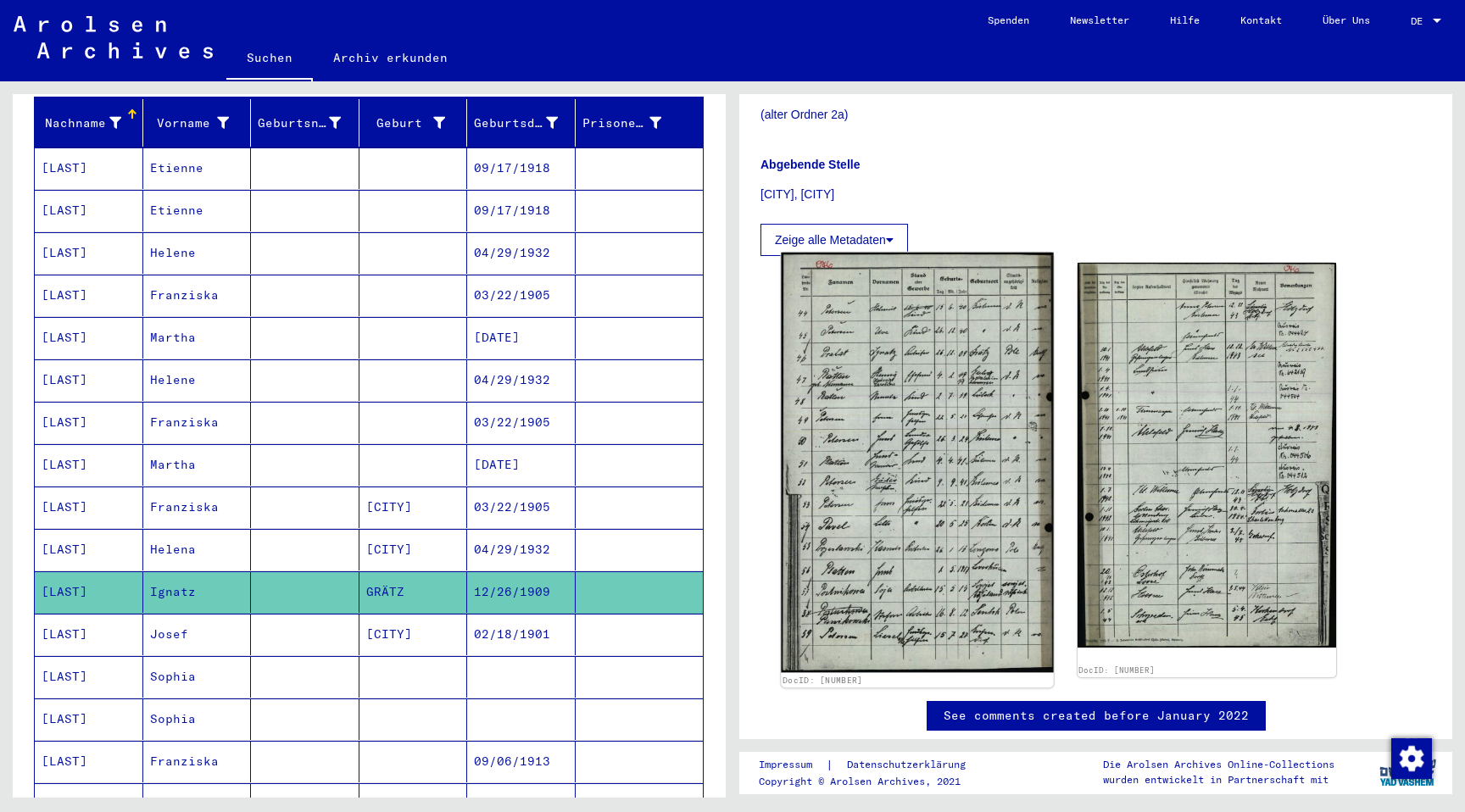 click 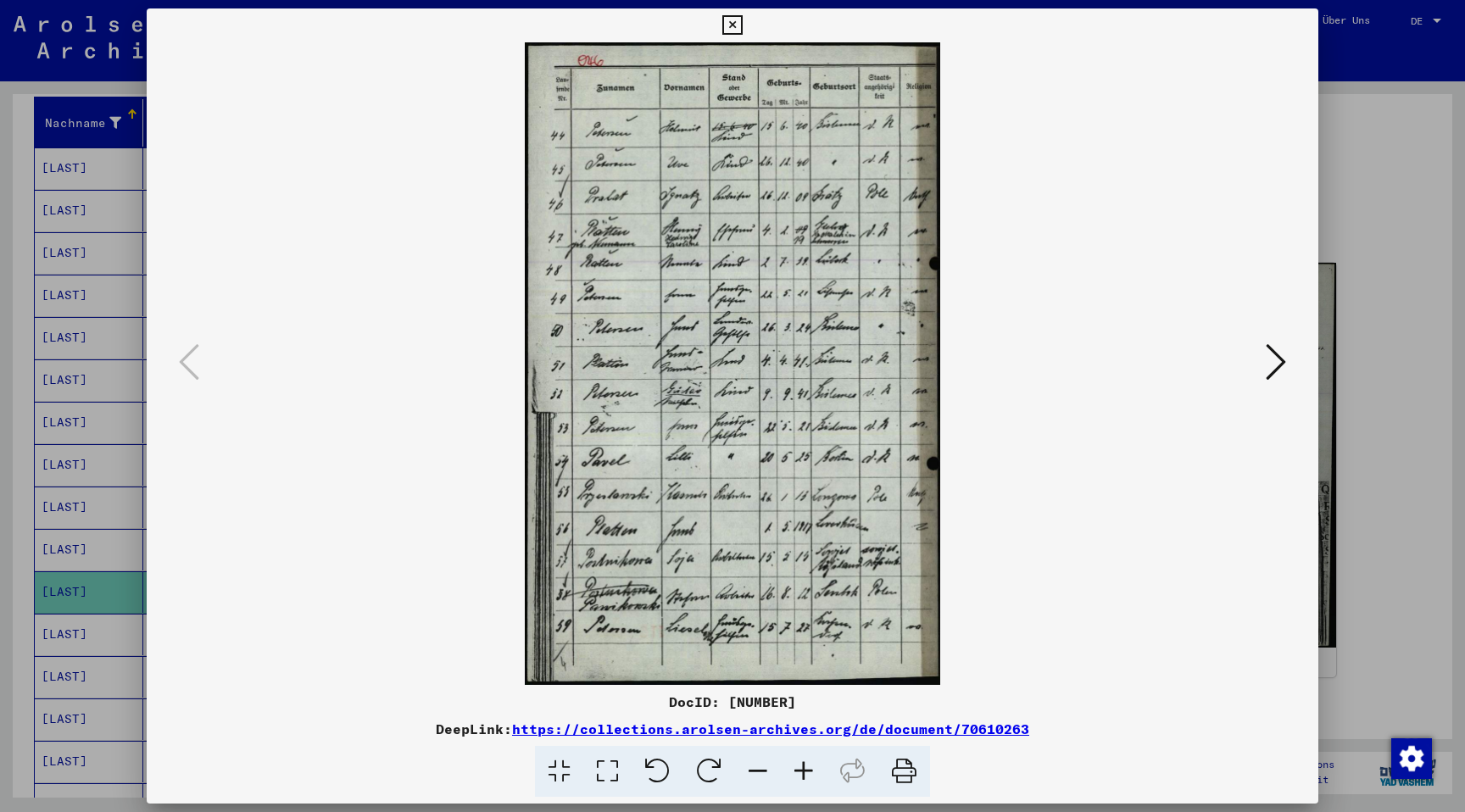 click at bounding box center (732, 406) 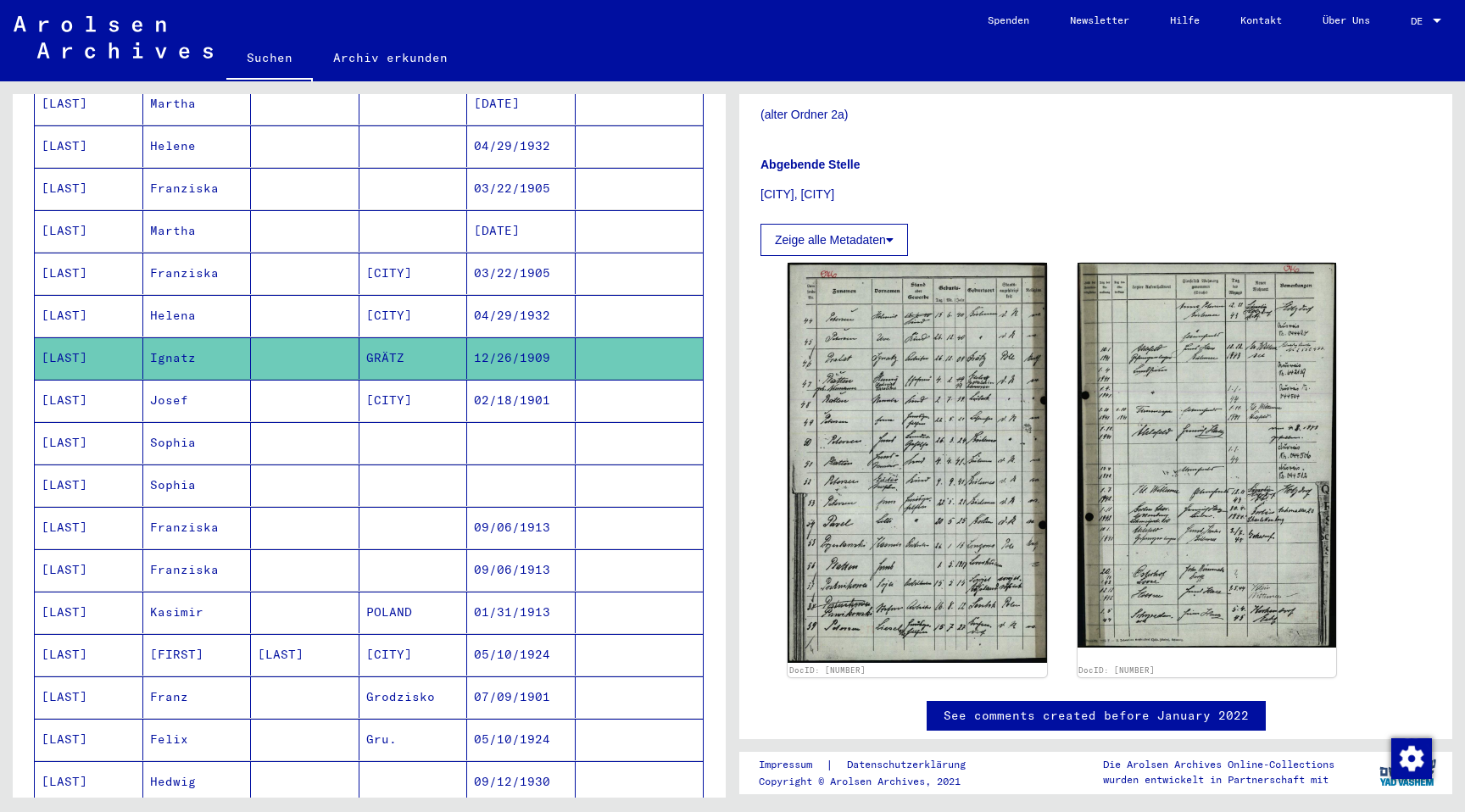 scroll, scrollTop: 513, scrollLeft: 0, axis: vertical 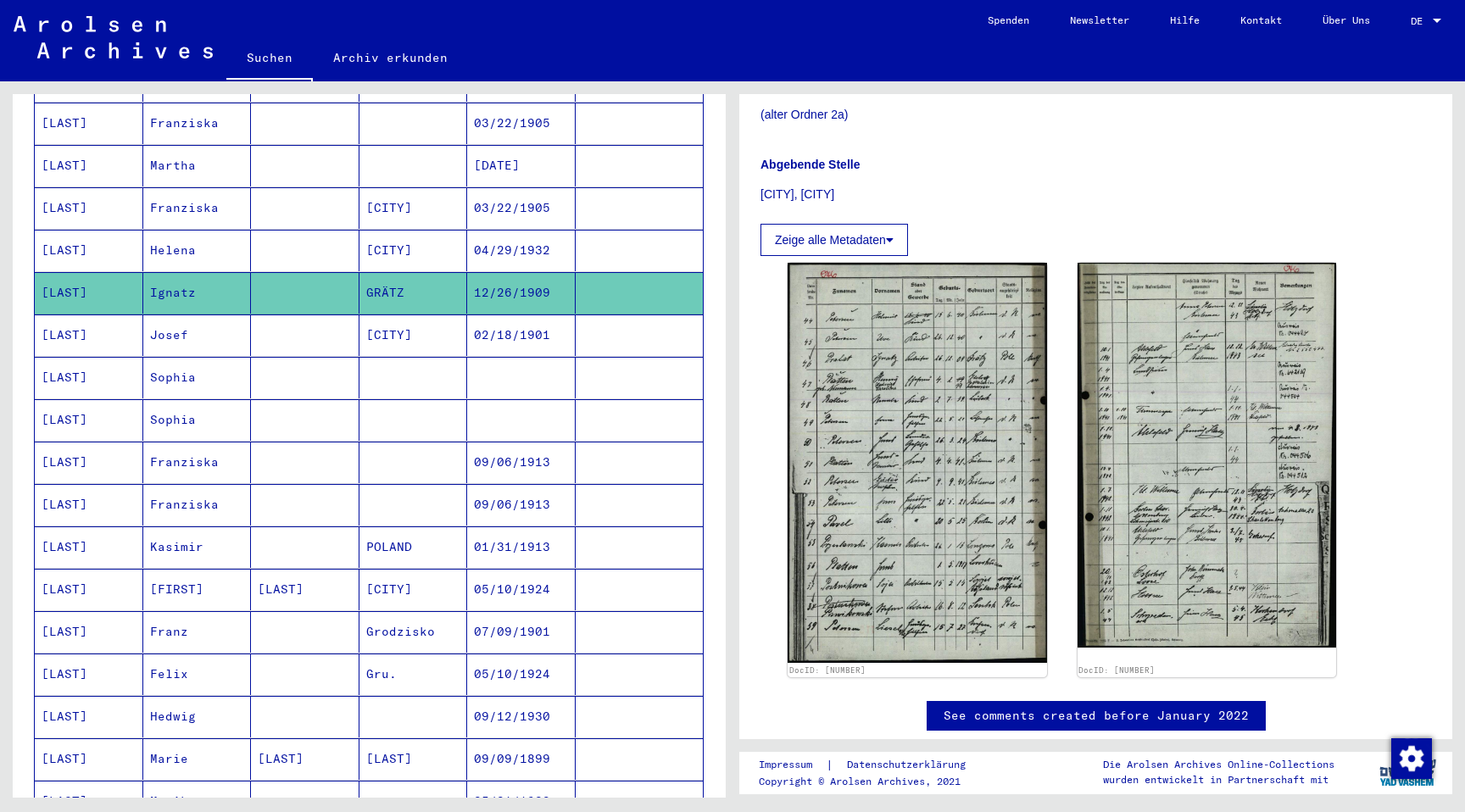 click on "Grodzisko" at bounding box center [414, 674] 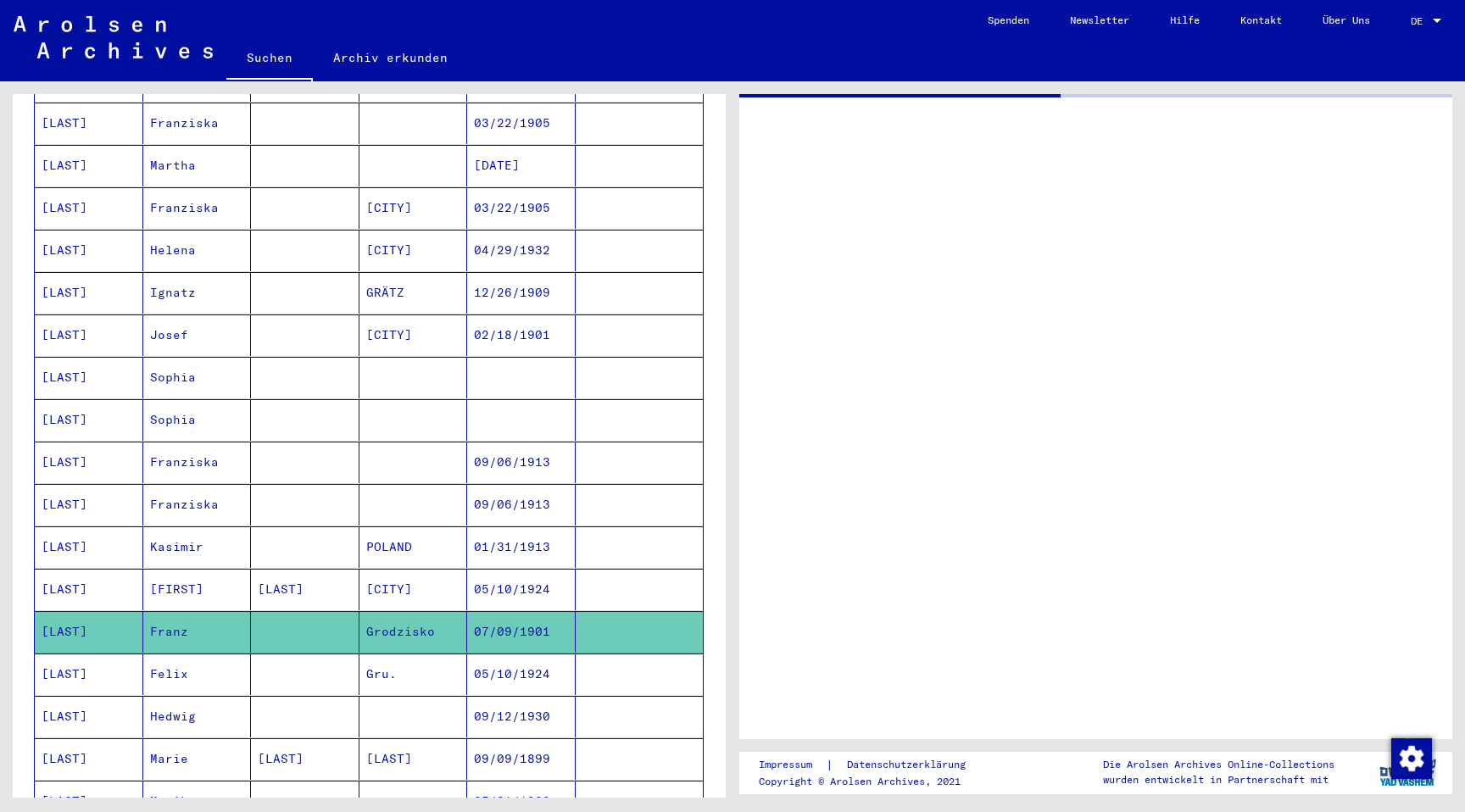 scroll, scrollTop: 0, scrollLeft: 0, axis: both 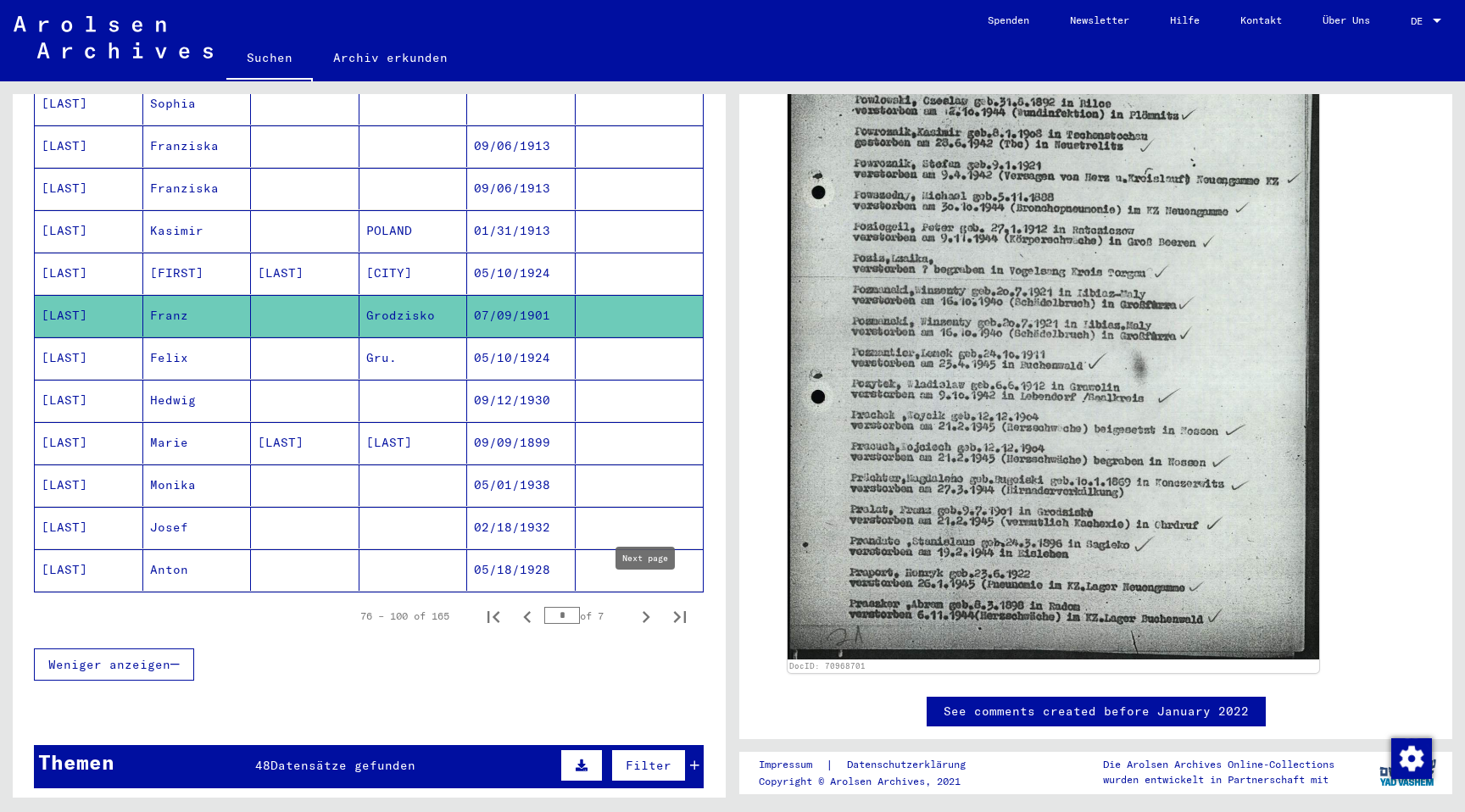 click 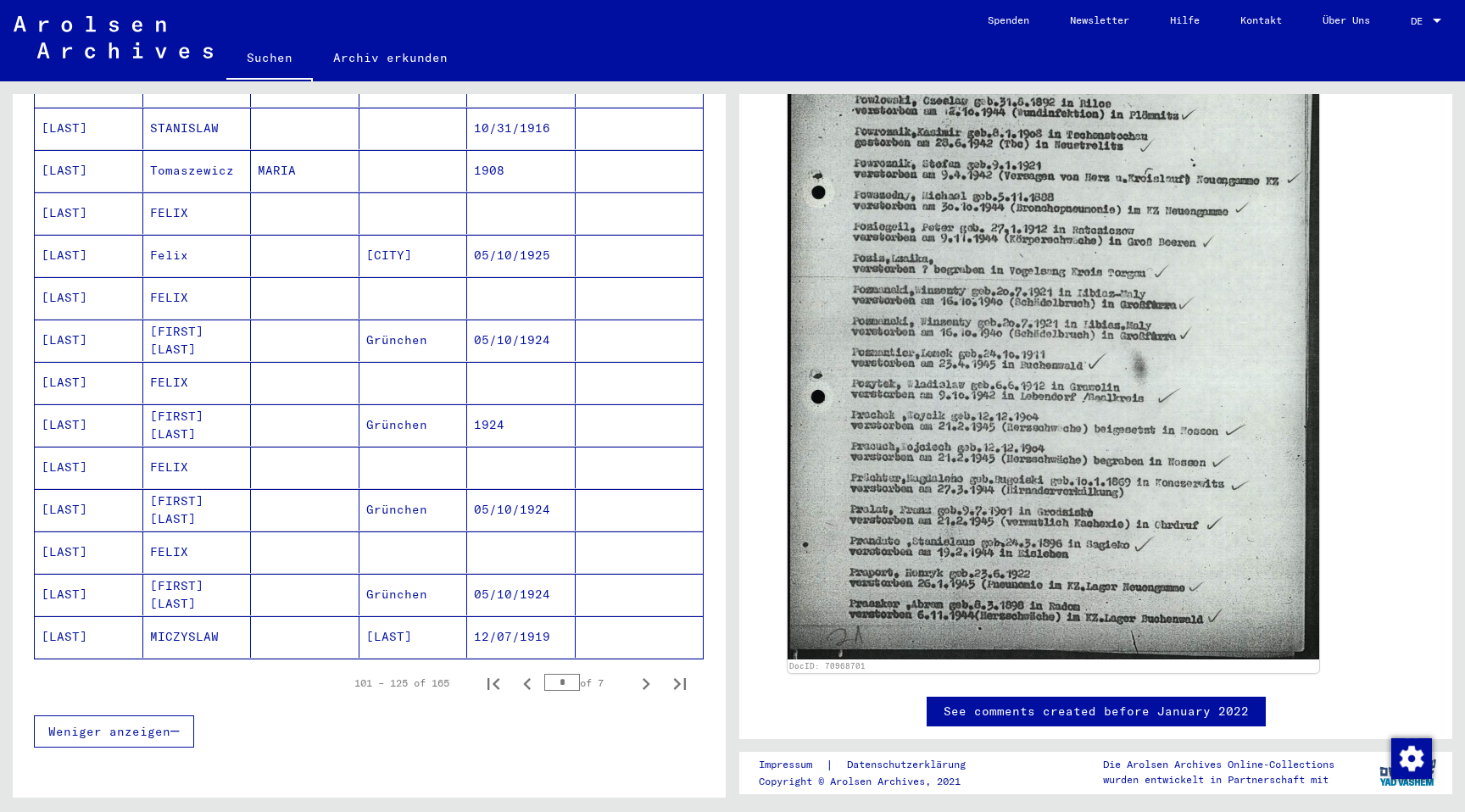 scroll, scrollTop: 776, scrollLeft: 0, axis: vertical 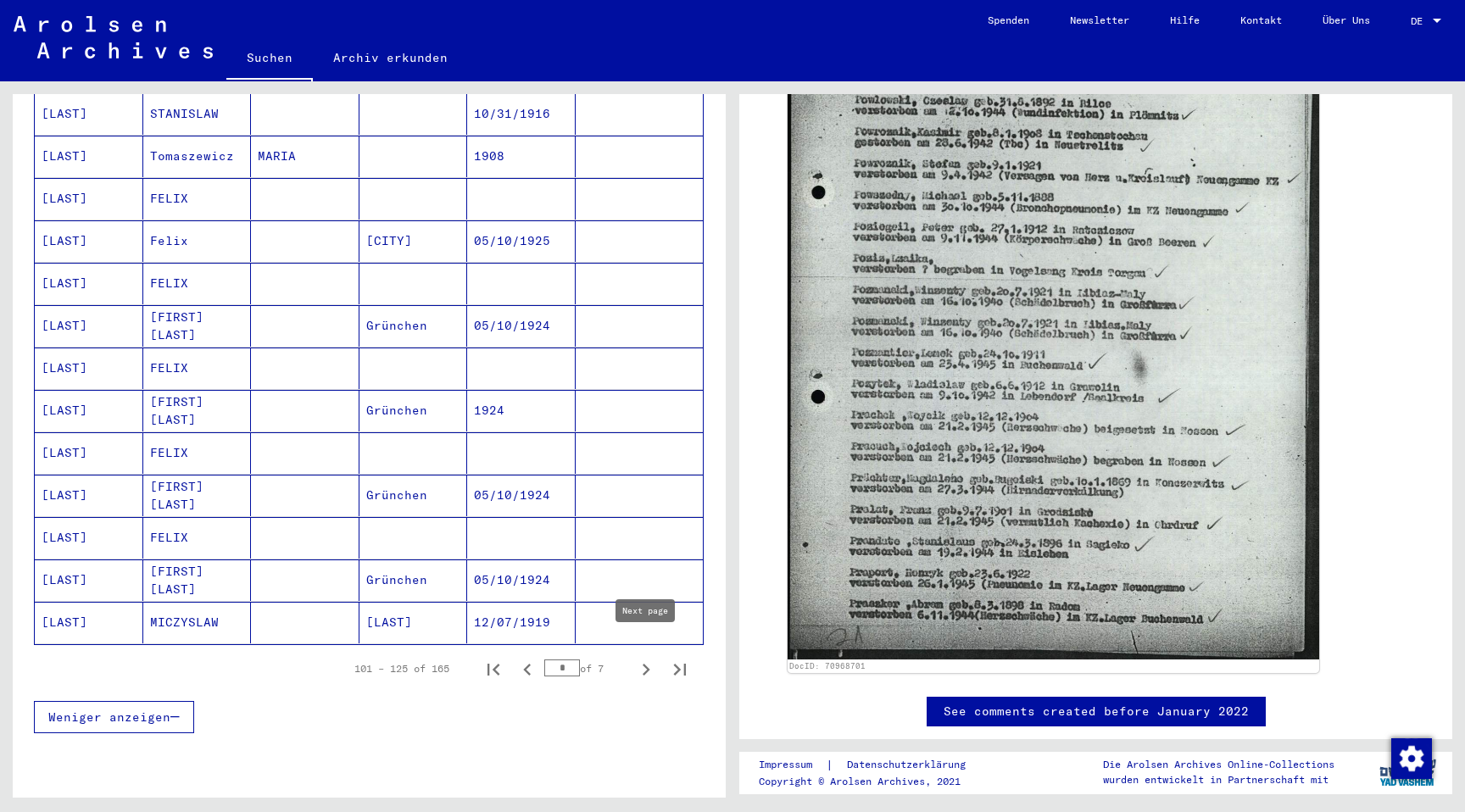 click 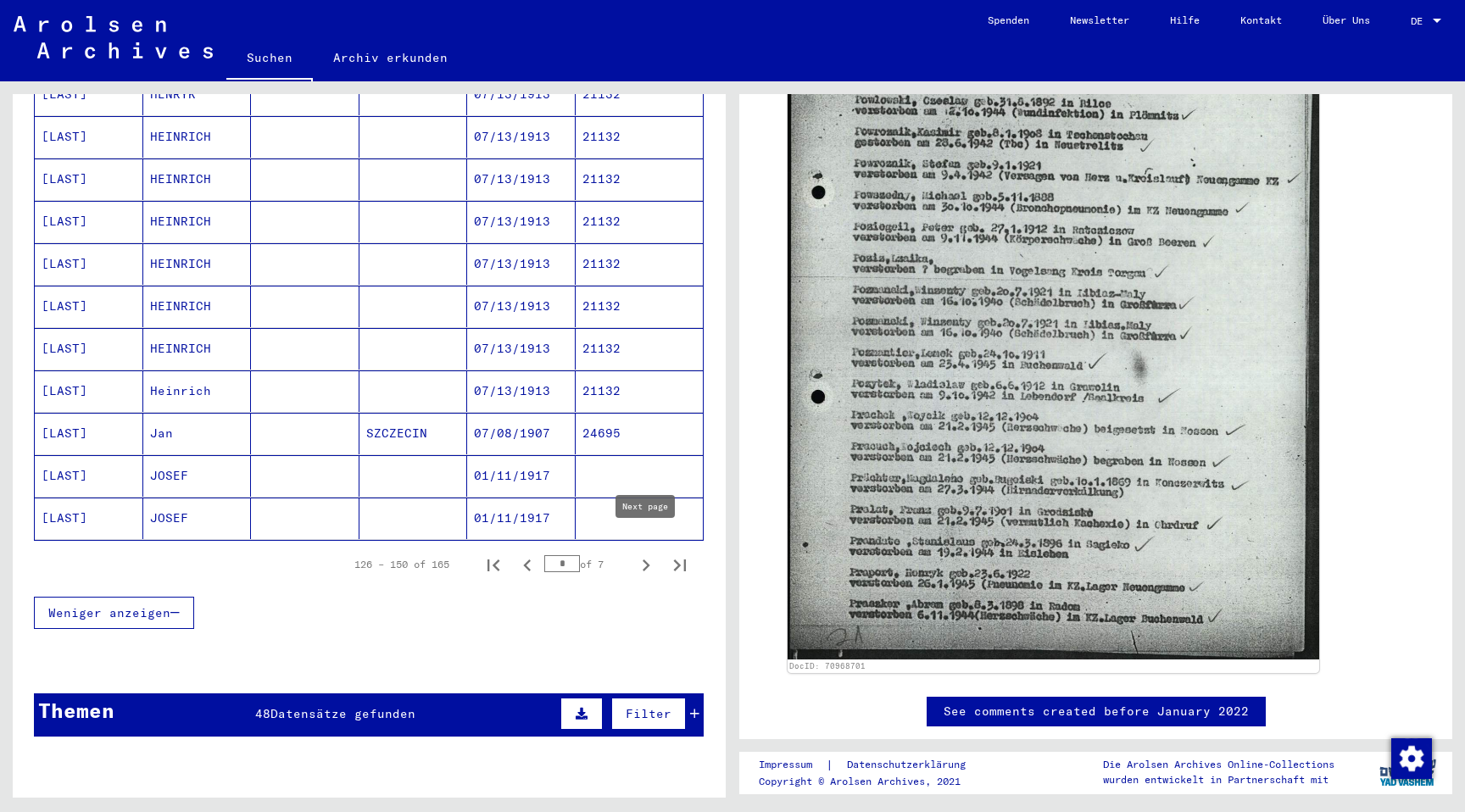 click 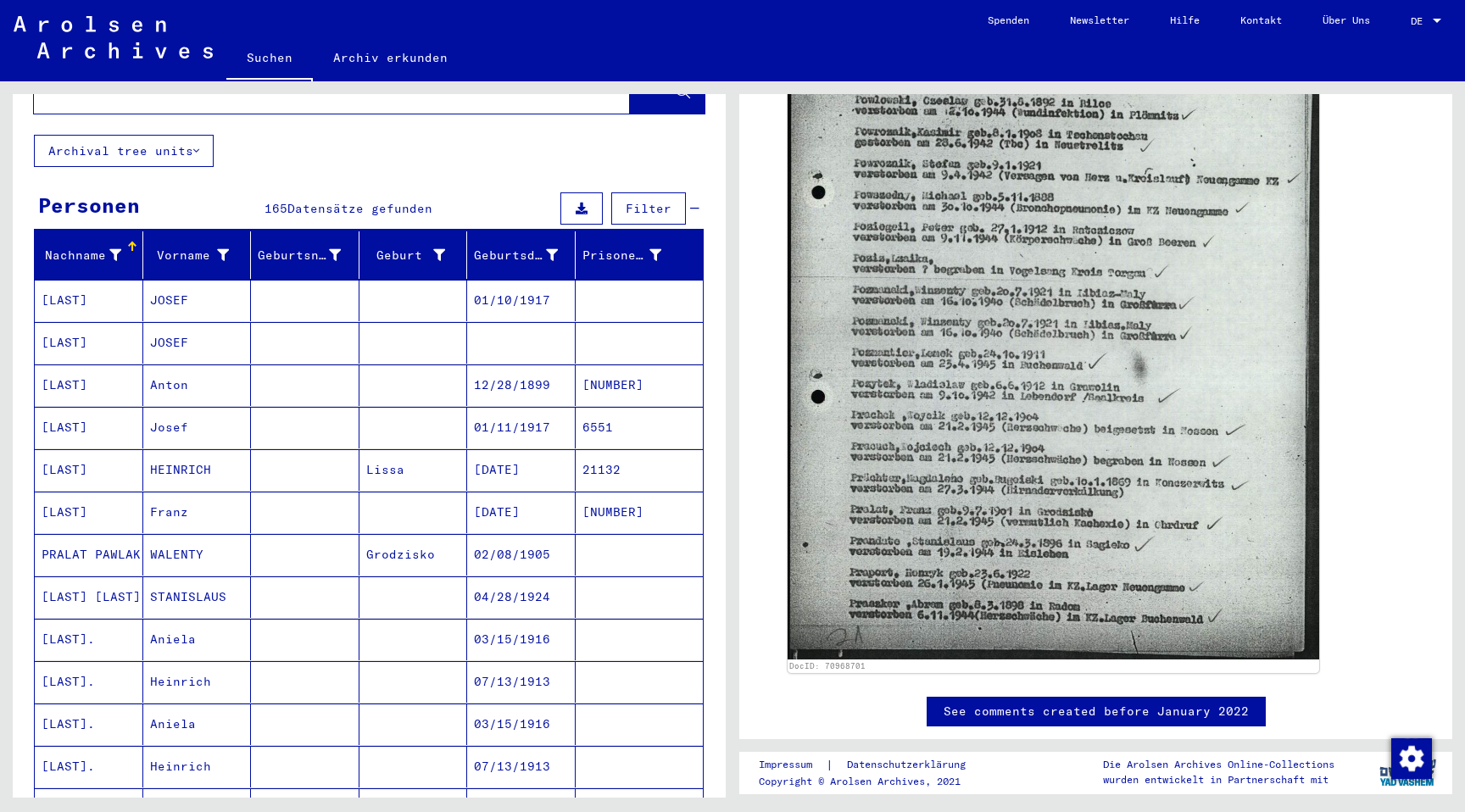 scroll, scrollTop: 100, scrollLeft: 0, axis: vertical 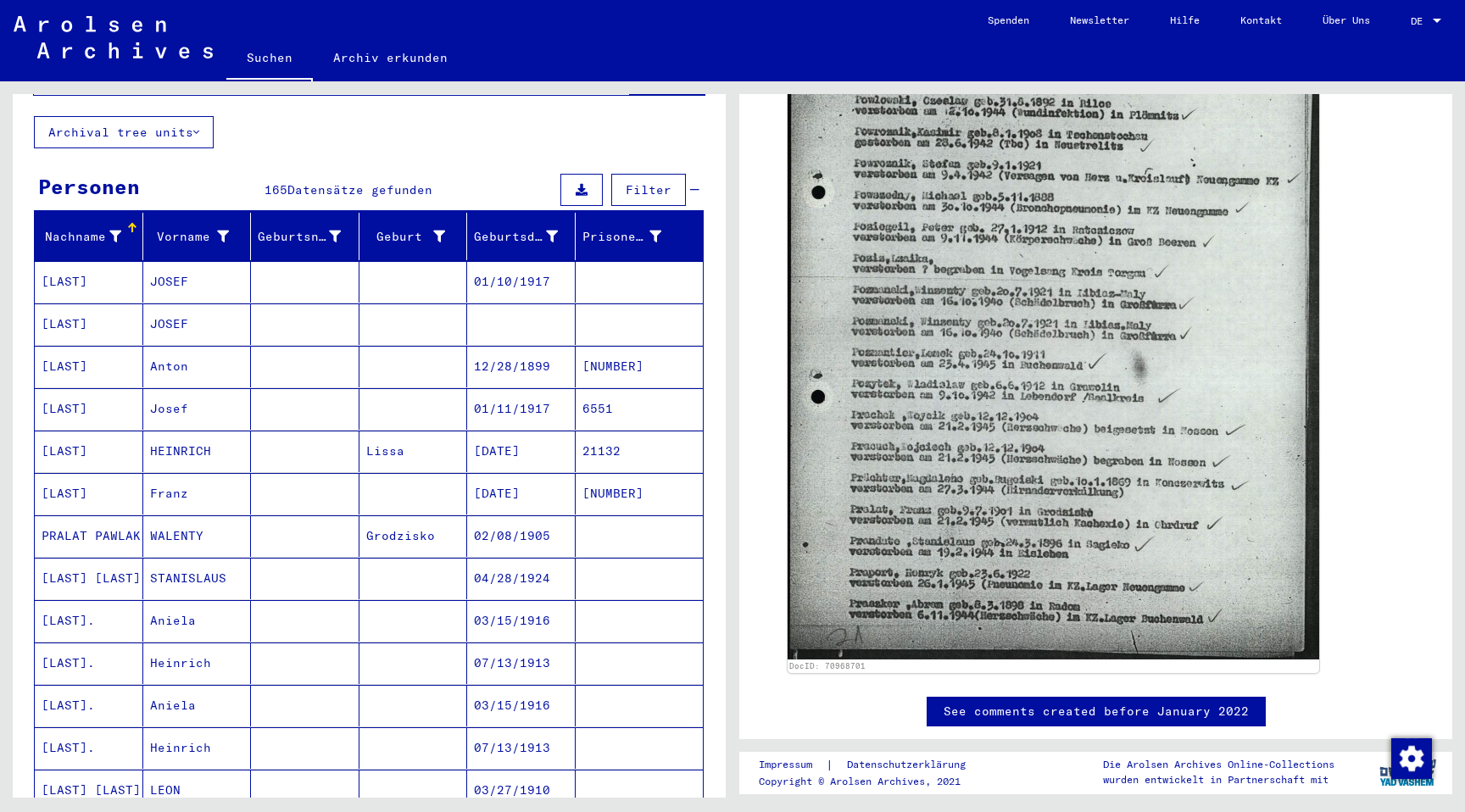 click at bounding box center (305, 578) 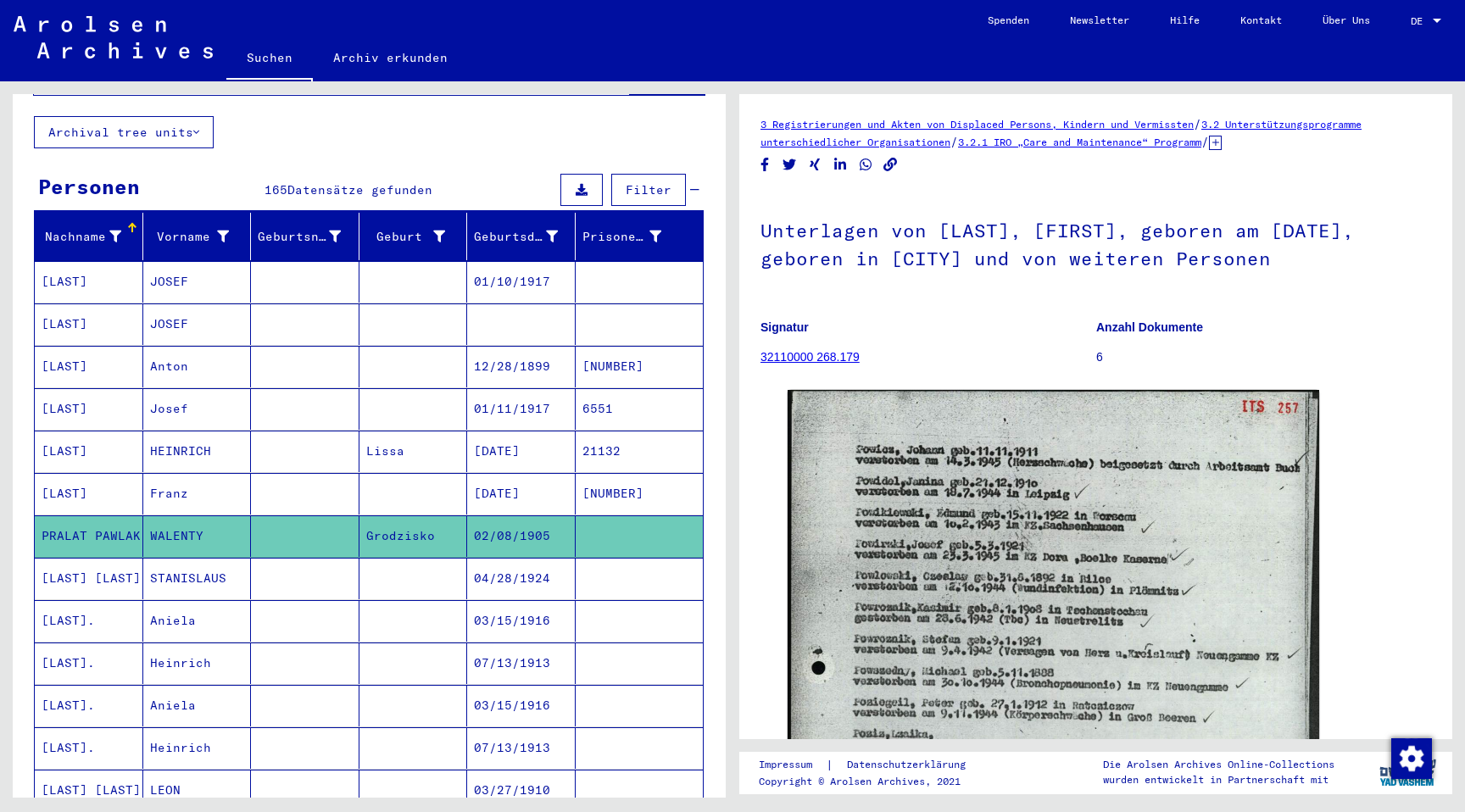 scroll, scrollTop: 0, scrollLeft: 0, axis: both 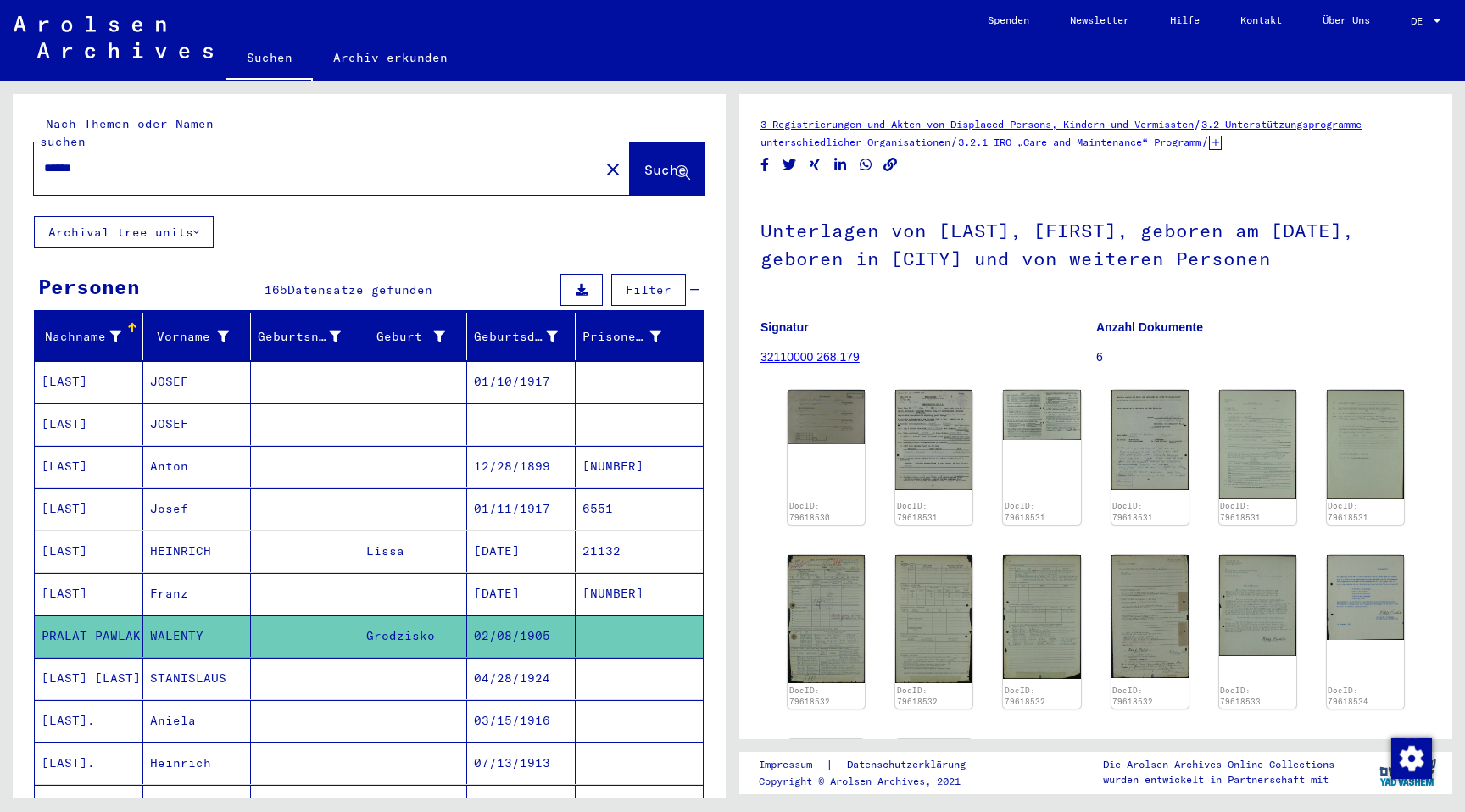 click on "******" at bounding box center (316, 168) 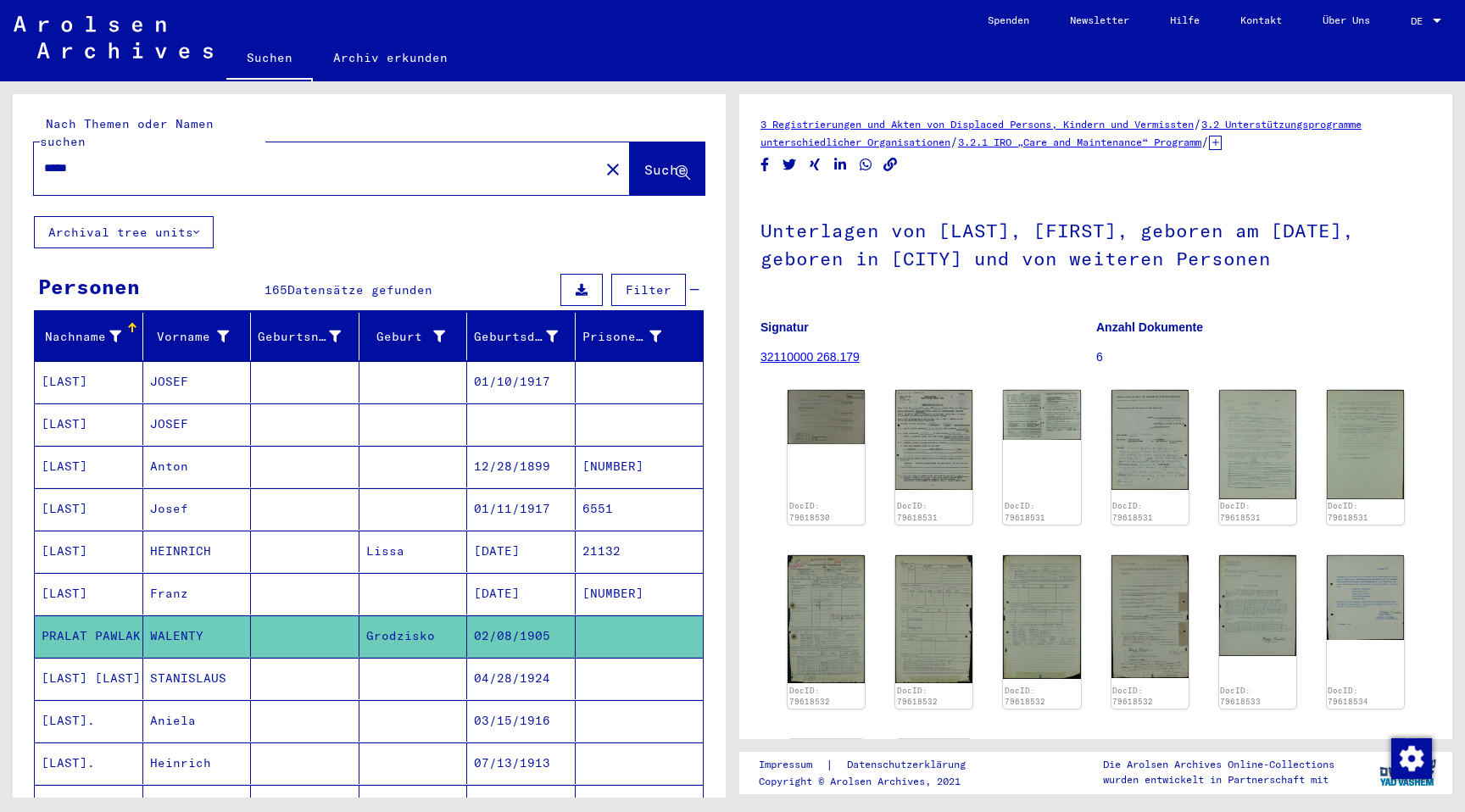 type on "*****" 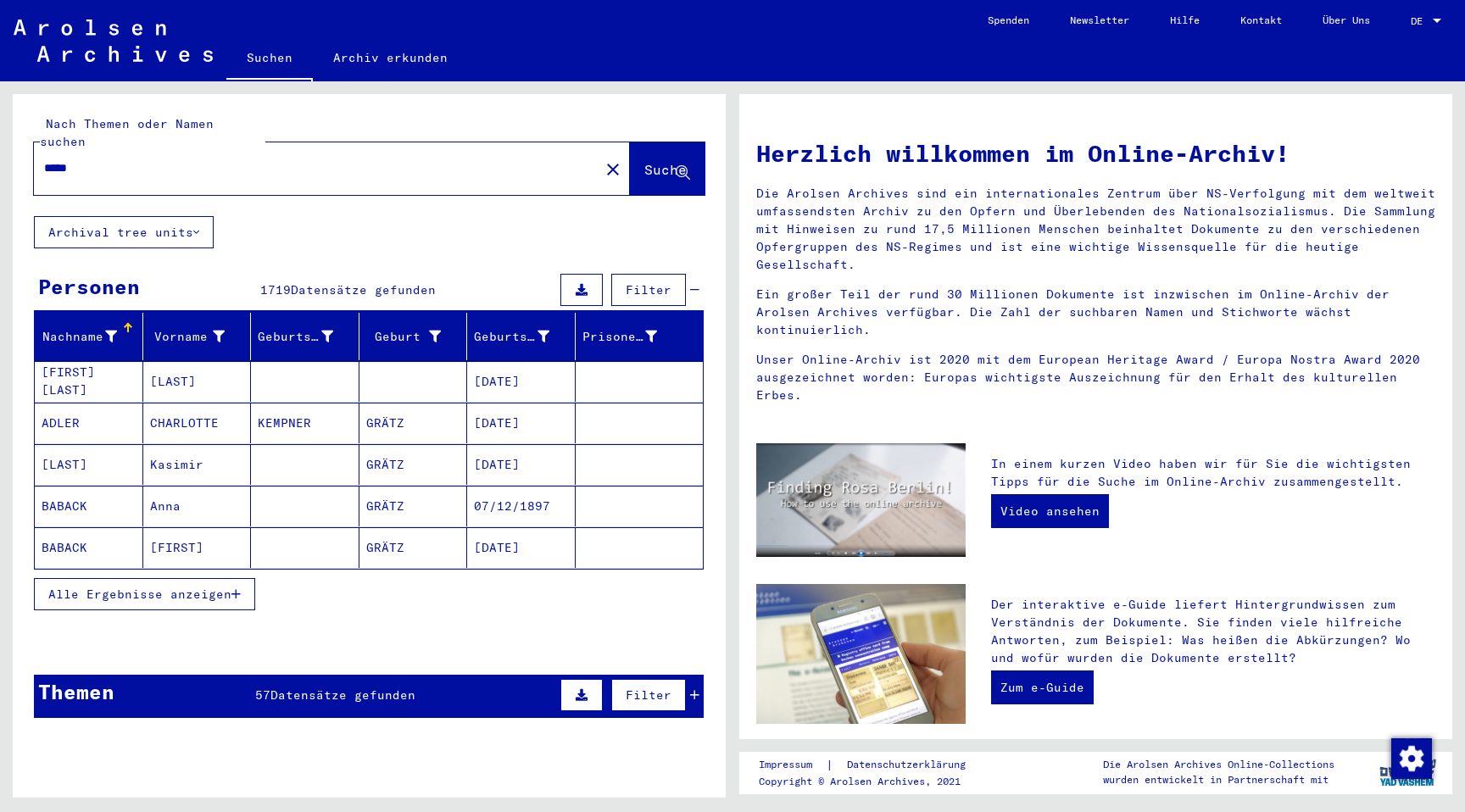 click on "Alle Ergebnisse anzeigen" at bounding box center (140, 594) 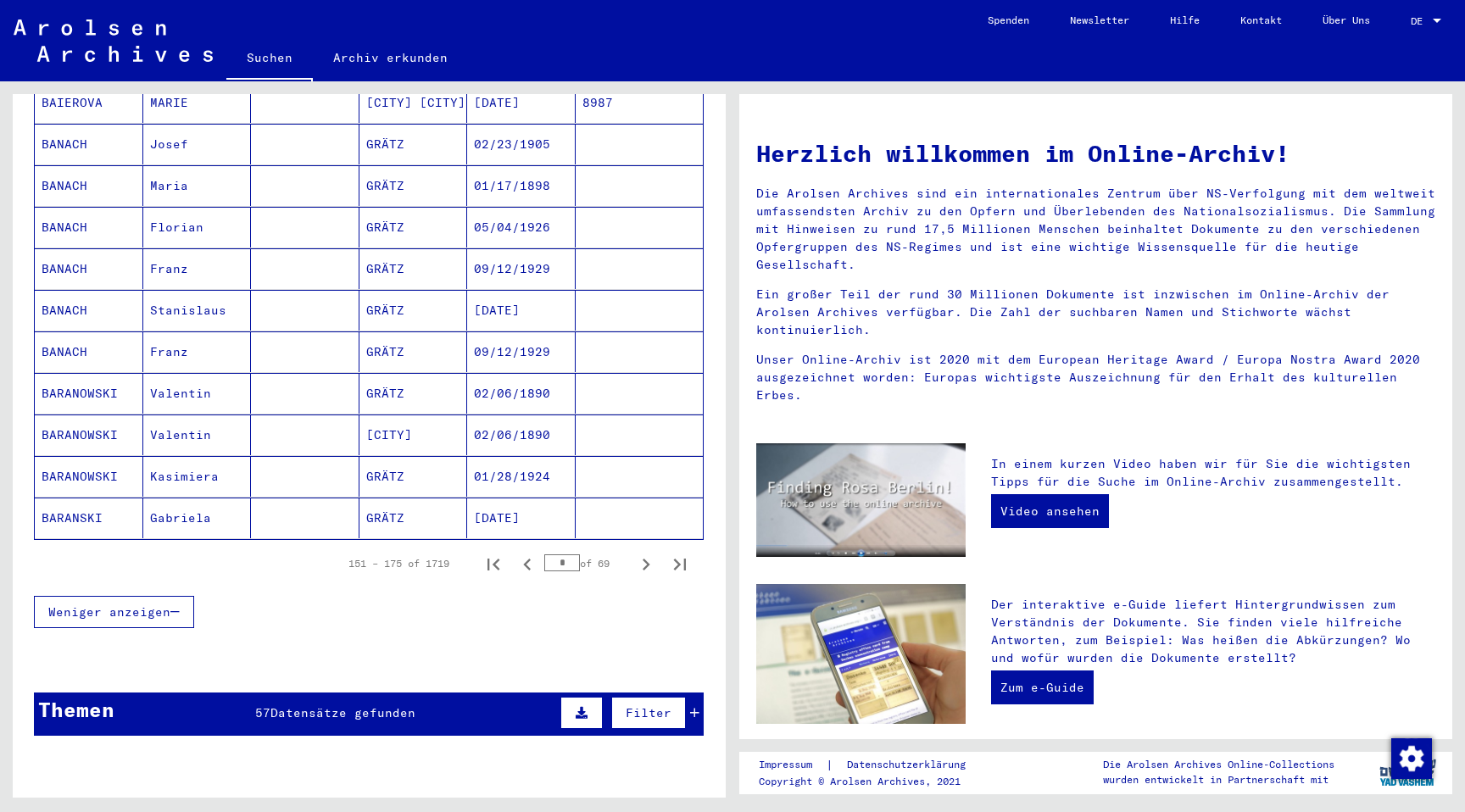scroll, scrollTop: 884, scrollLeft: 0, axis: vertical 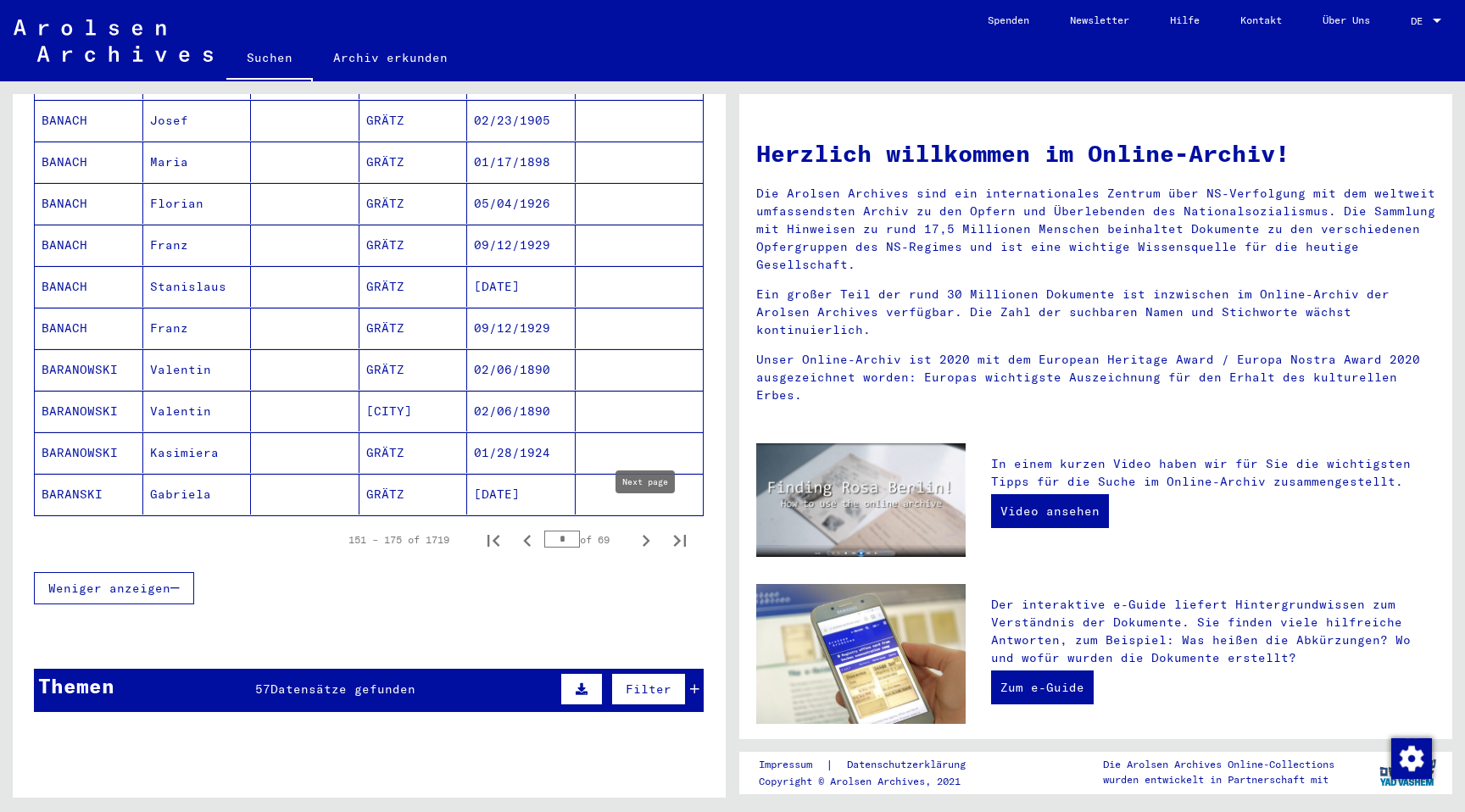 click 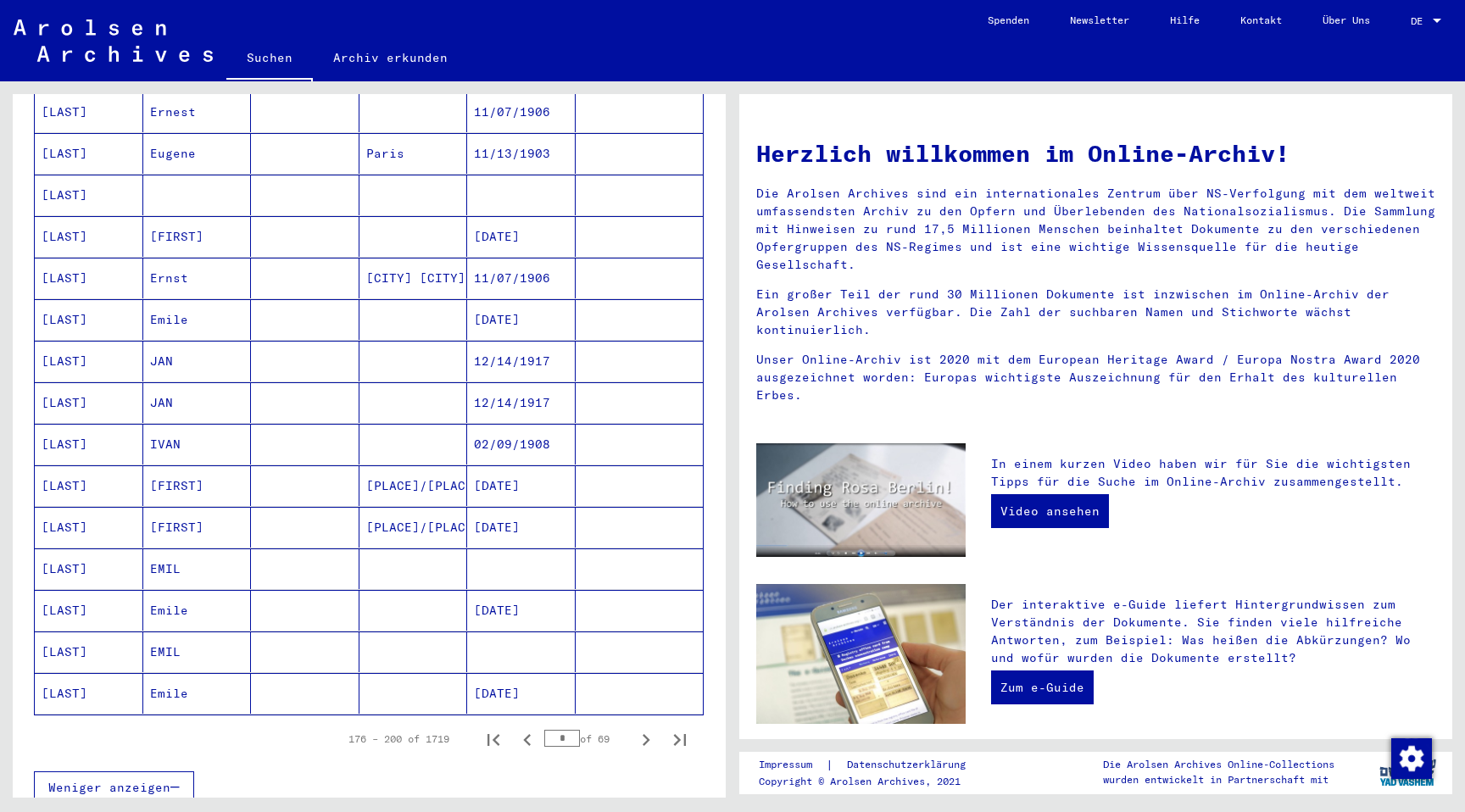 scroll, scrollTop: 709, scrollLeft: 0, axis: vertical 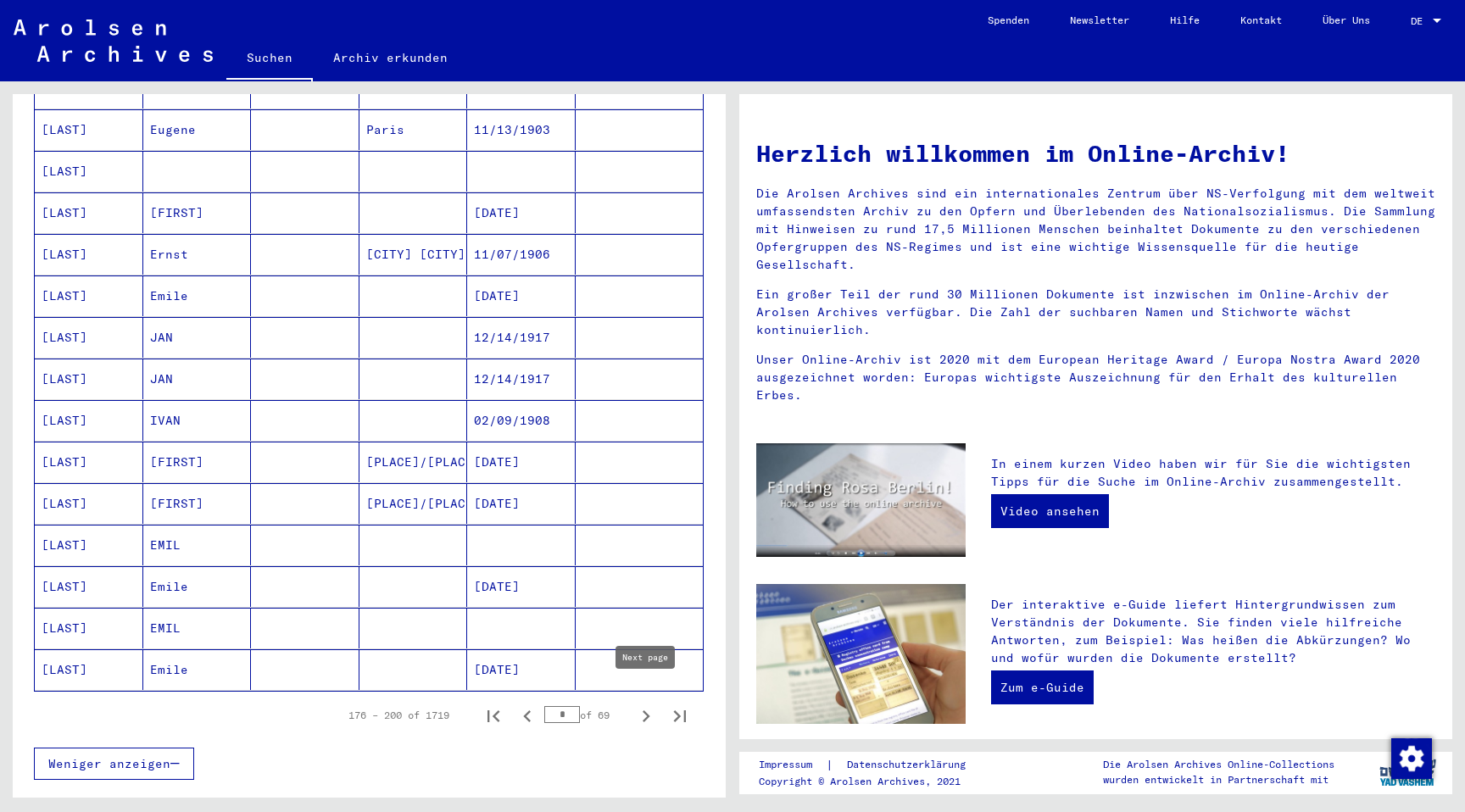 click 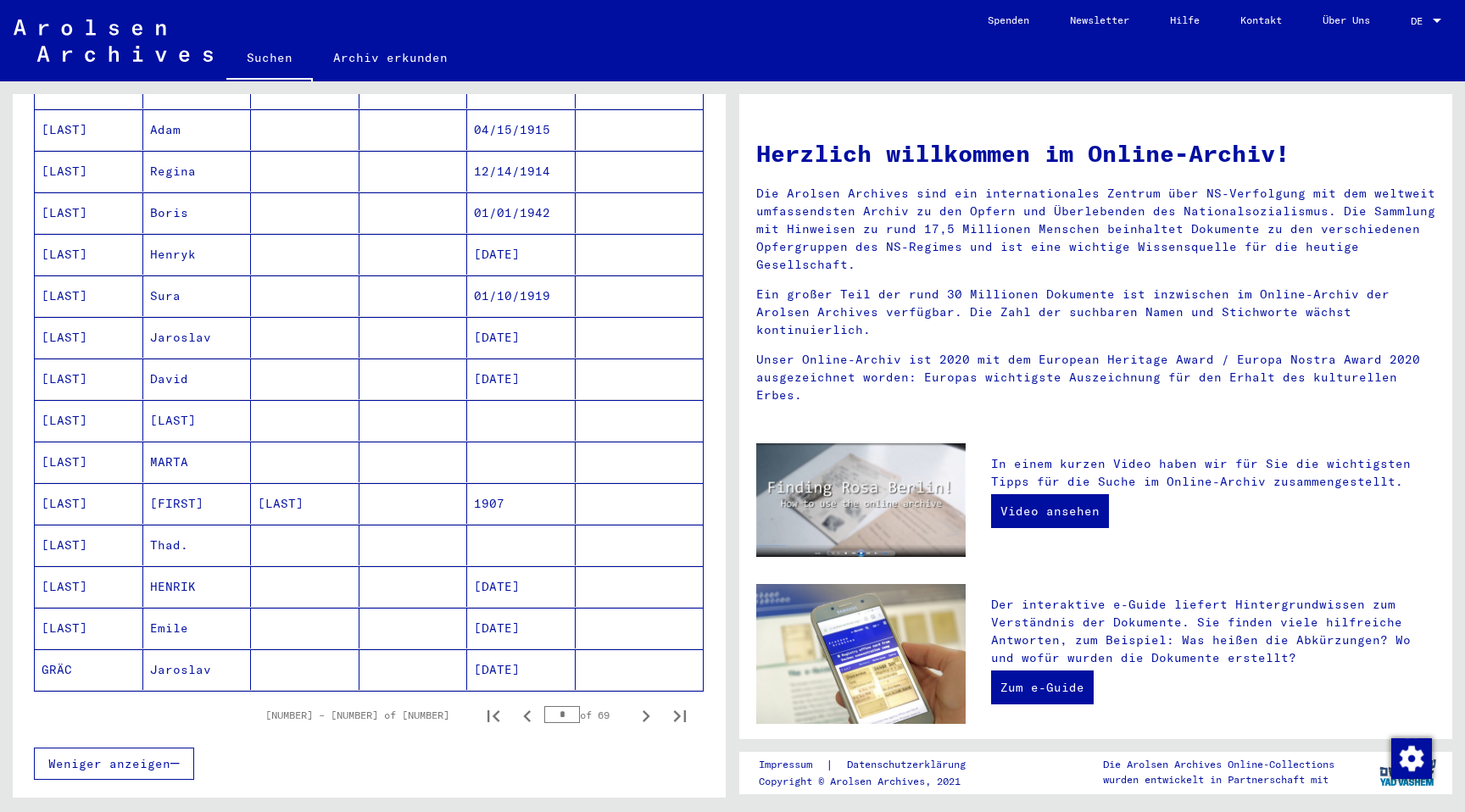 click 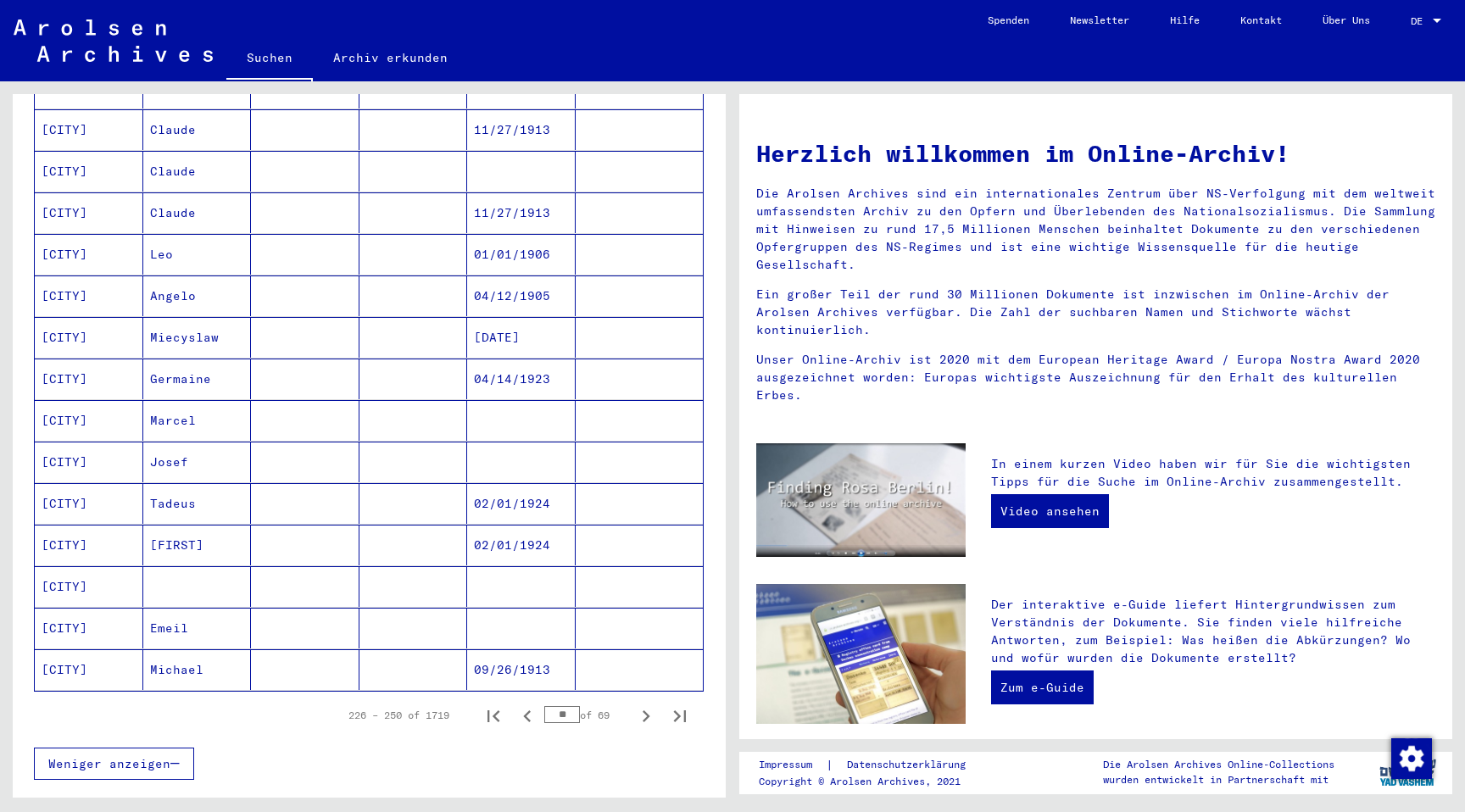 click 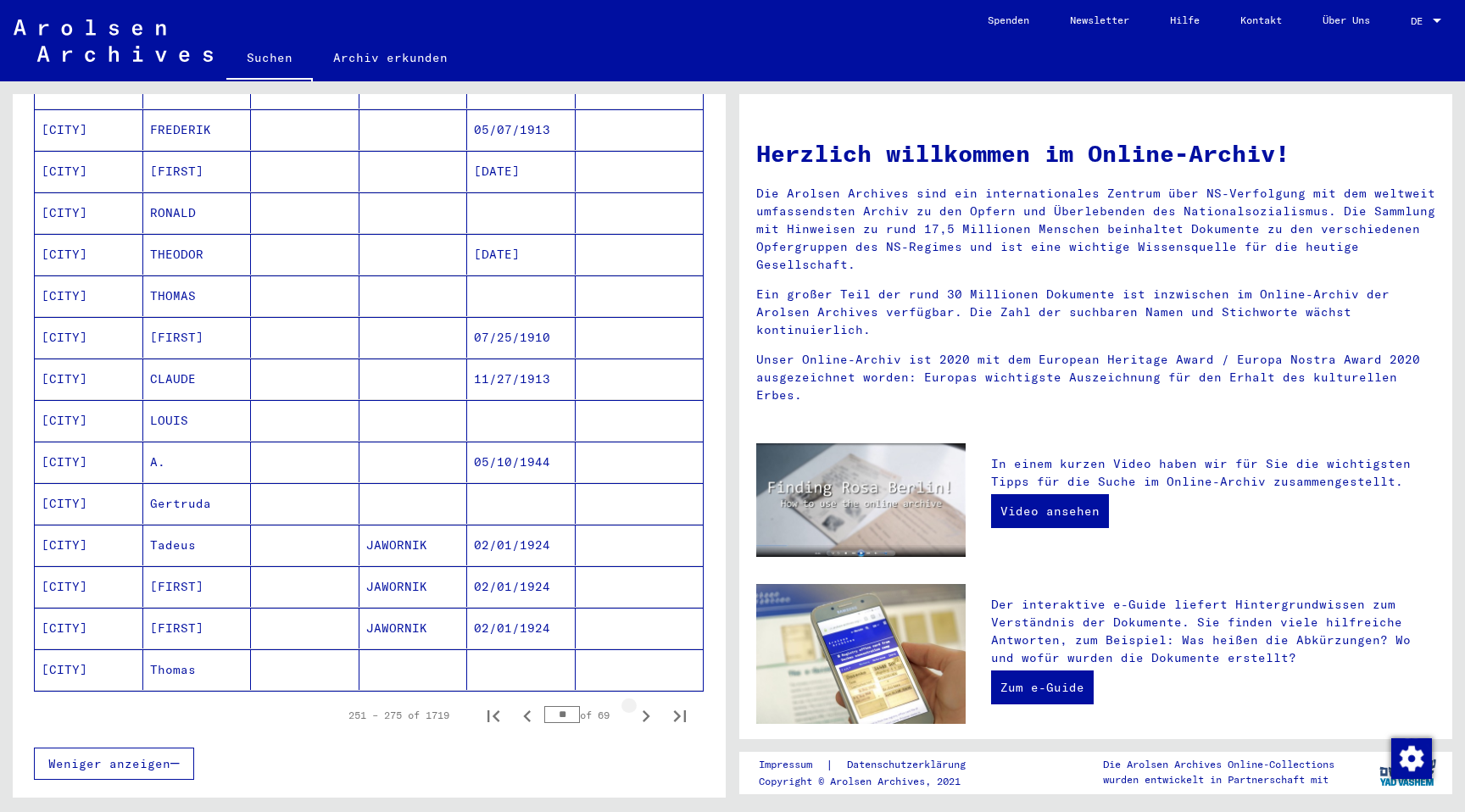 click 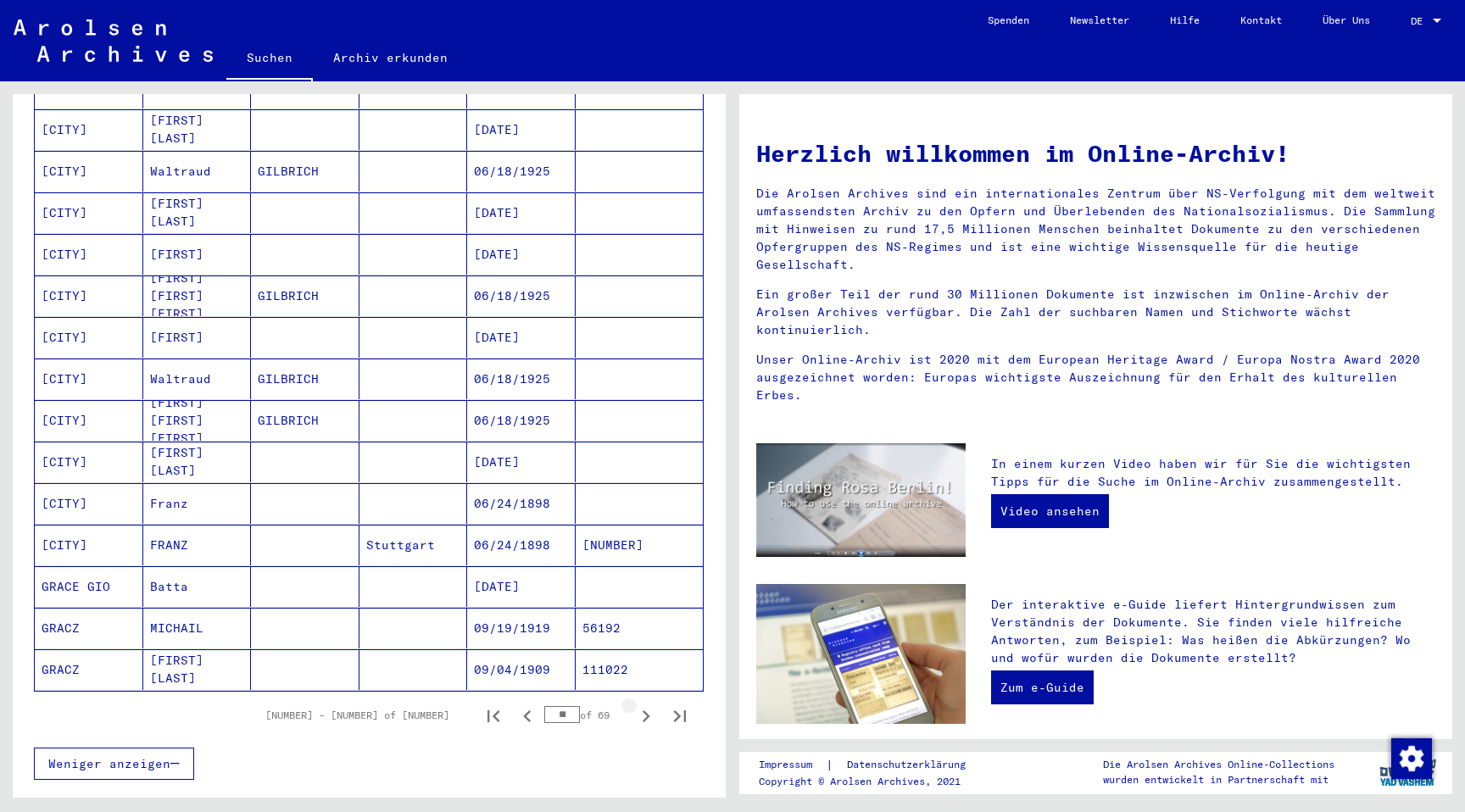 click 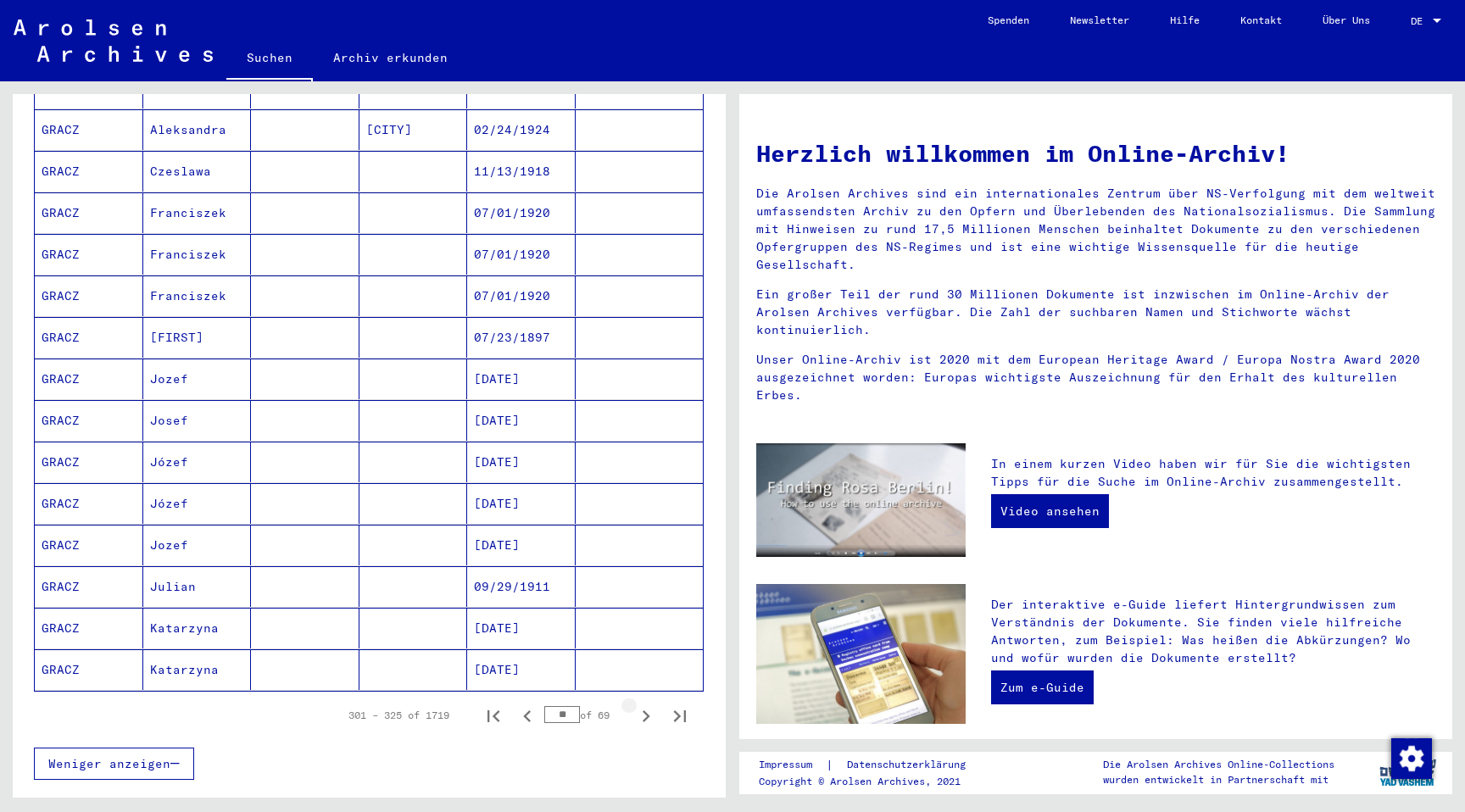 click 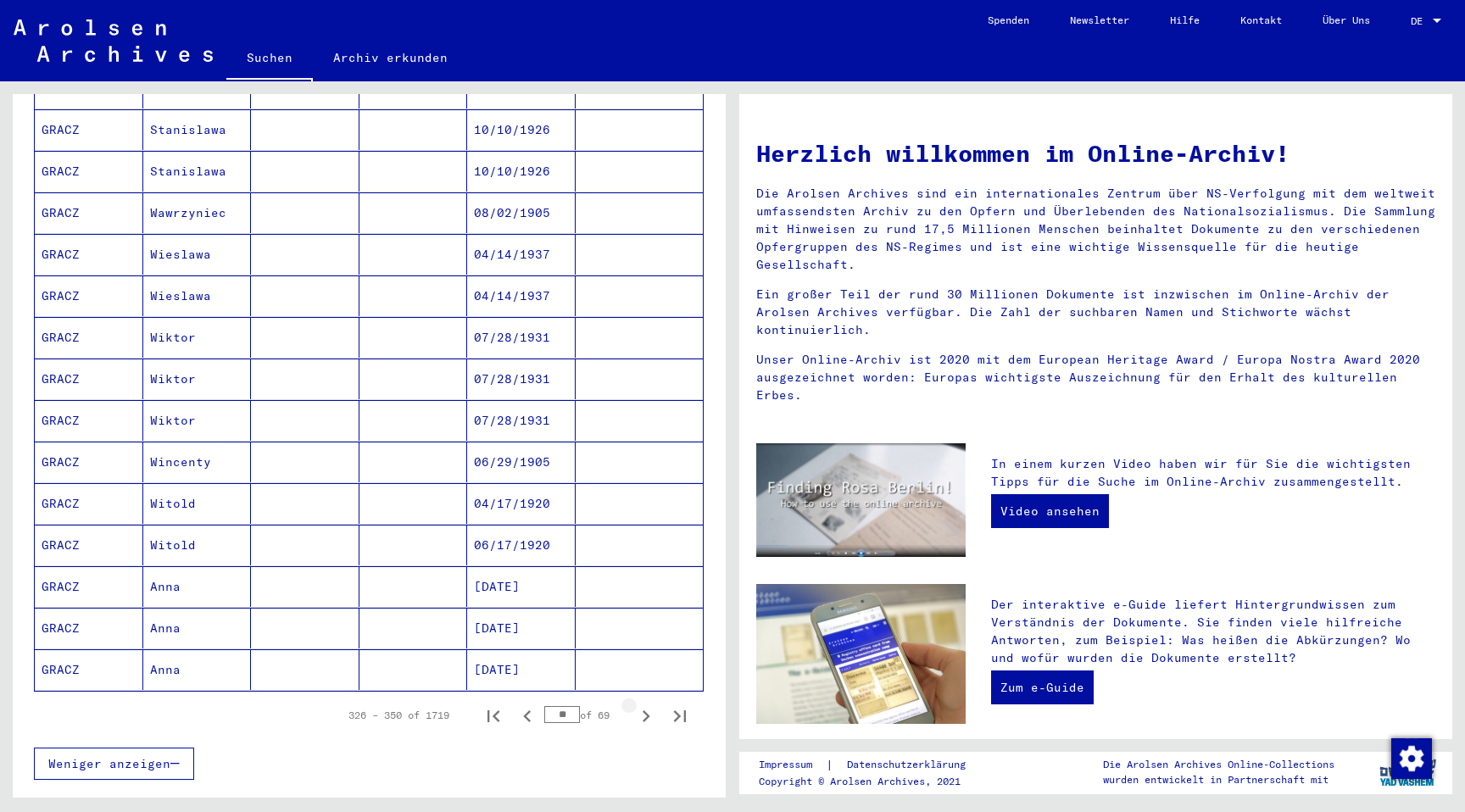 click 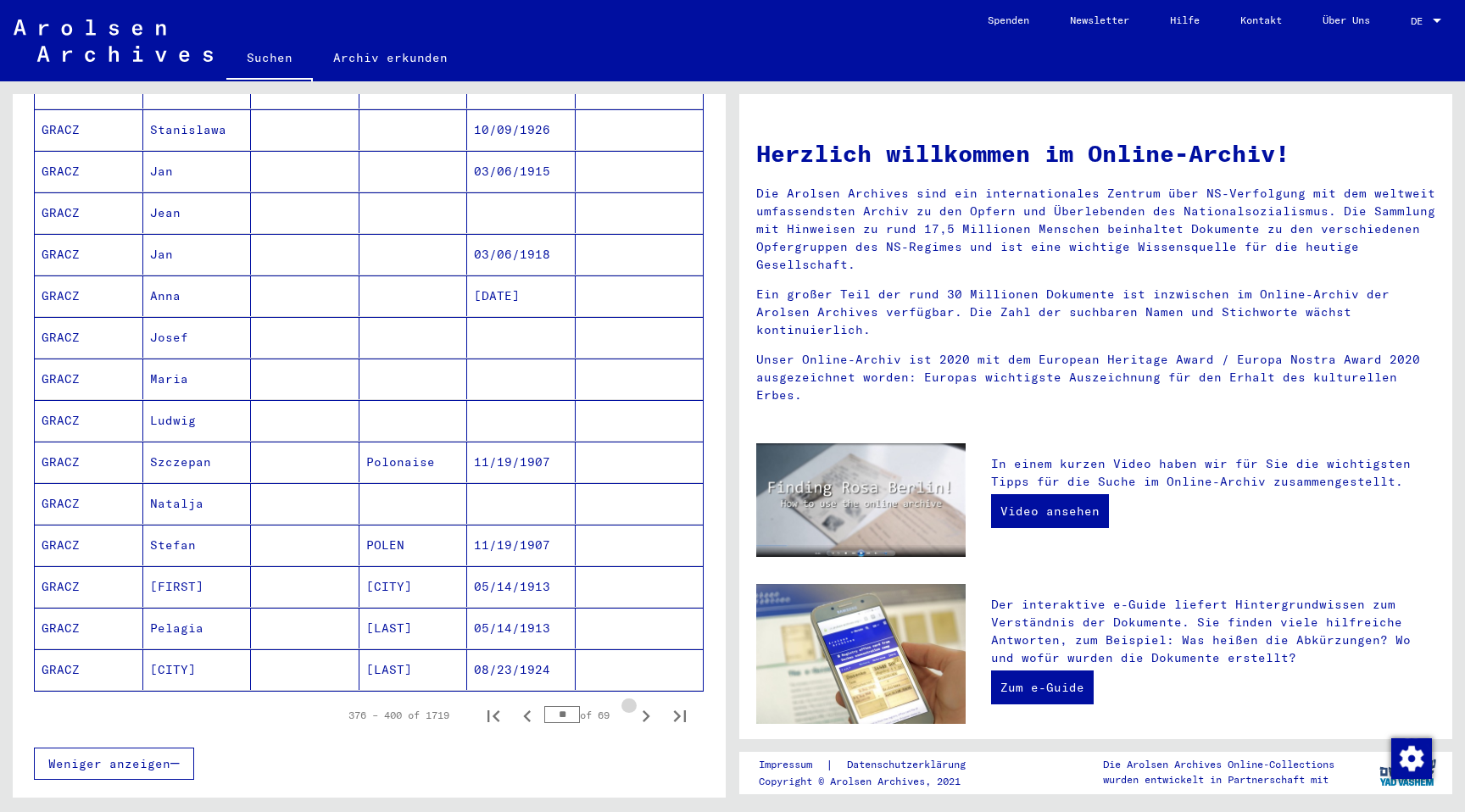 click 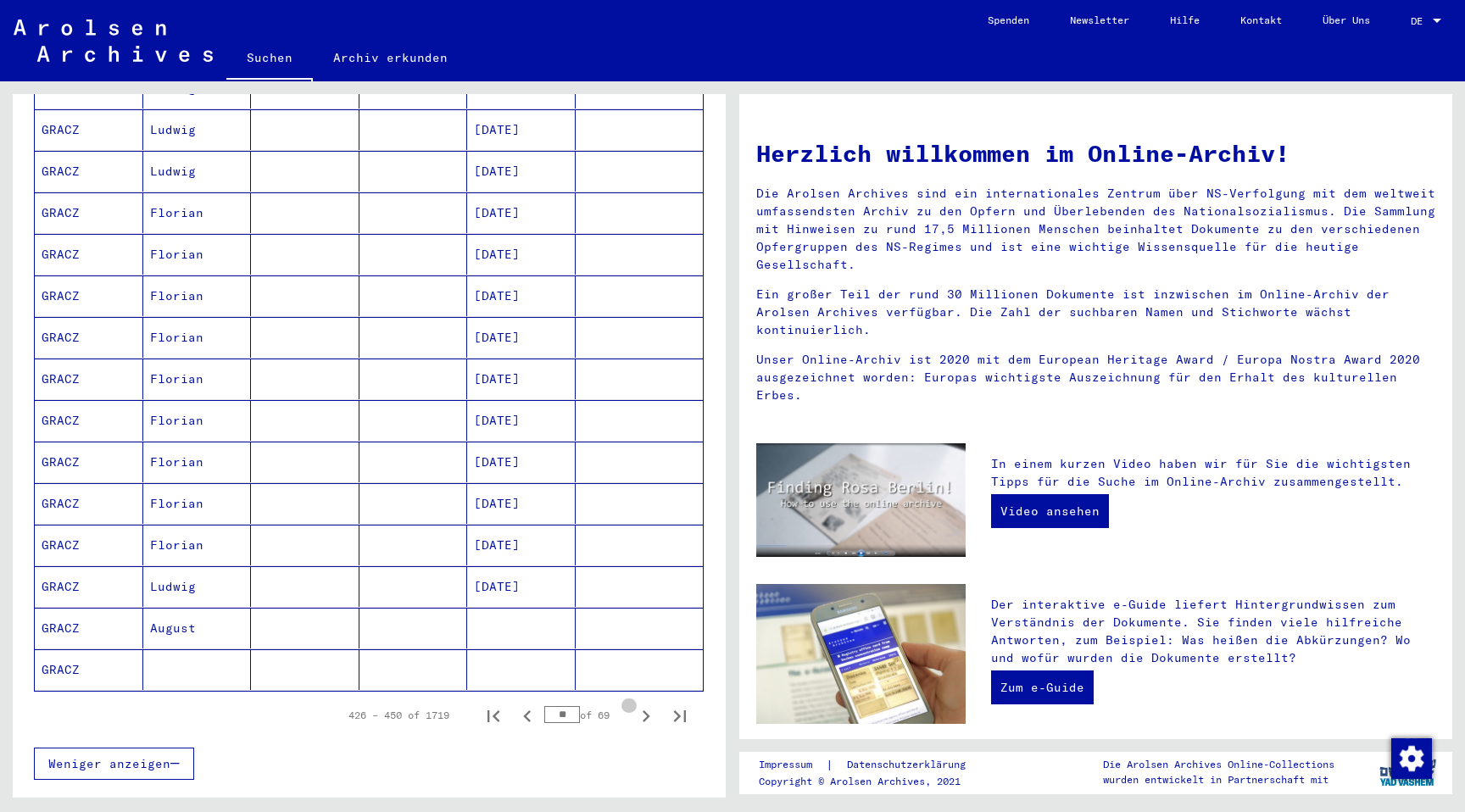 click 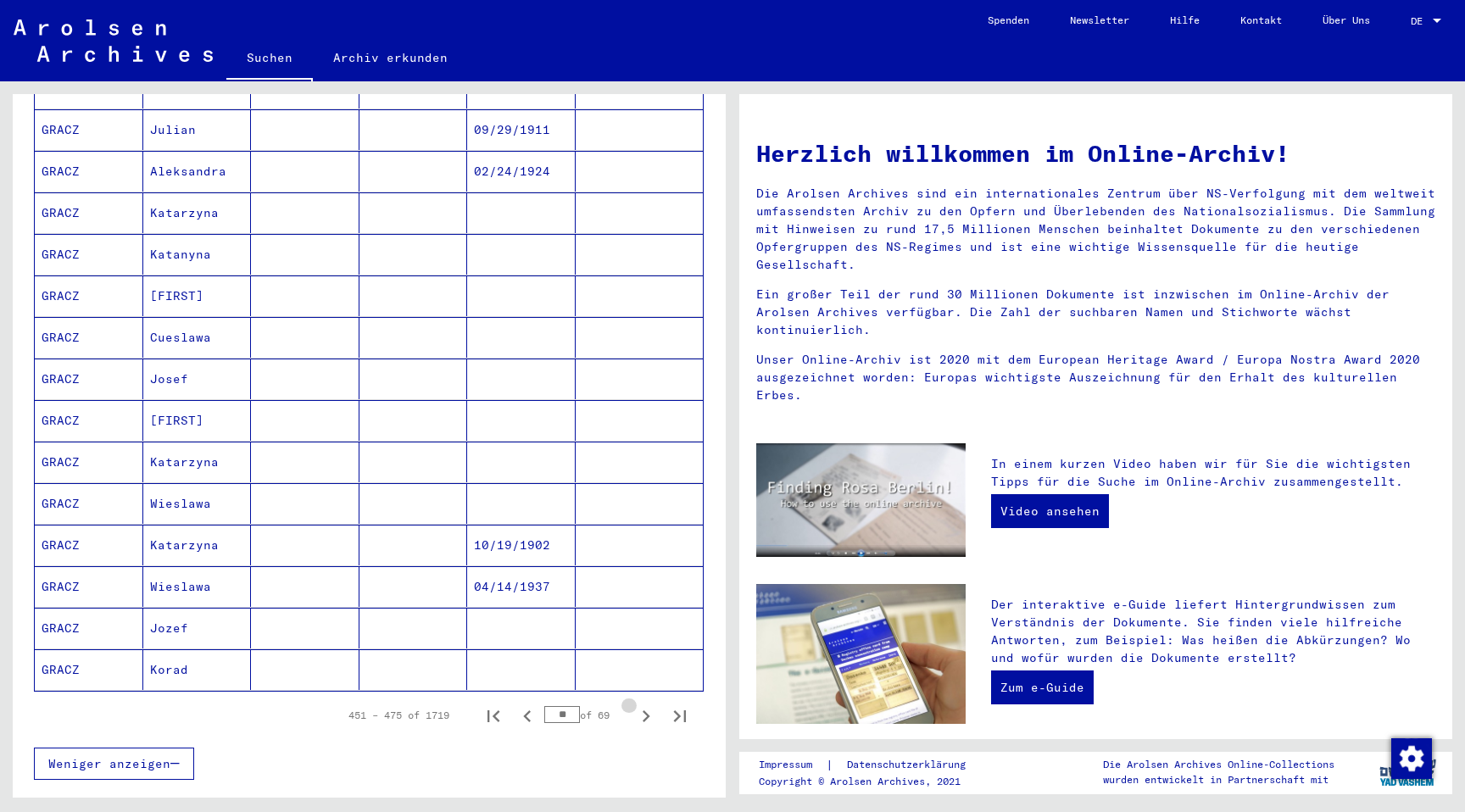 click 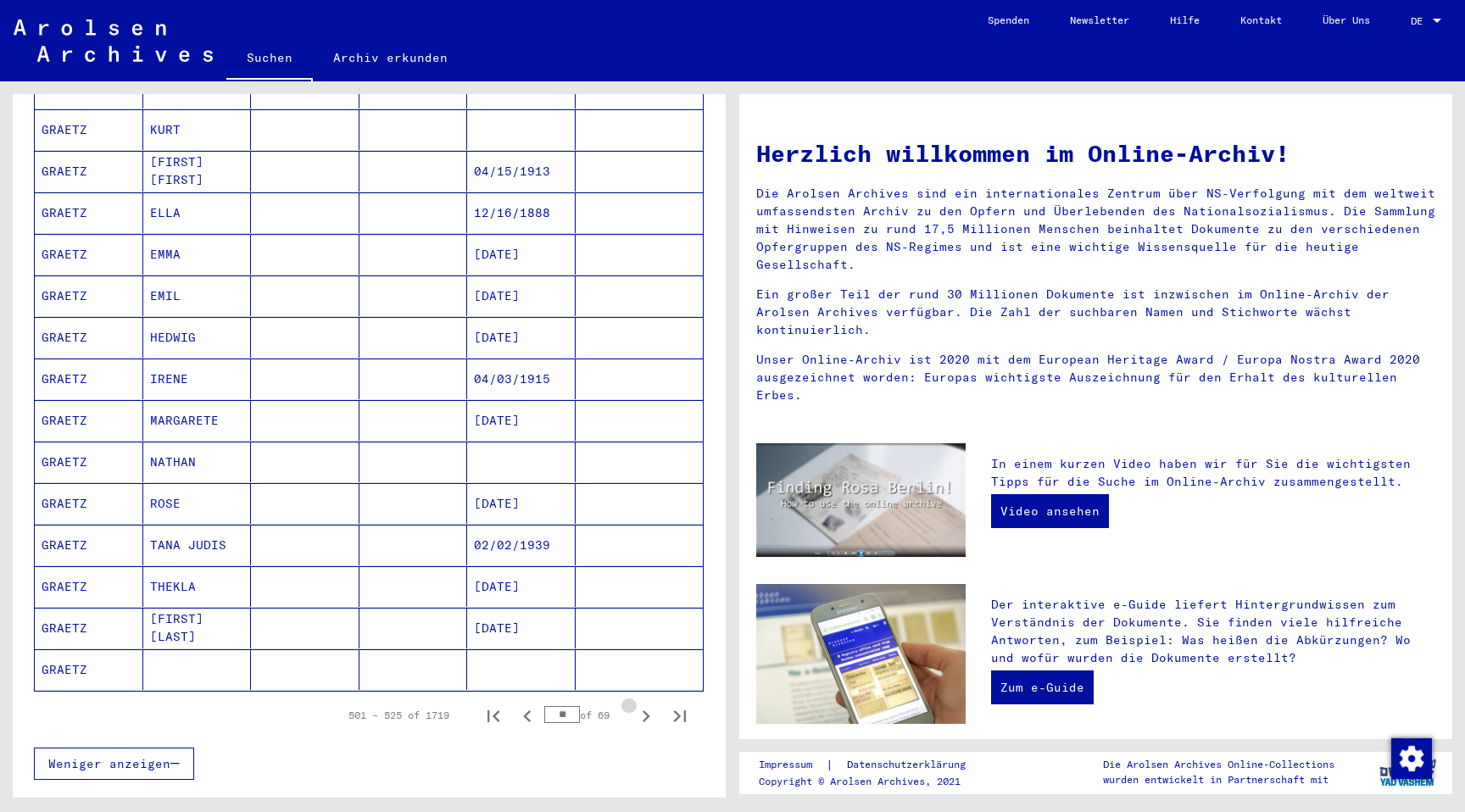 click 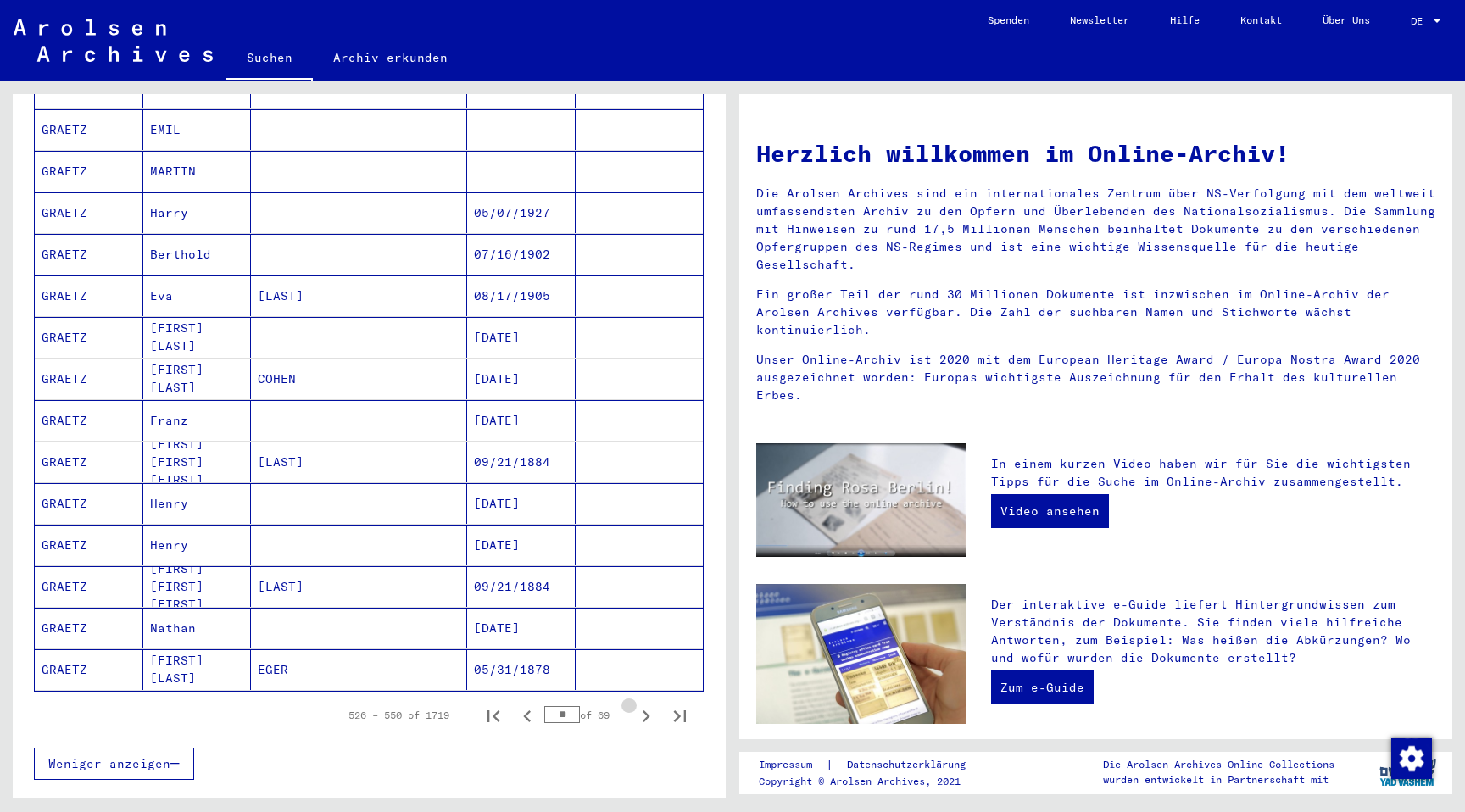 click 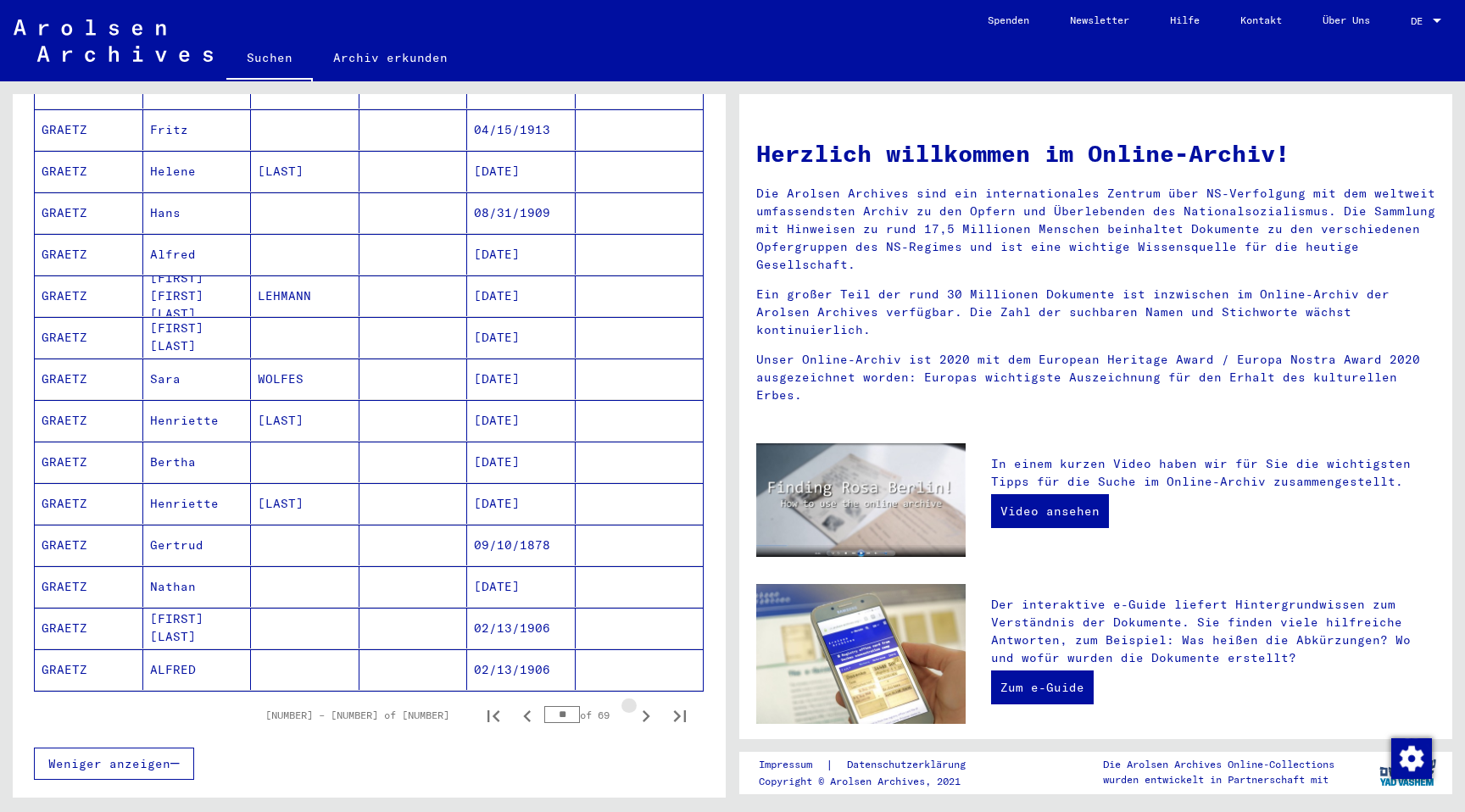 click 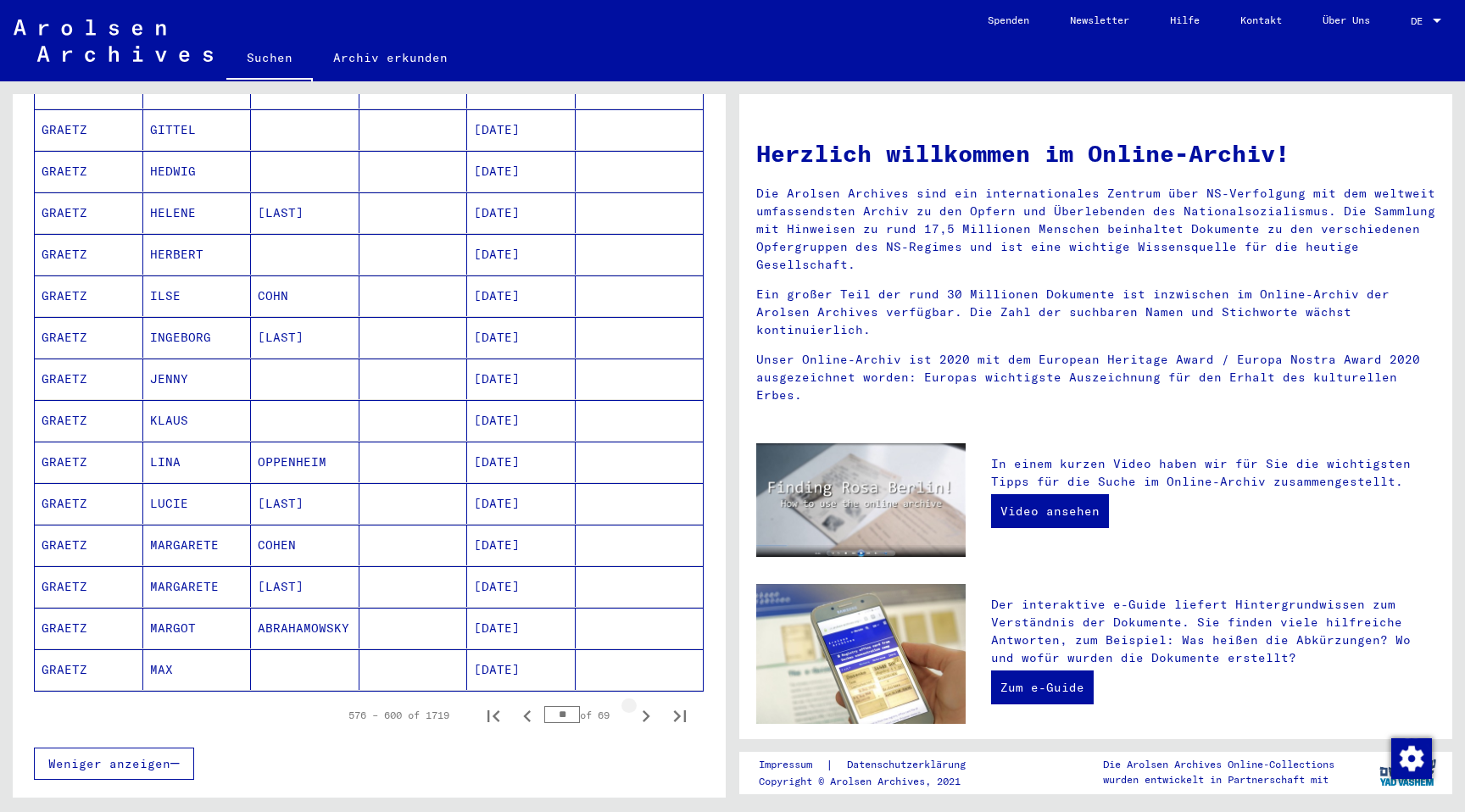 click 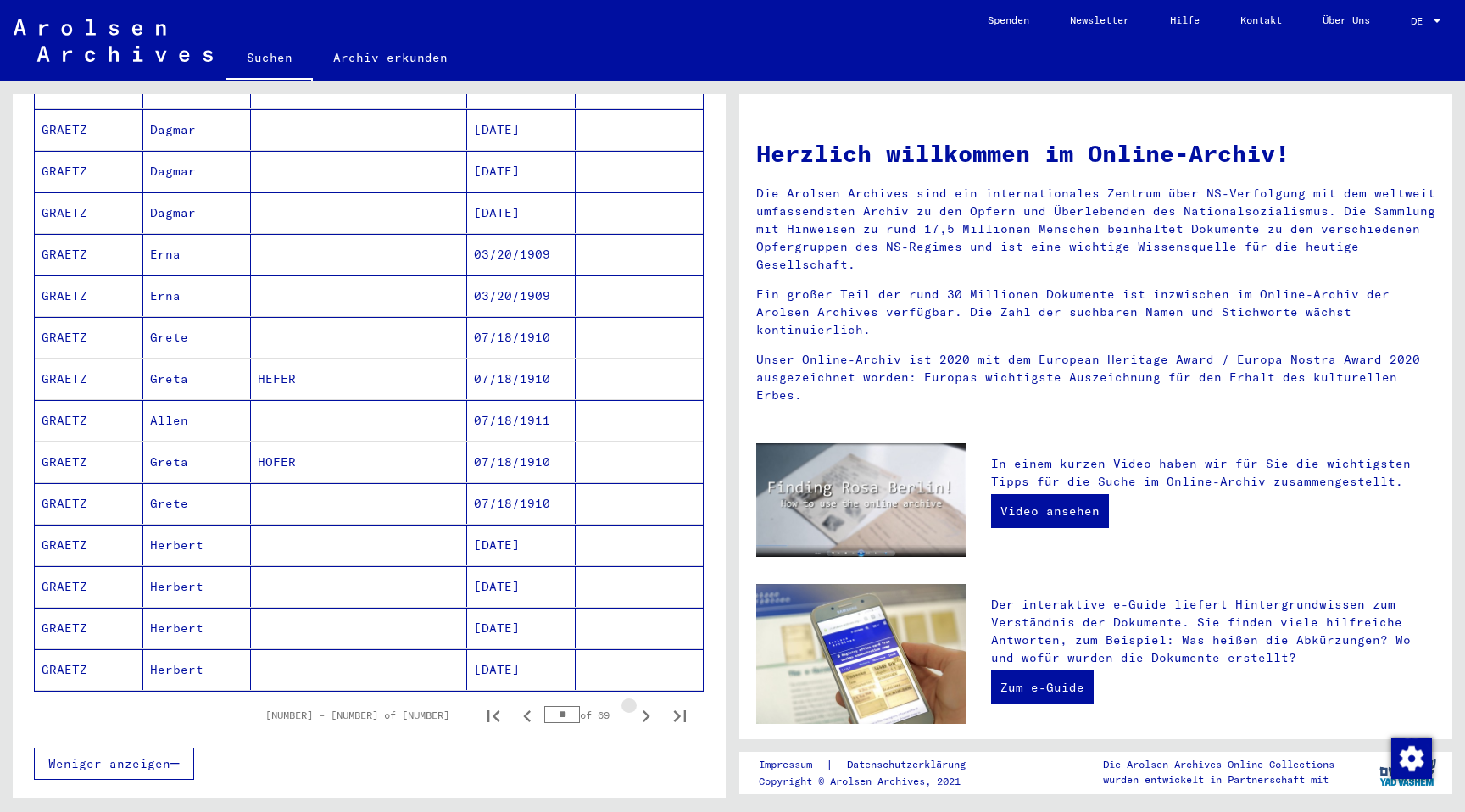 click 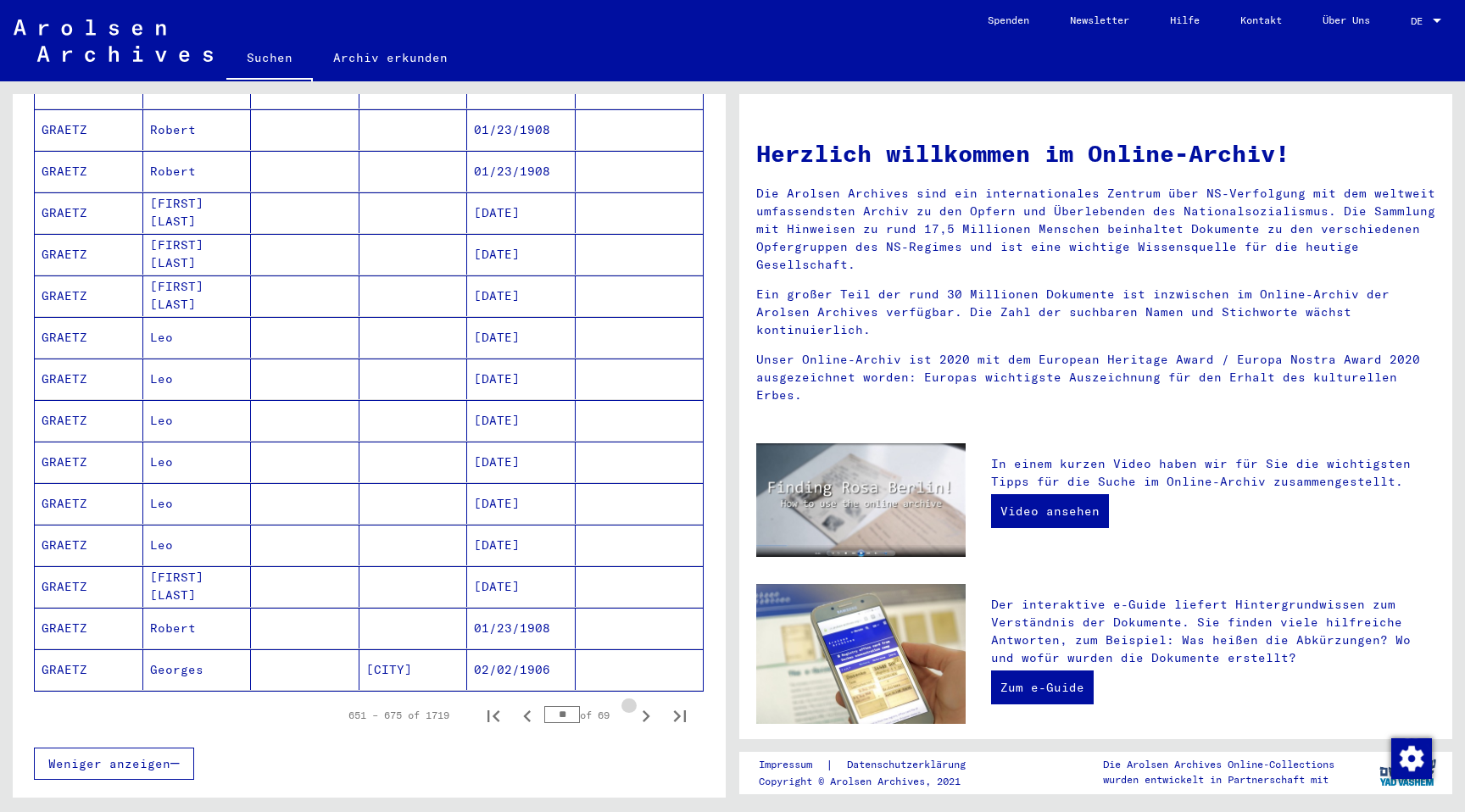 click 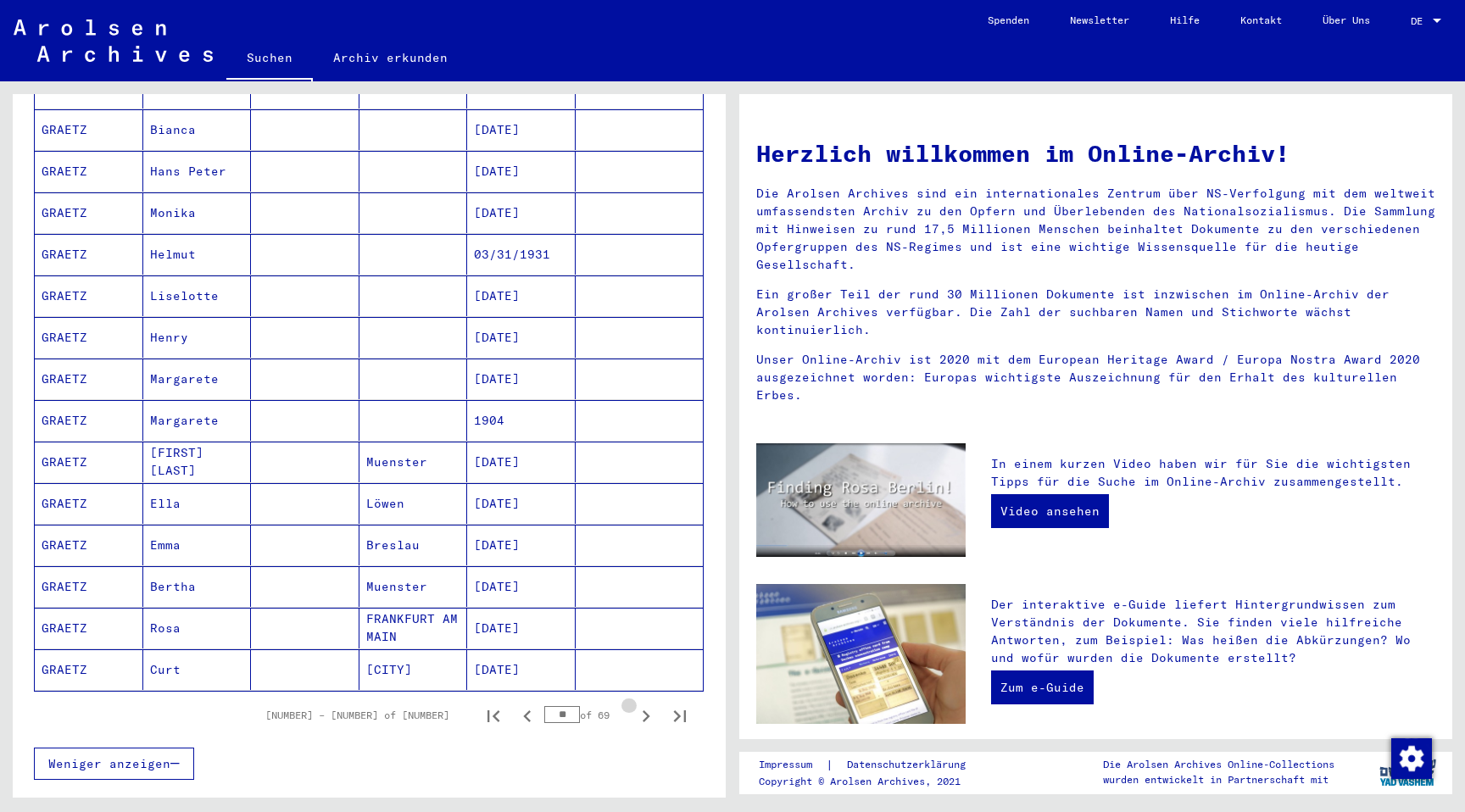 click 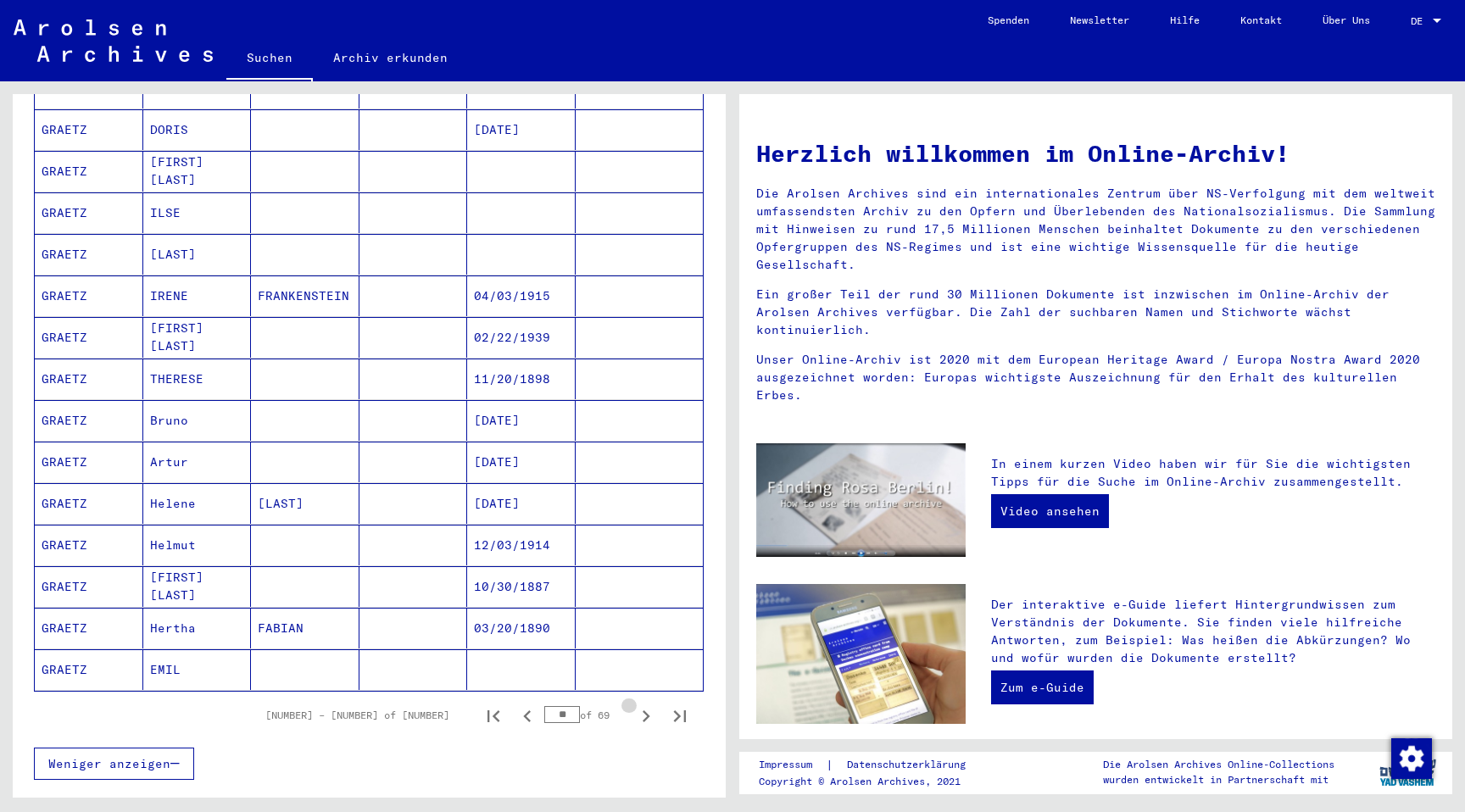 click 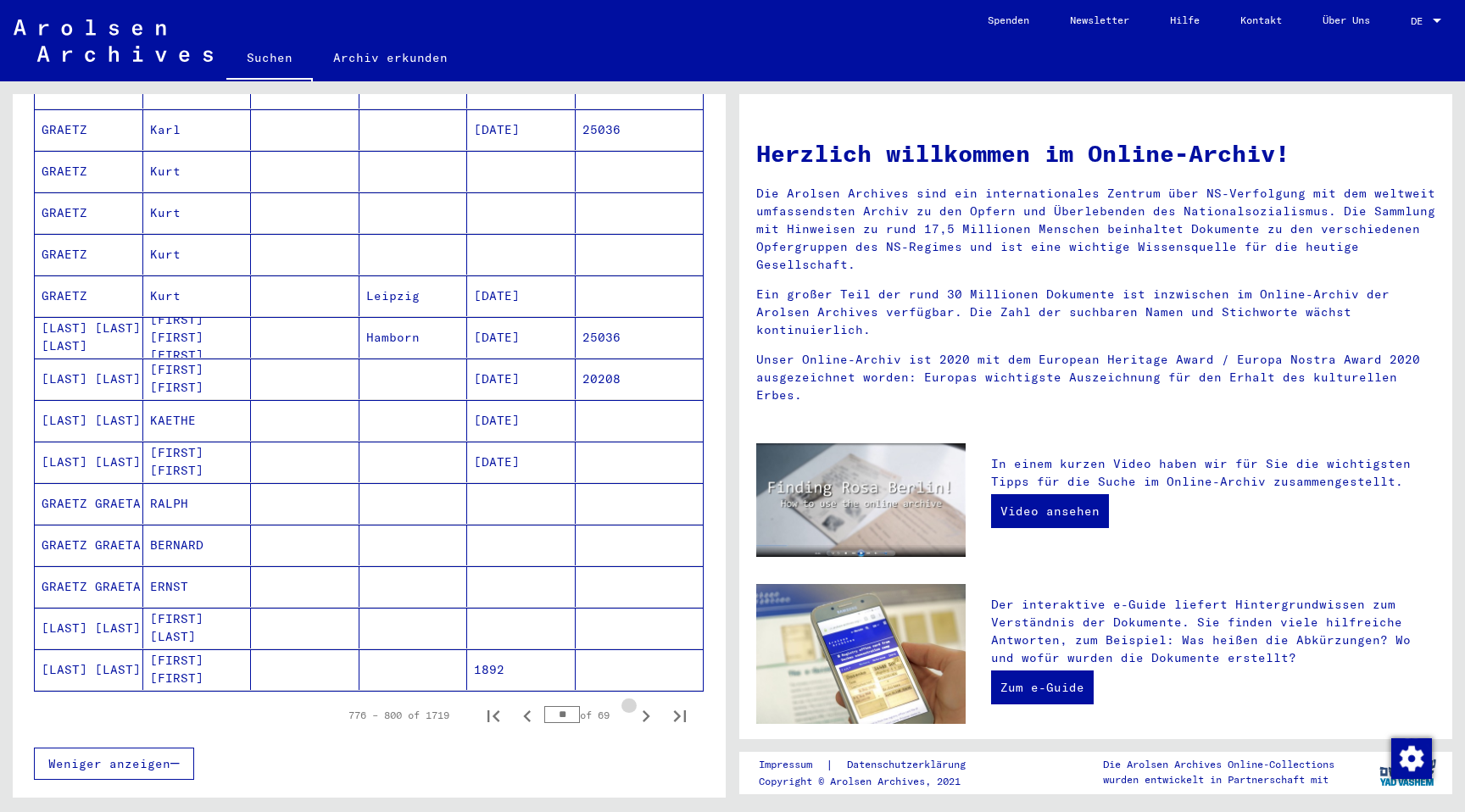 click 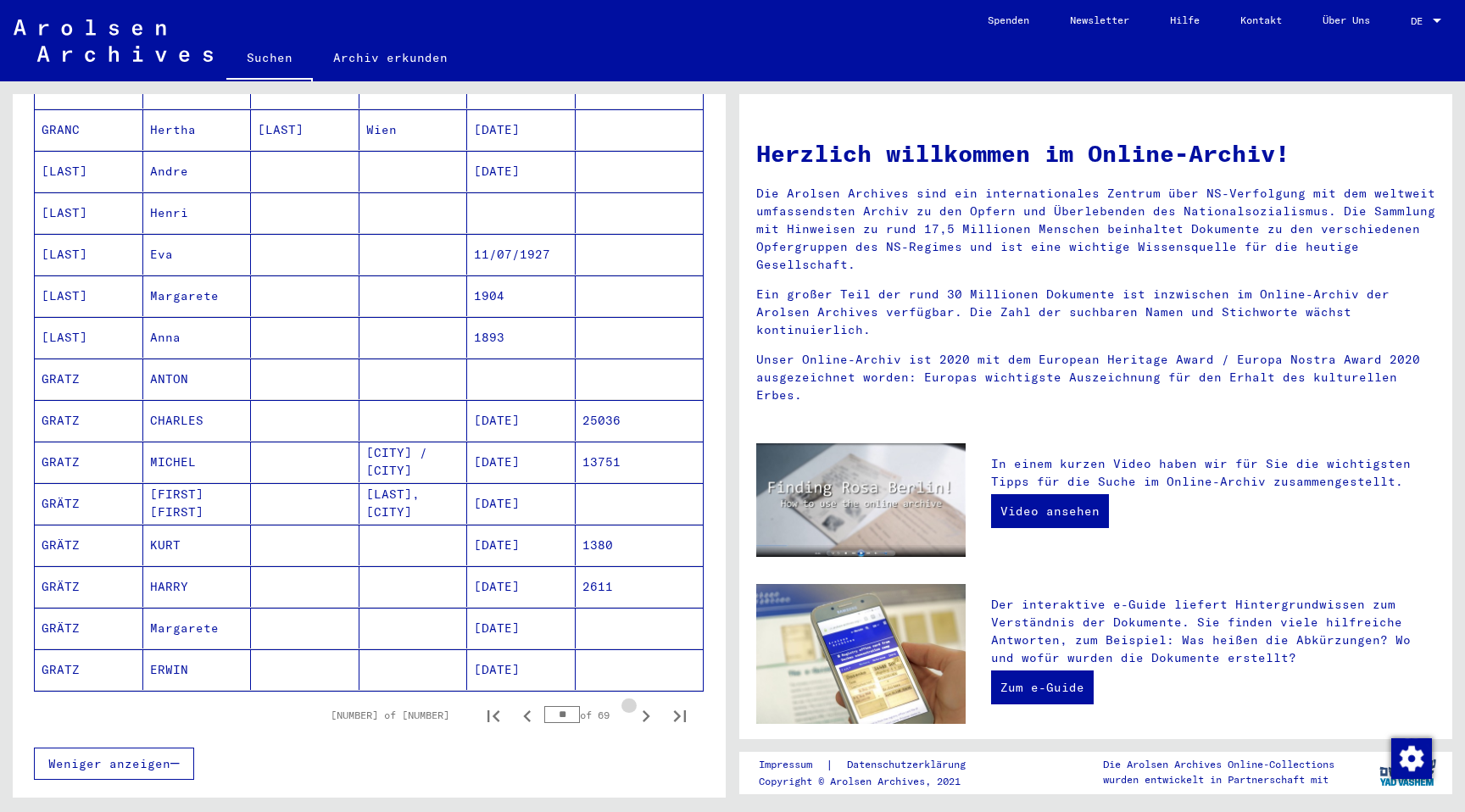 click 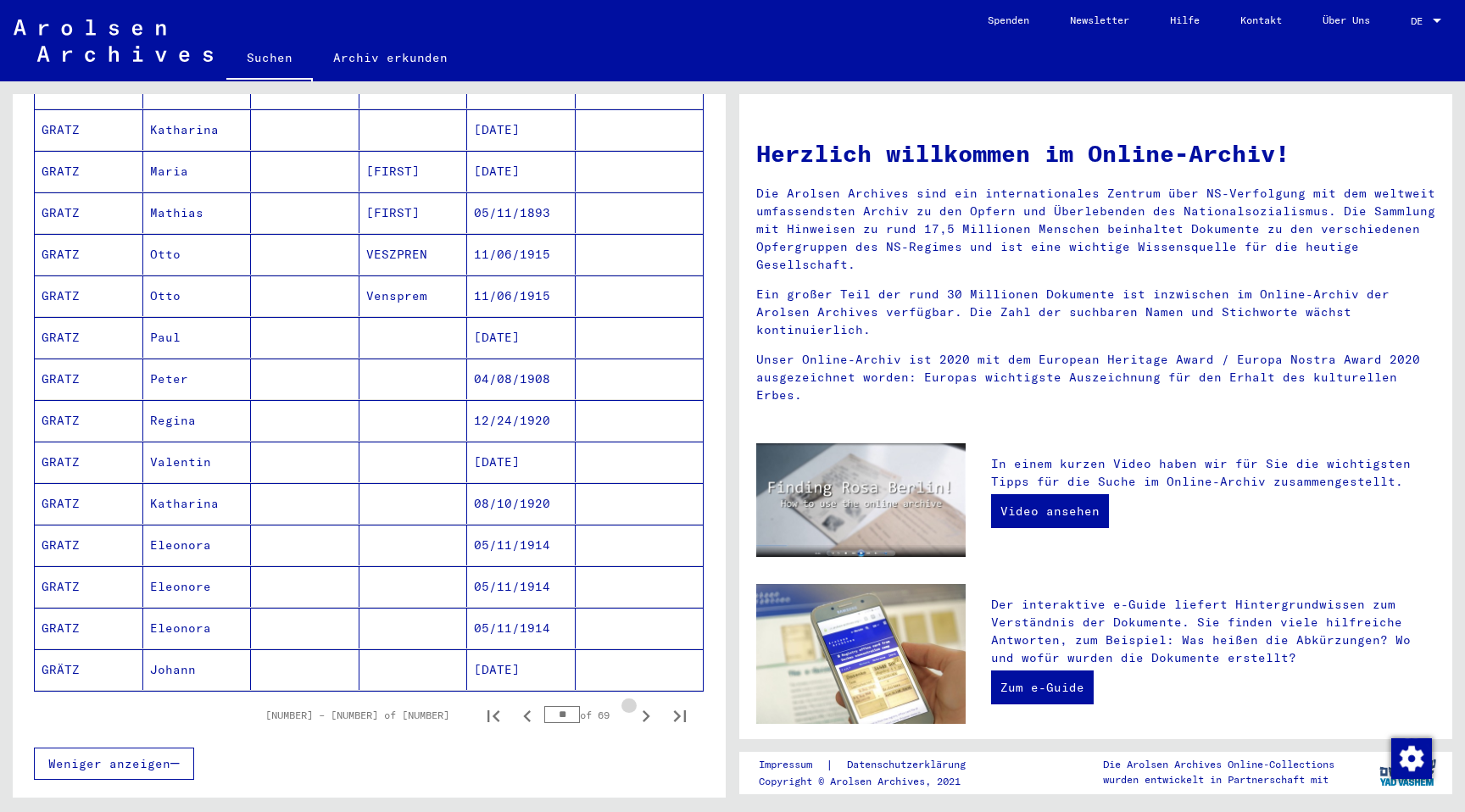 click 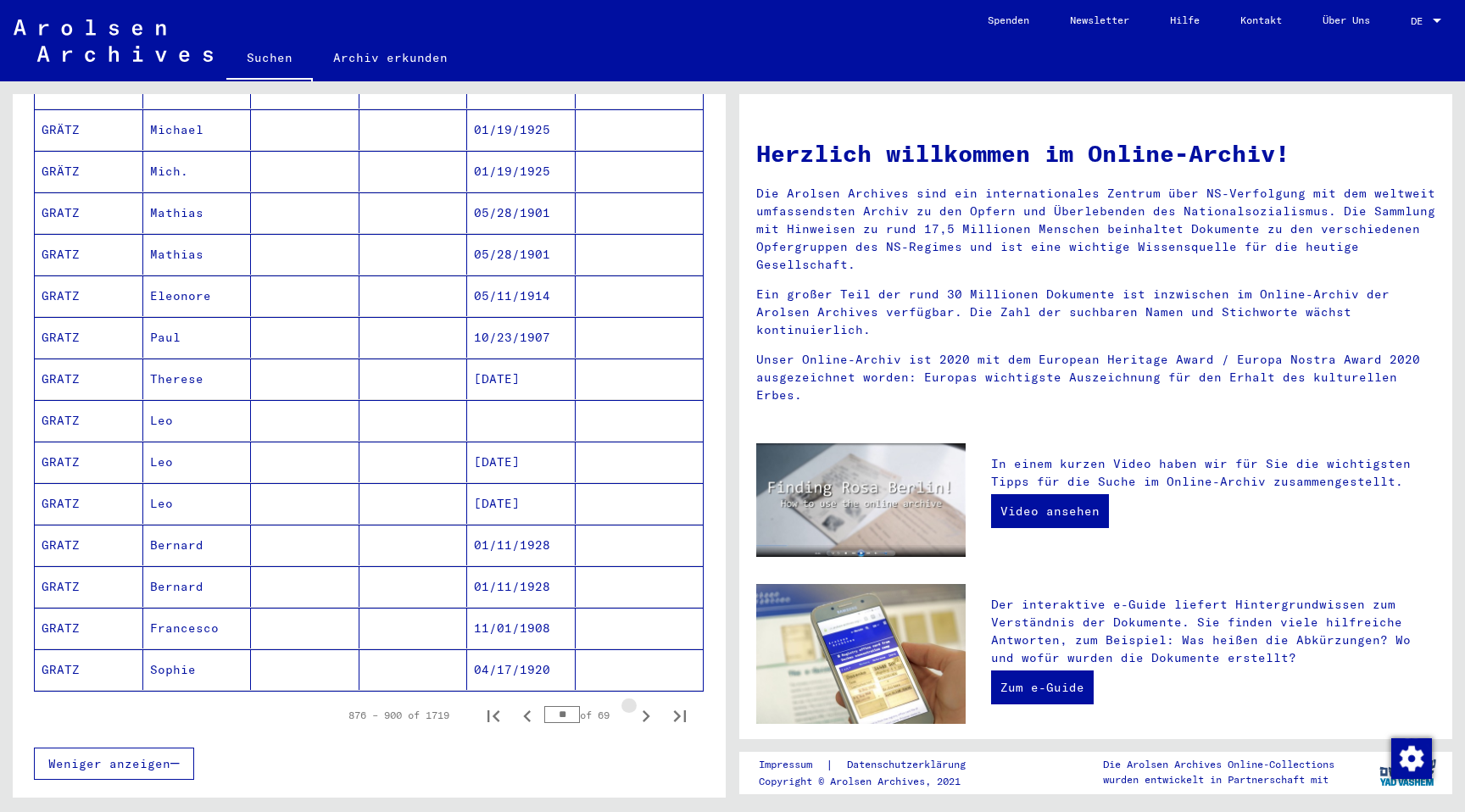 click 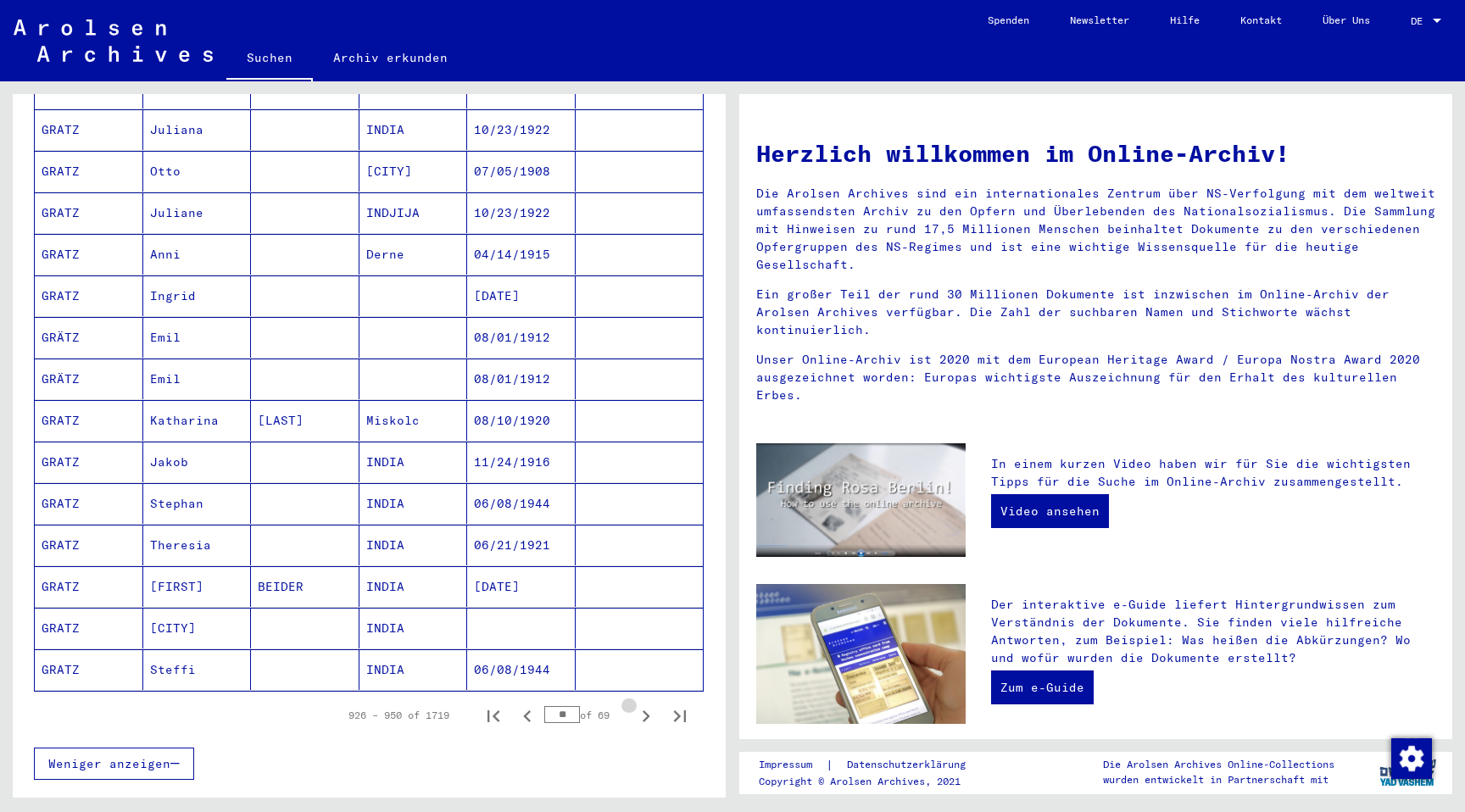 click 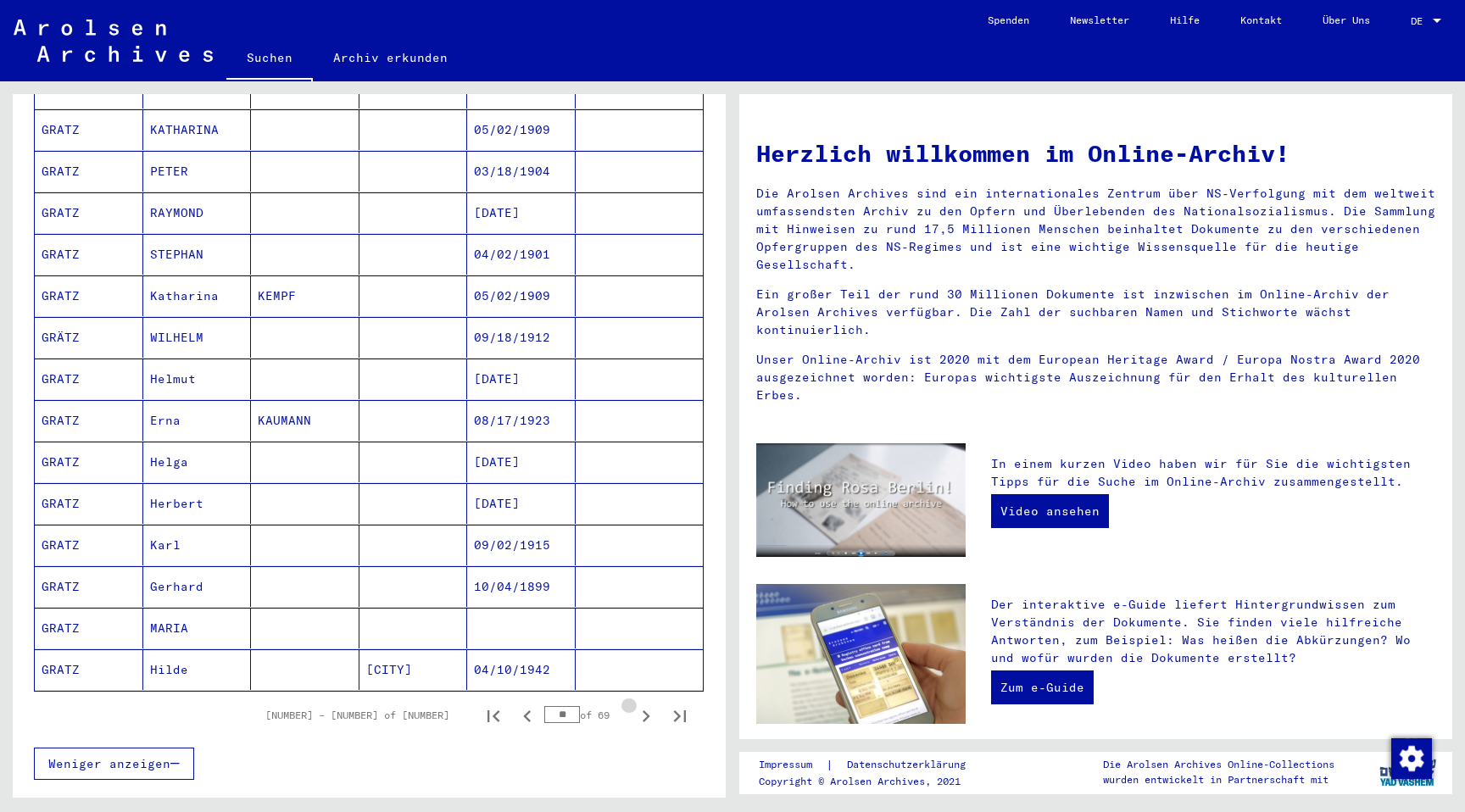 click 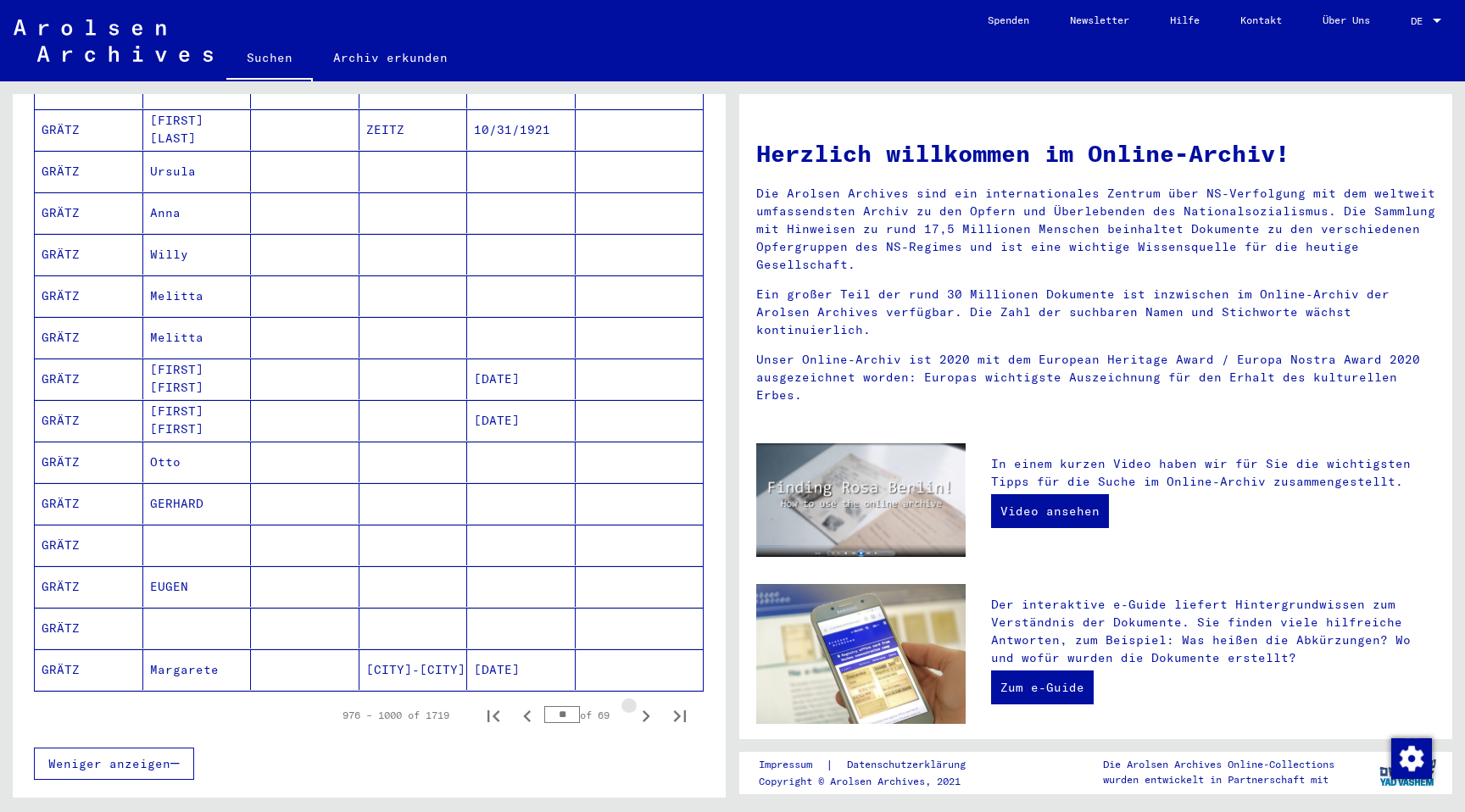 click 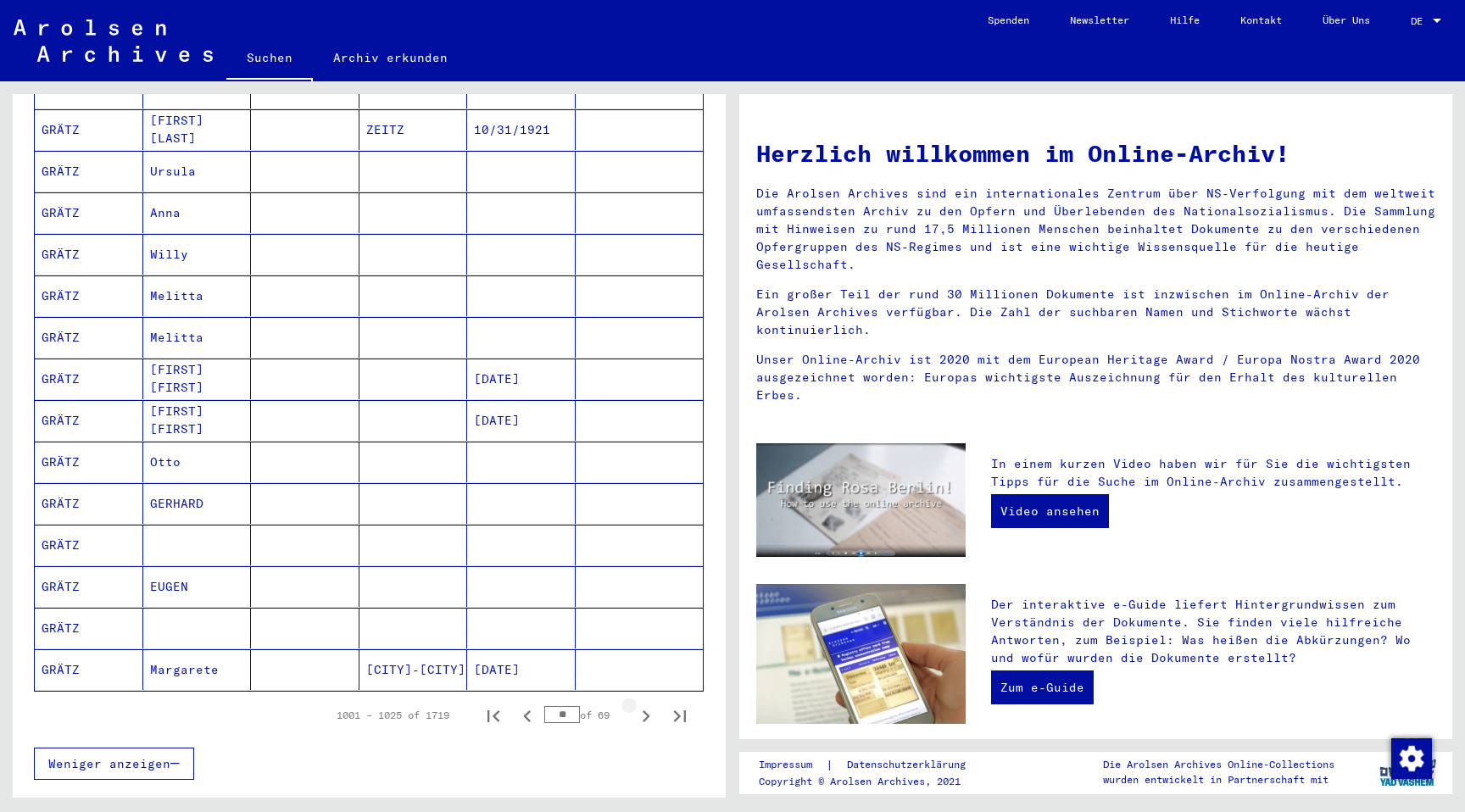 click 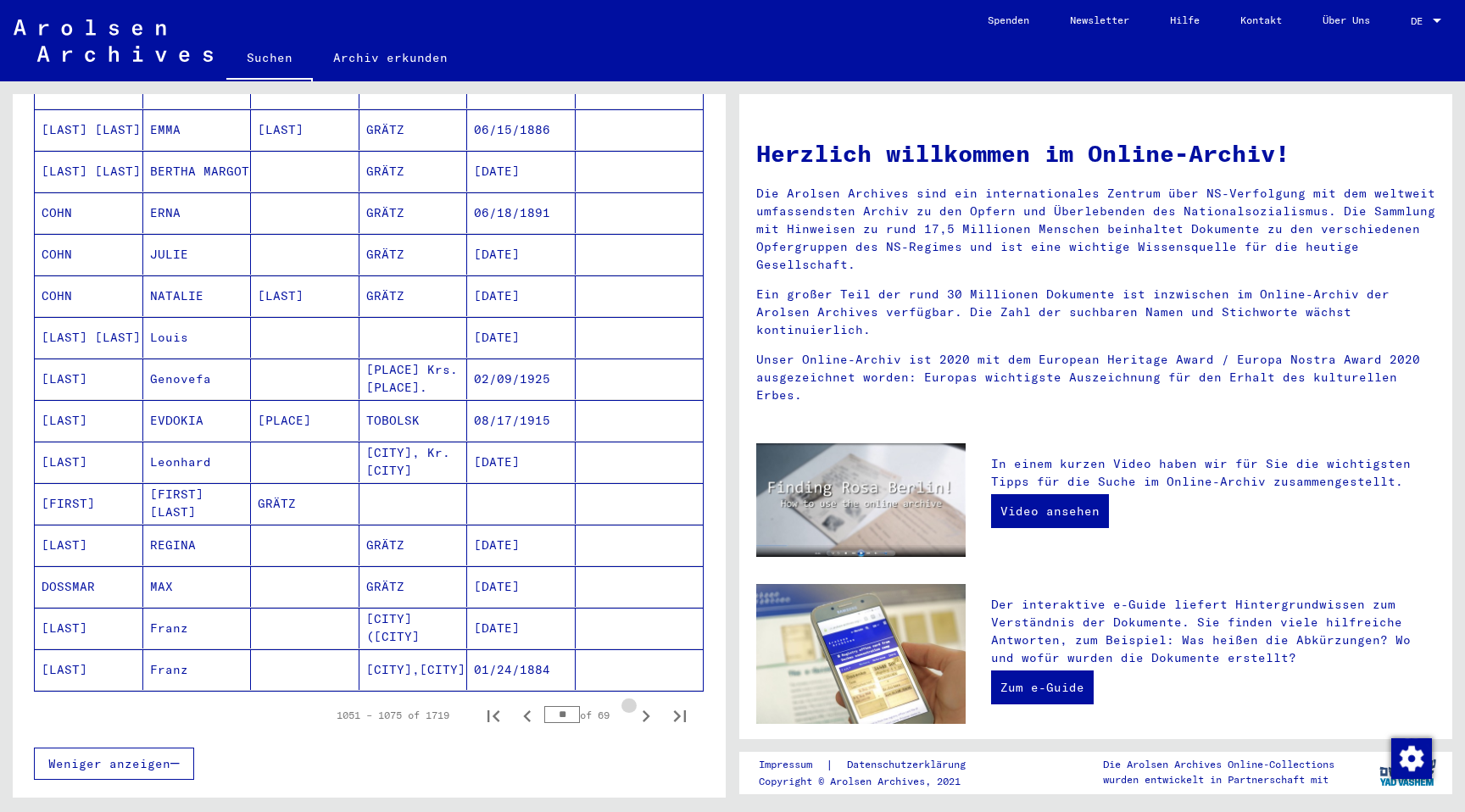 click 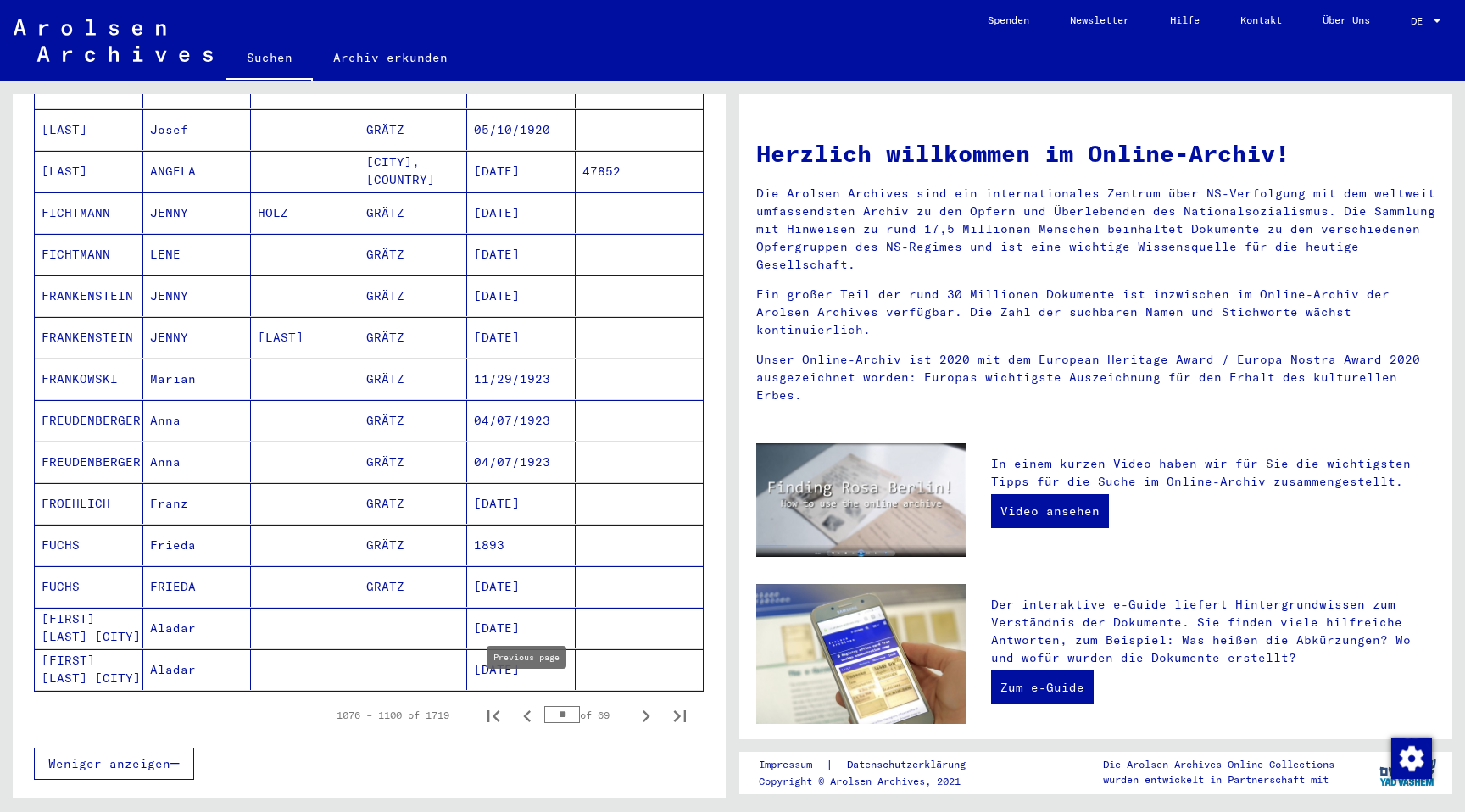 click 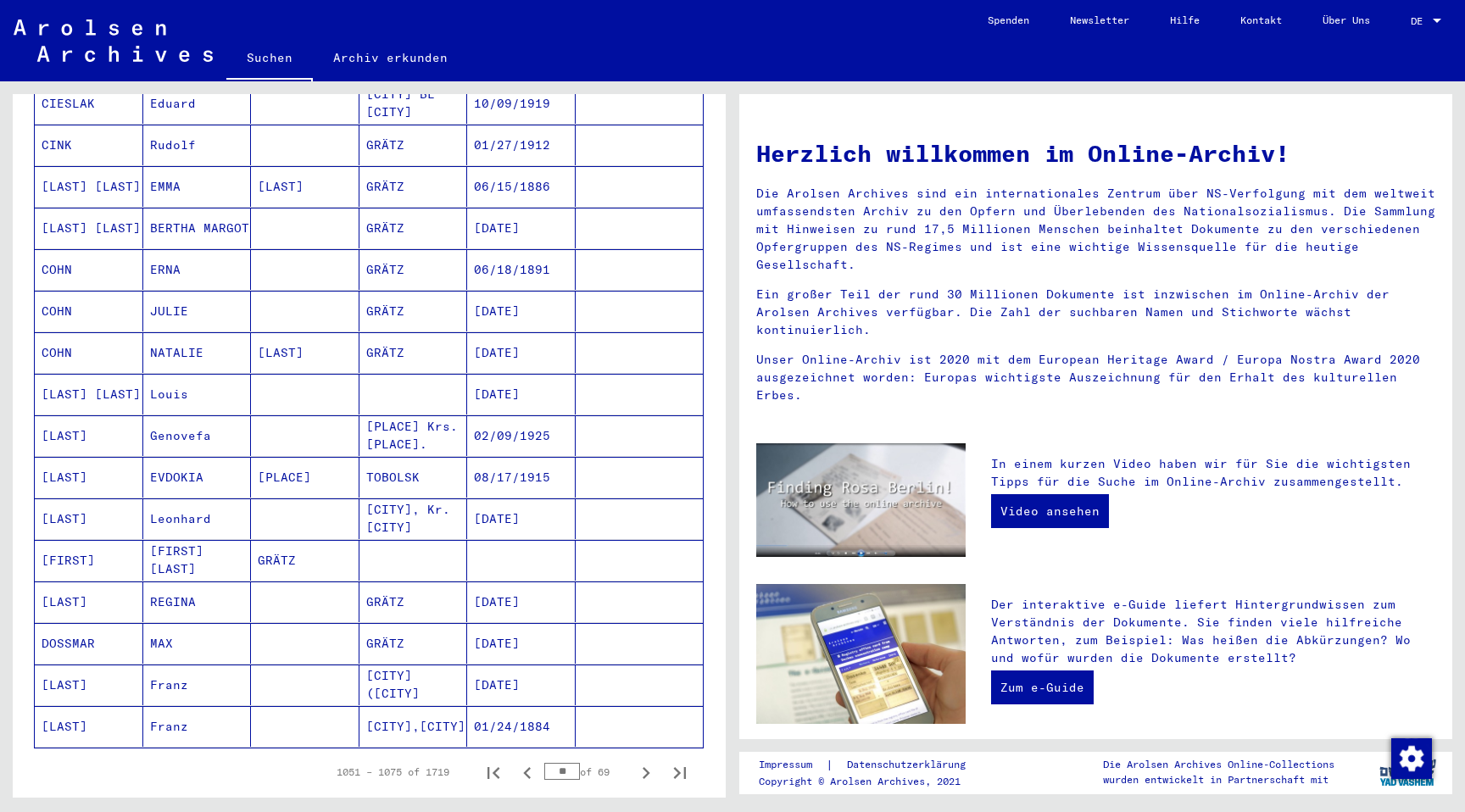 scroll, scrollTop: 663, scrollLeft: 0, axis: vertical 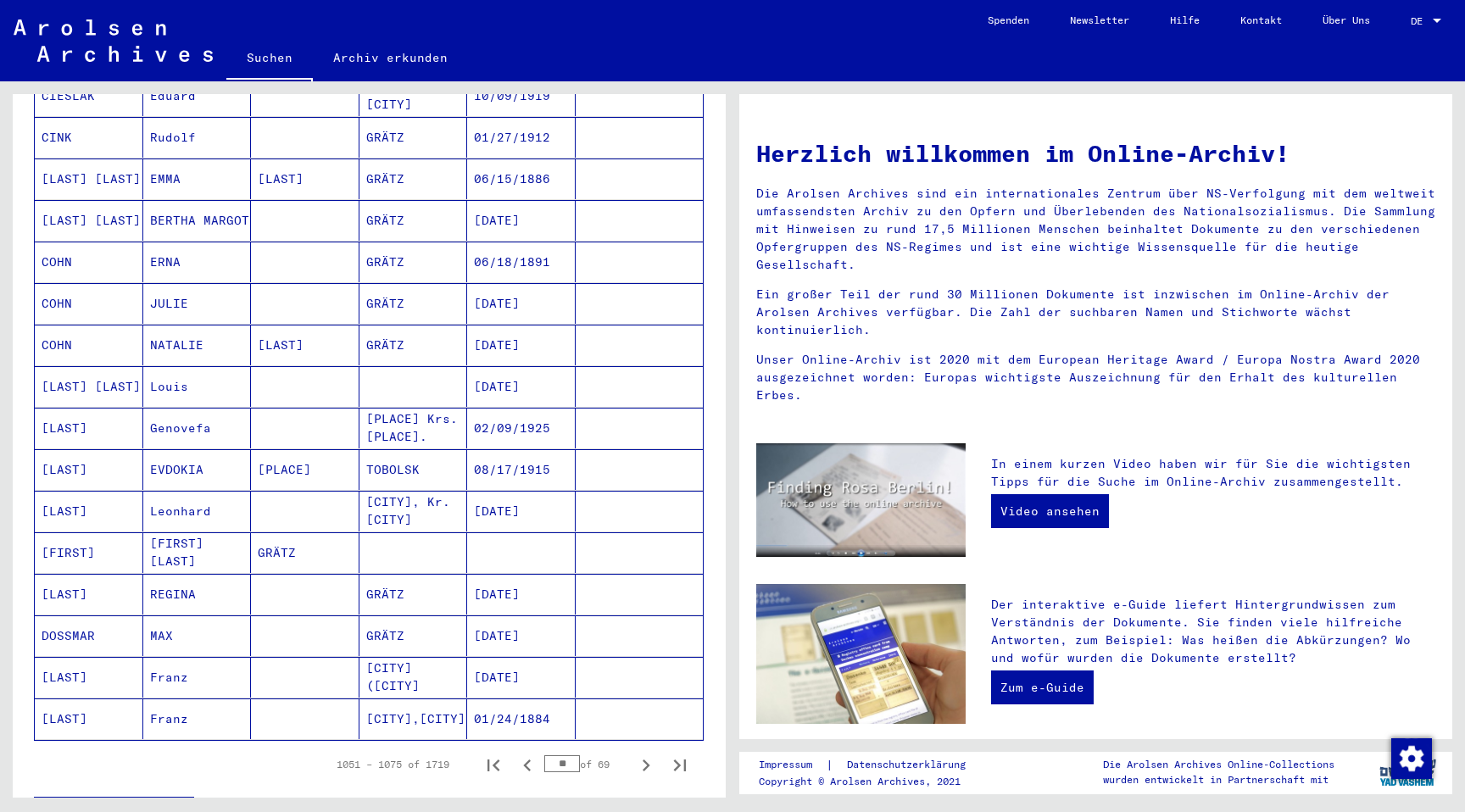 click 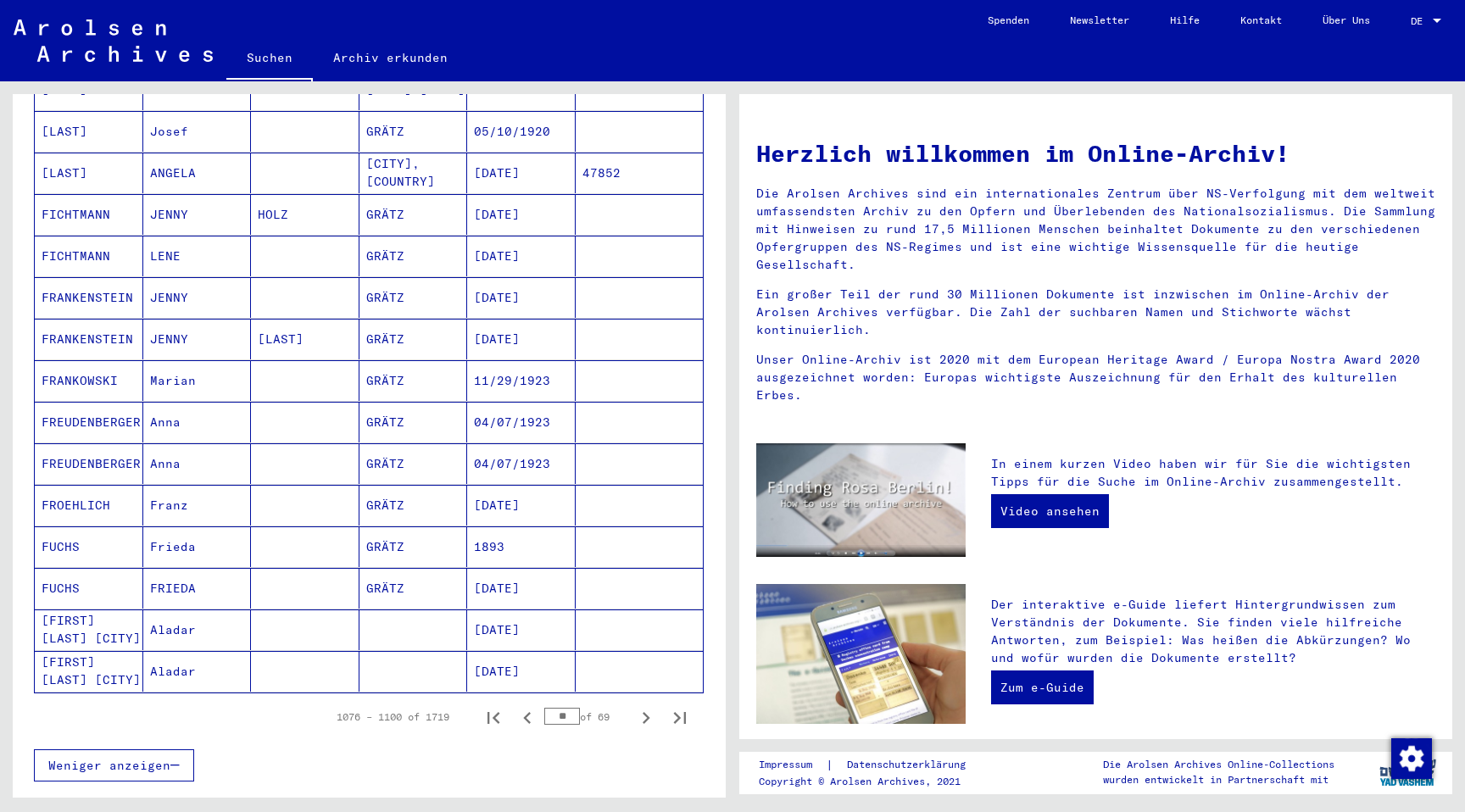 scroll, scrollTop: 730, scrollLeft: 0, axis: vertical 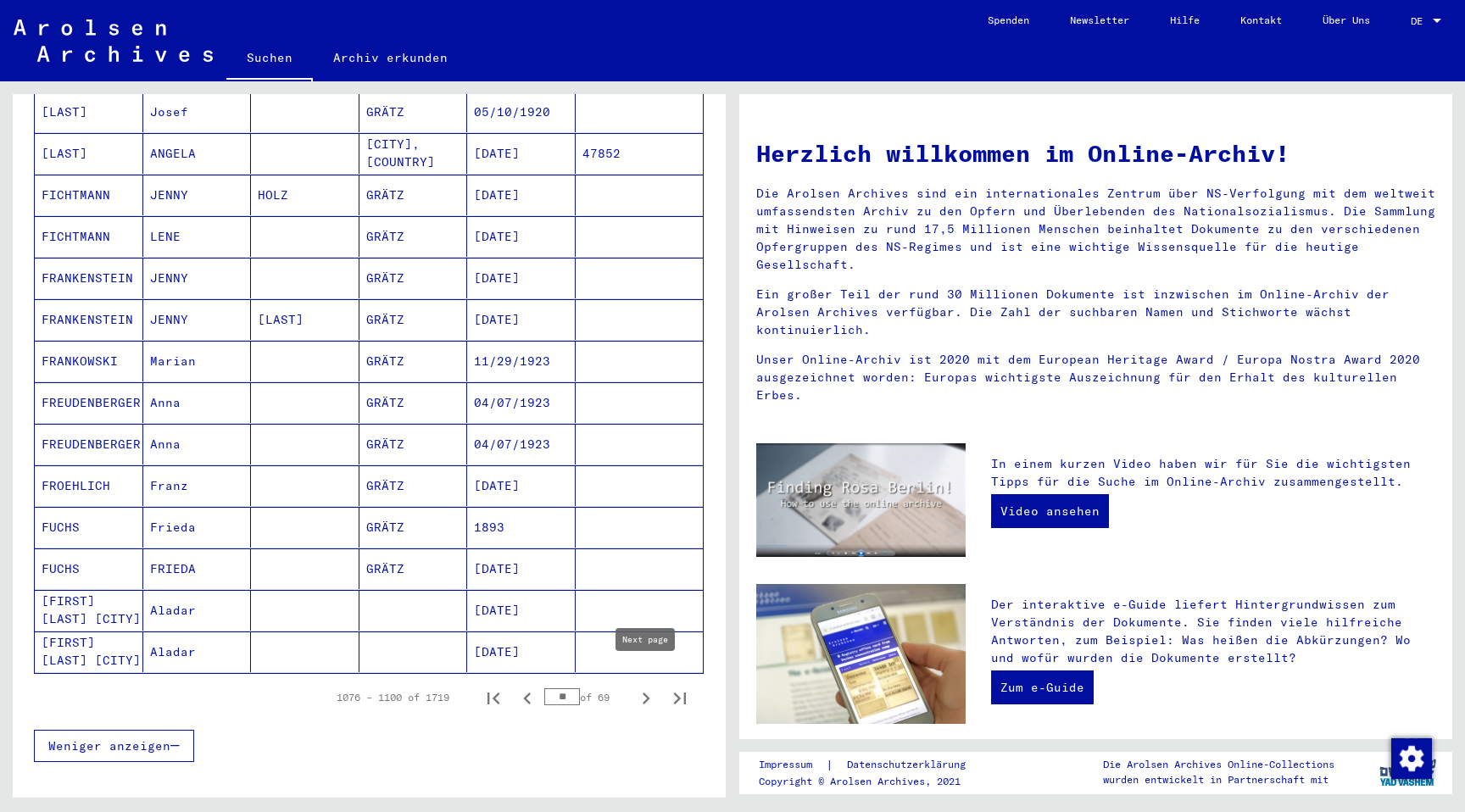 click 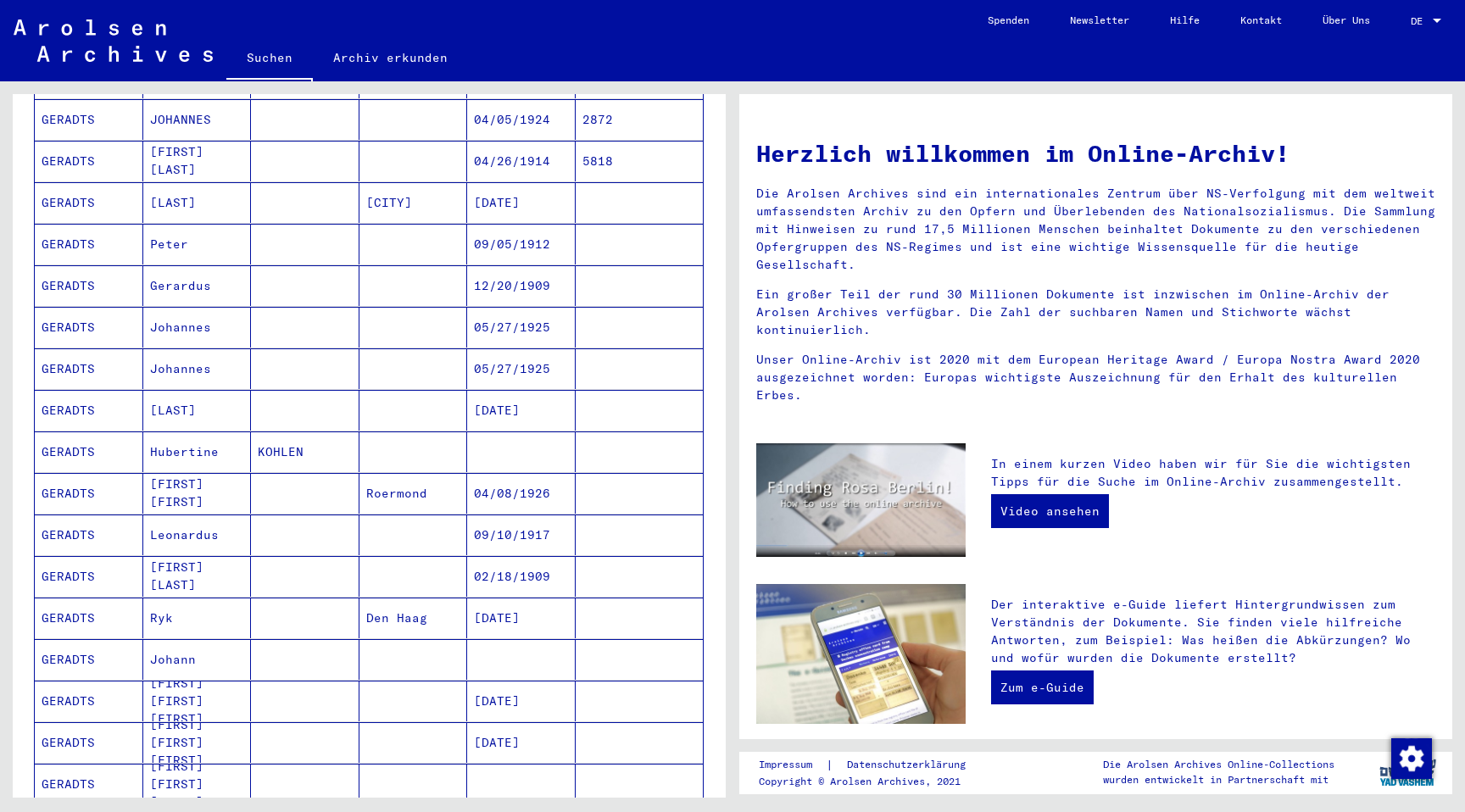scroll, scrollTop: 955, scrollLeft: 0, axis: vertical 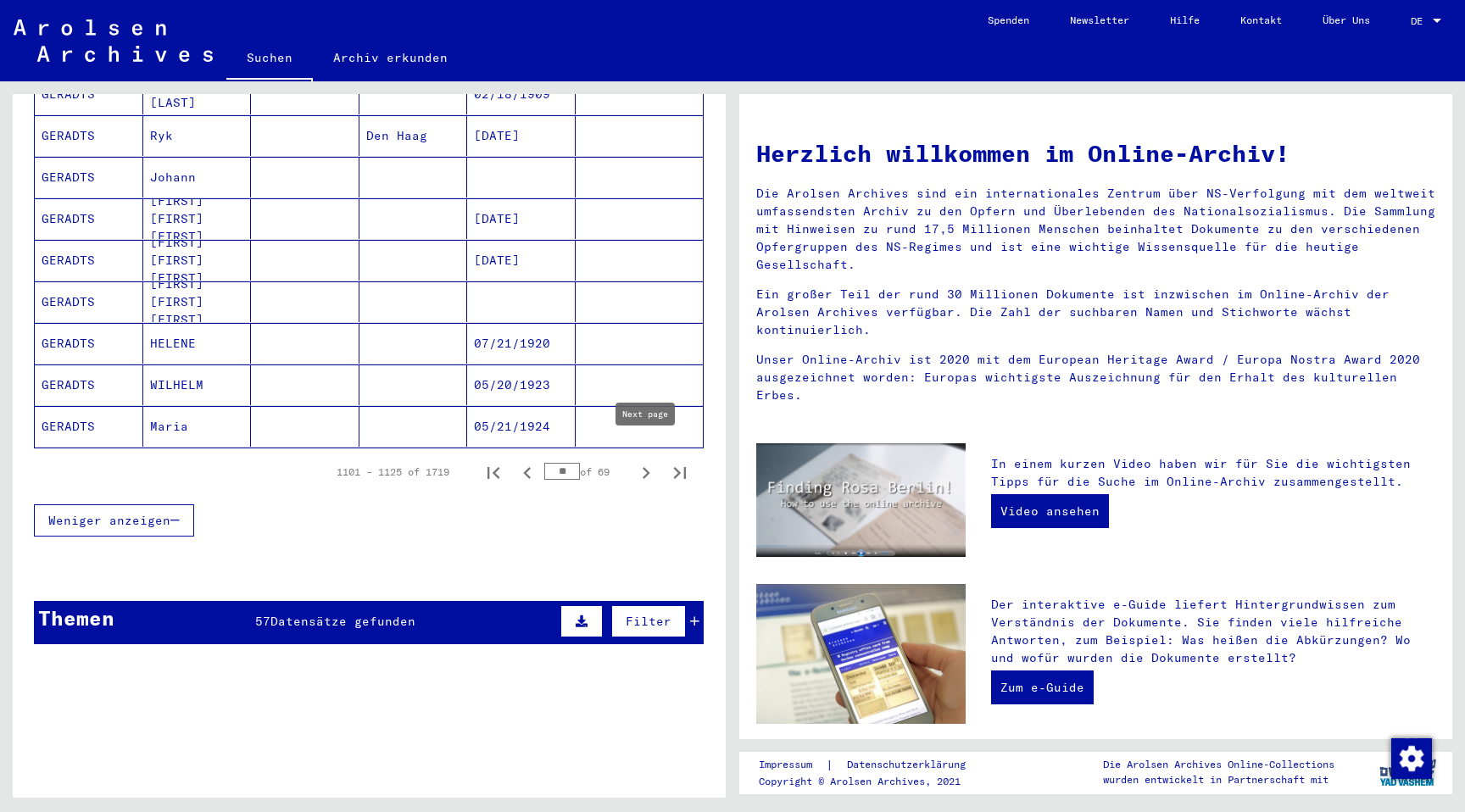click 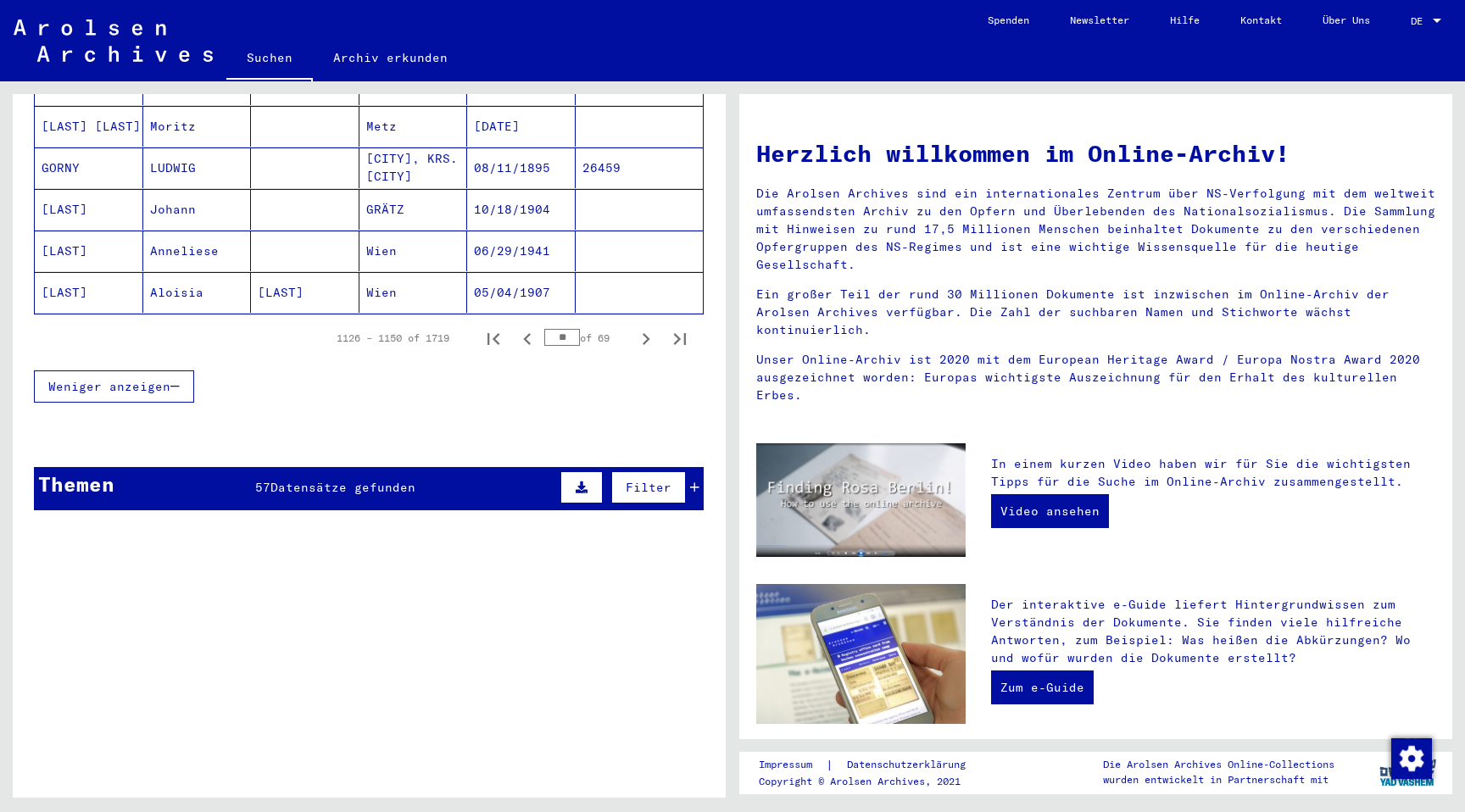 scroll, scrollTop: 1092, scrollLeft: 0, axis: vertical 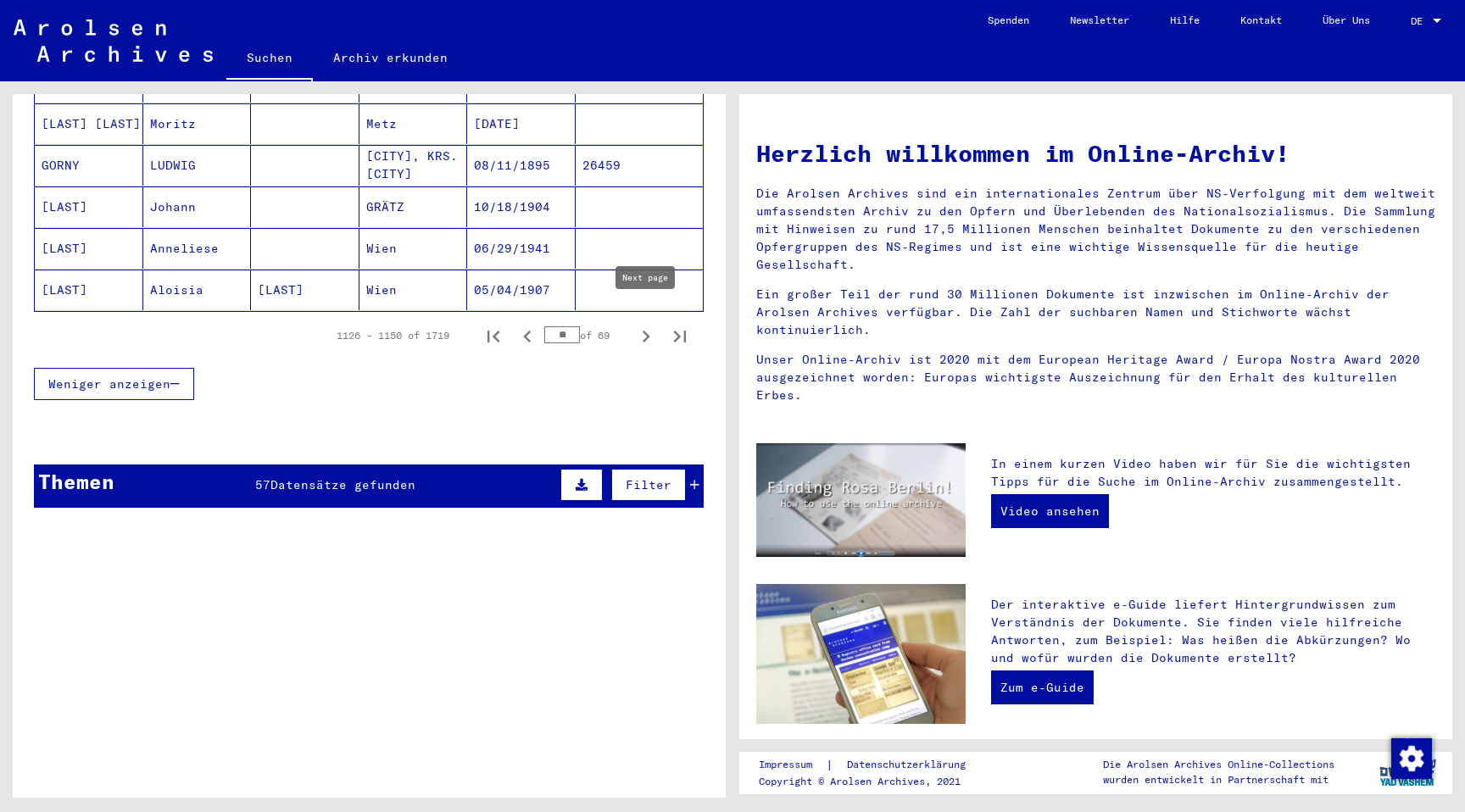 click 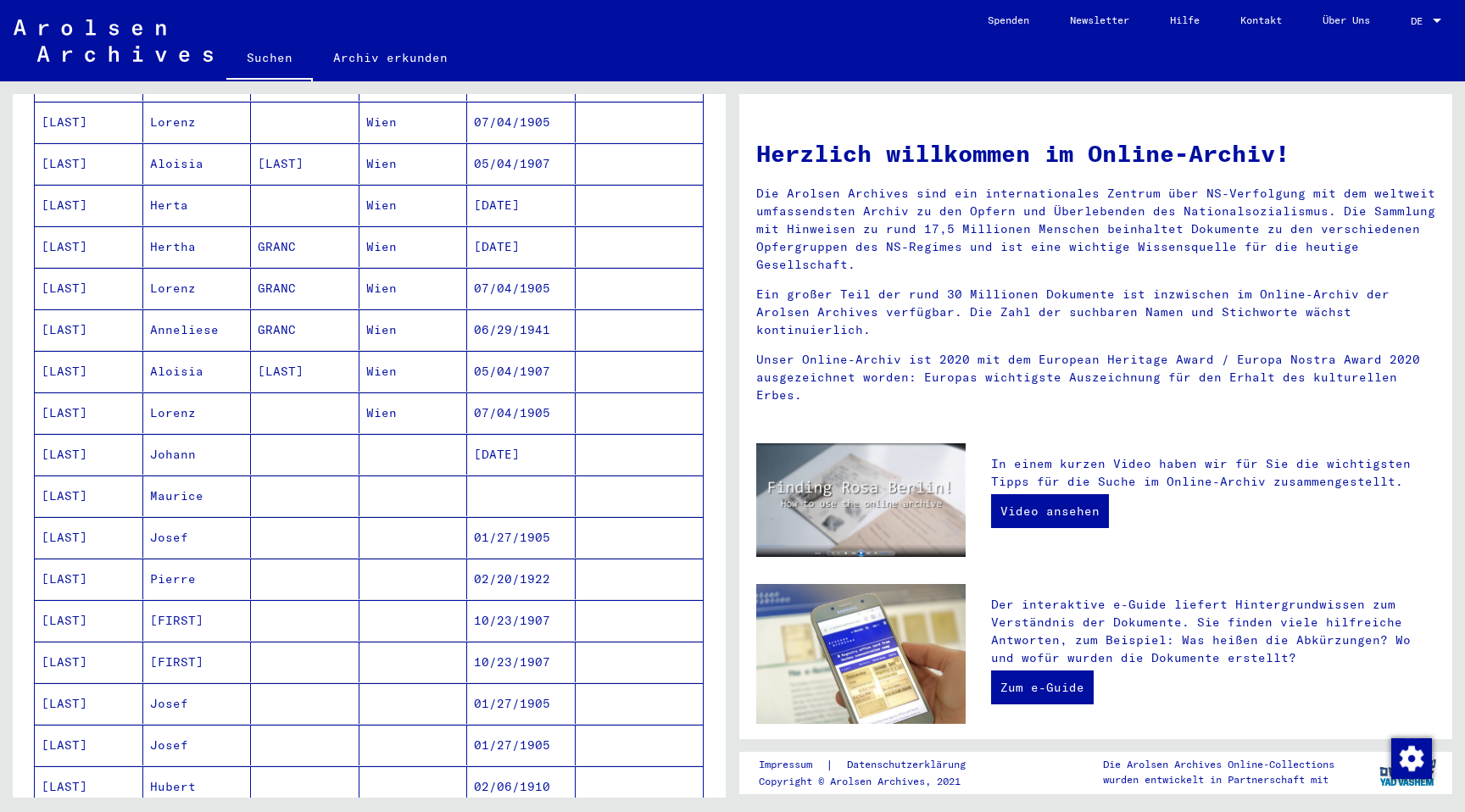 scroll, scrollTop: 1065, scrollLeft: 0, axis: vertical 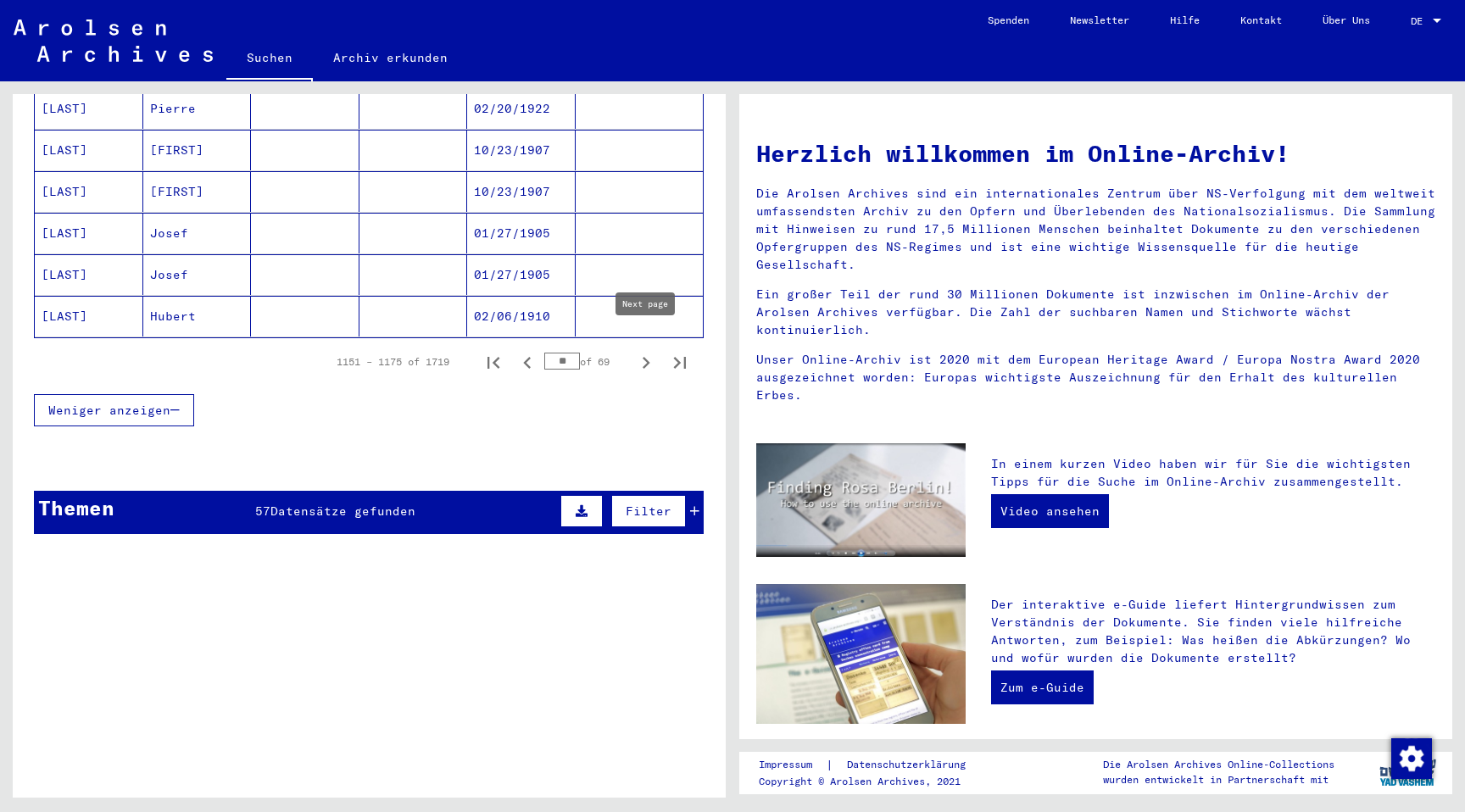click 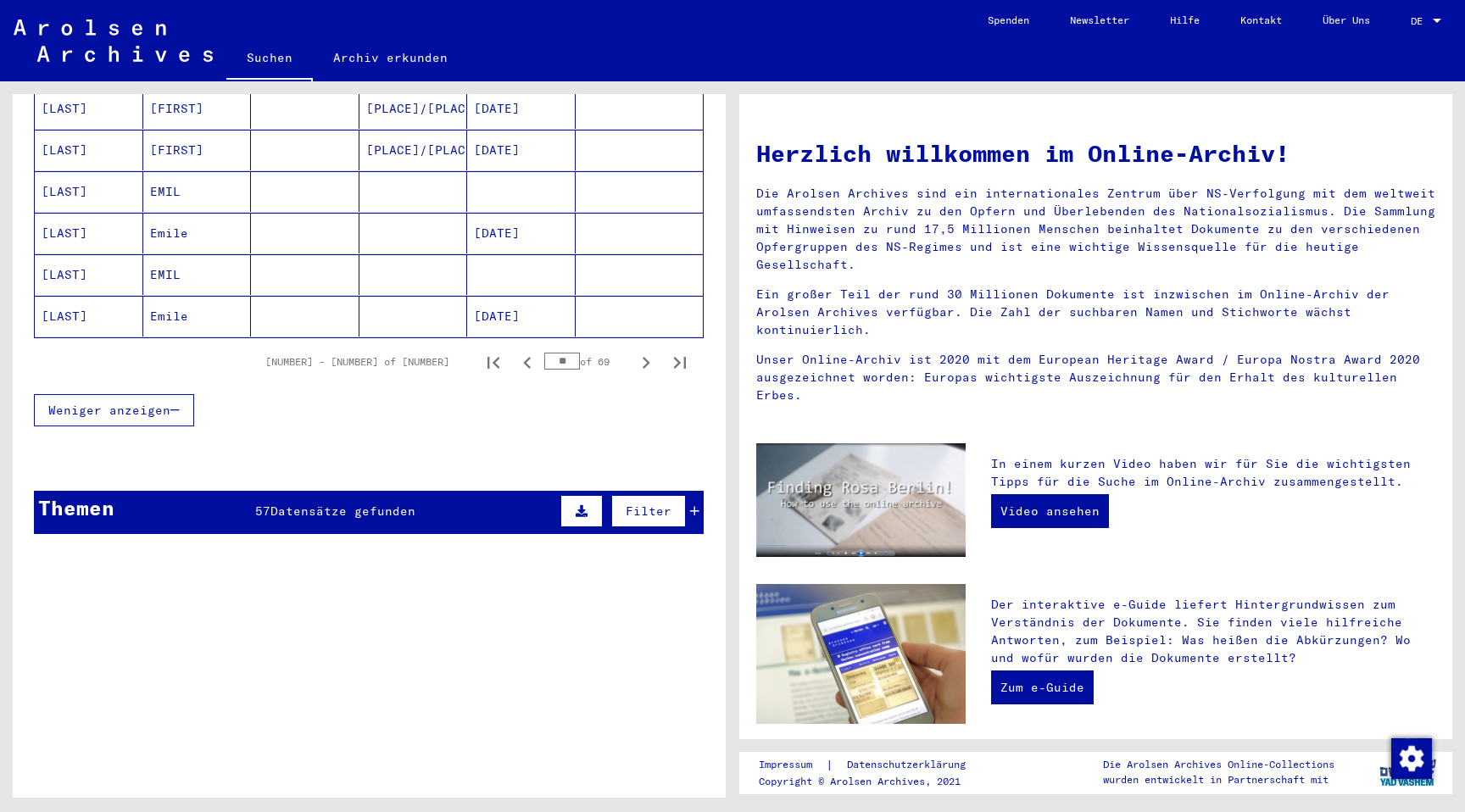click 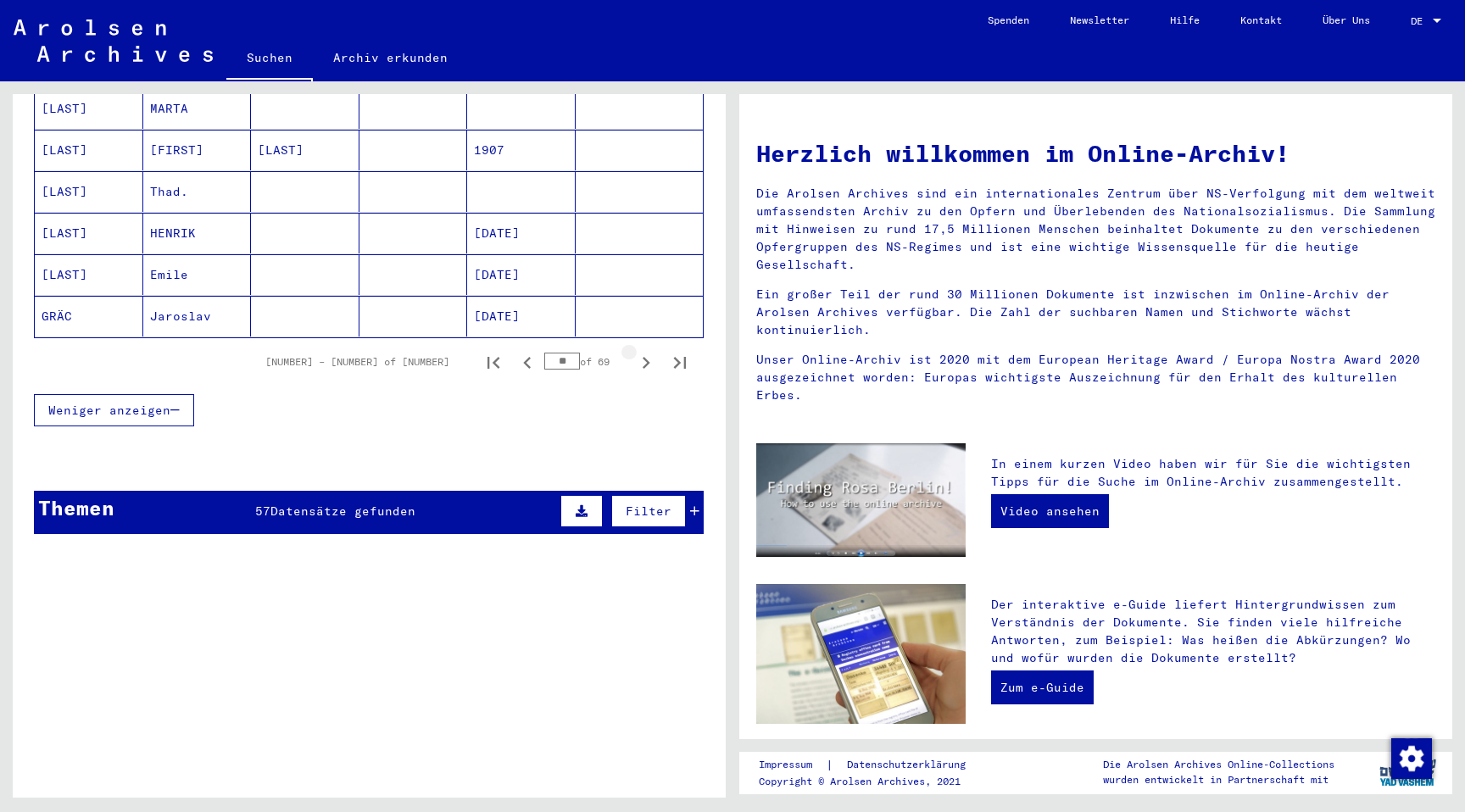 click 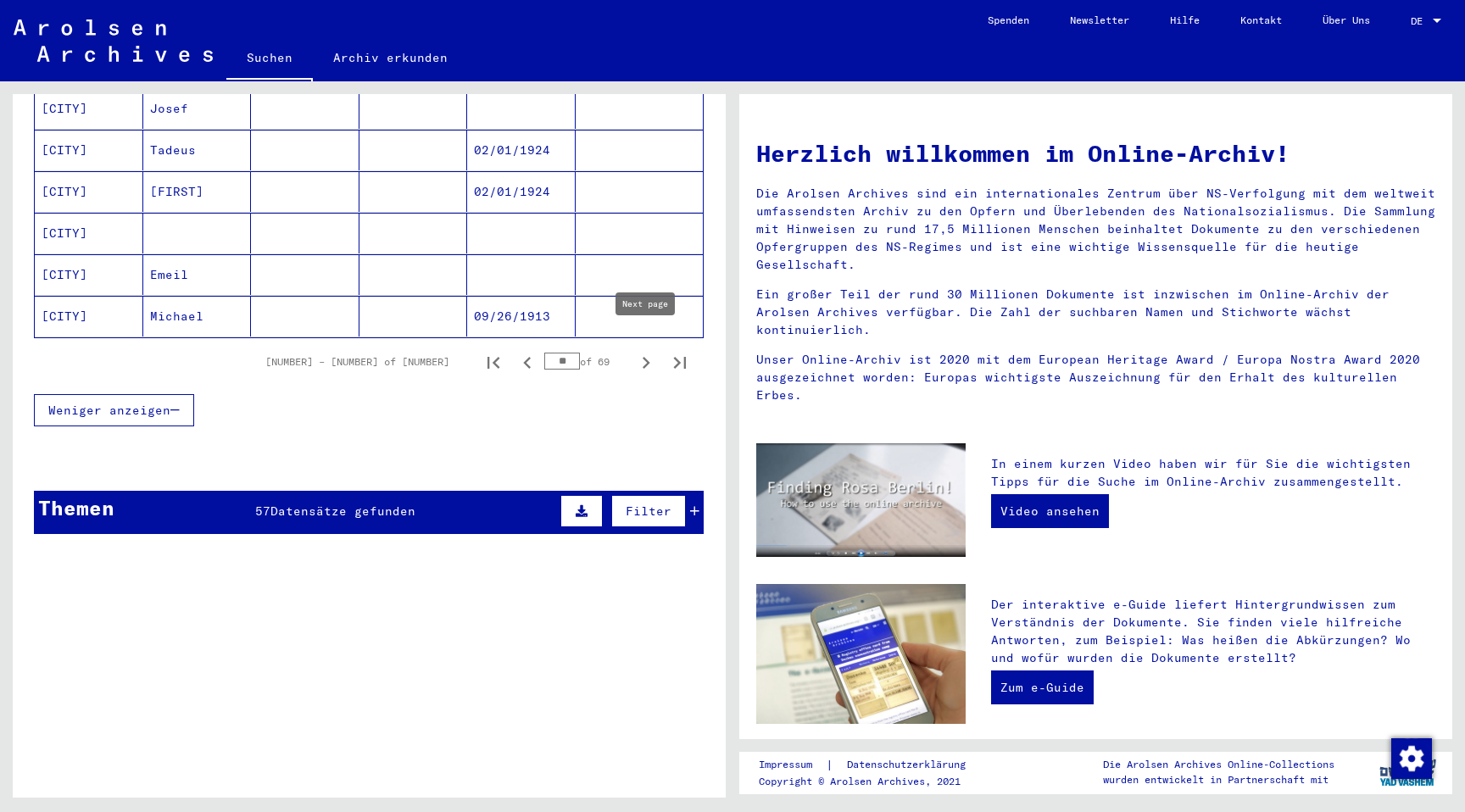 click 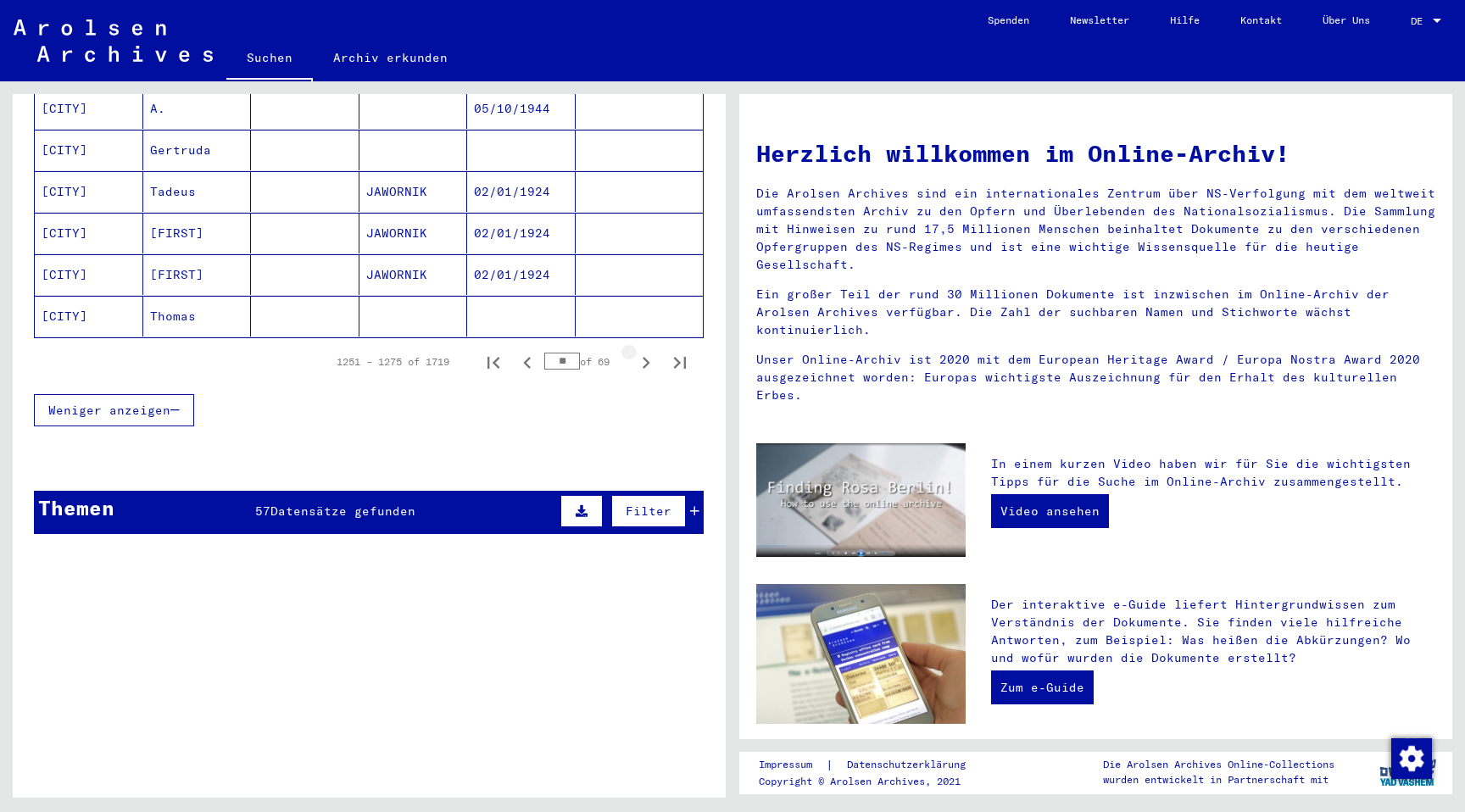 click 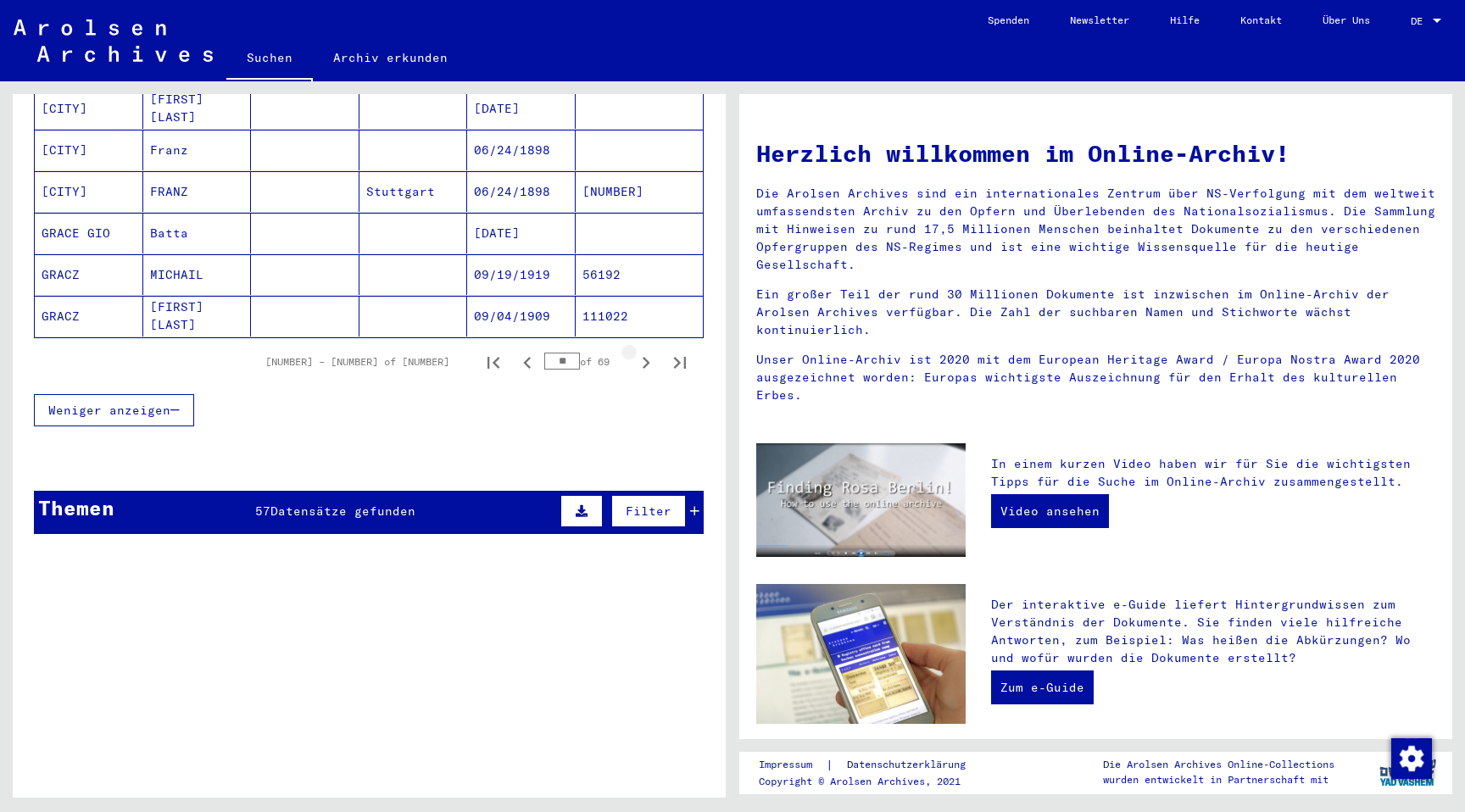 click 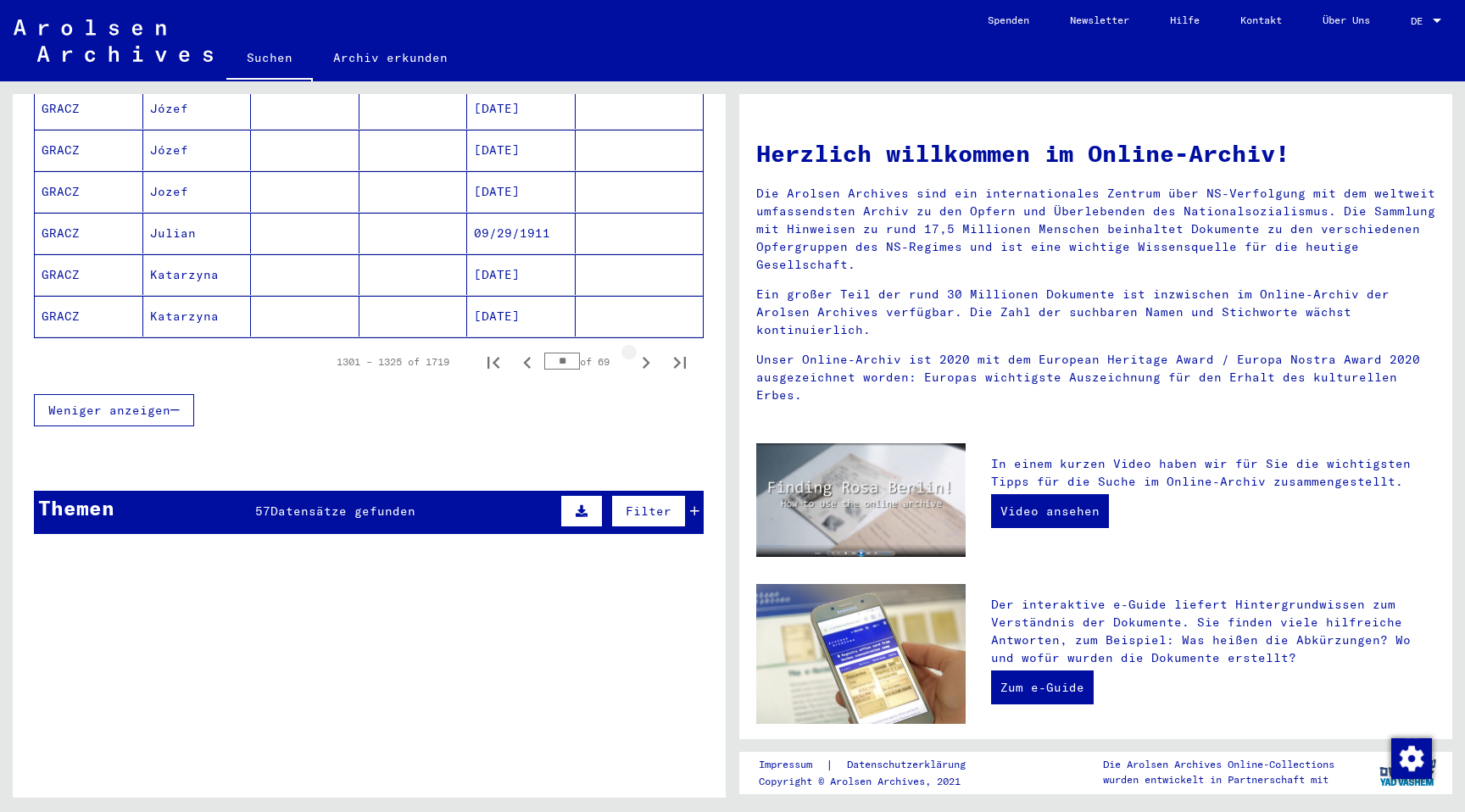click 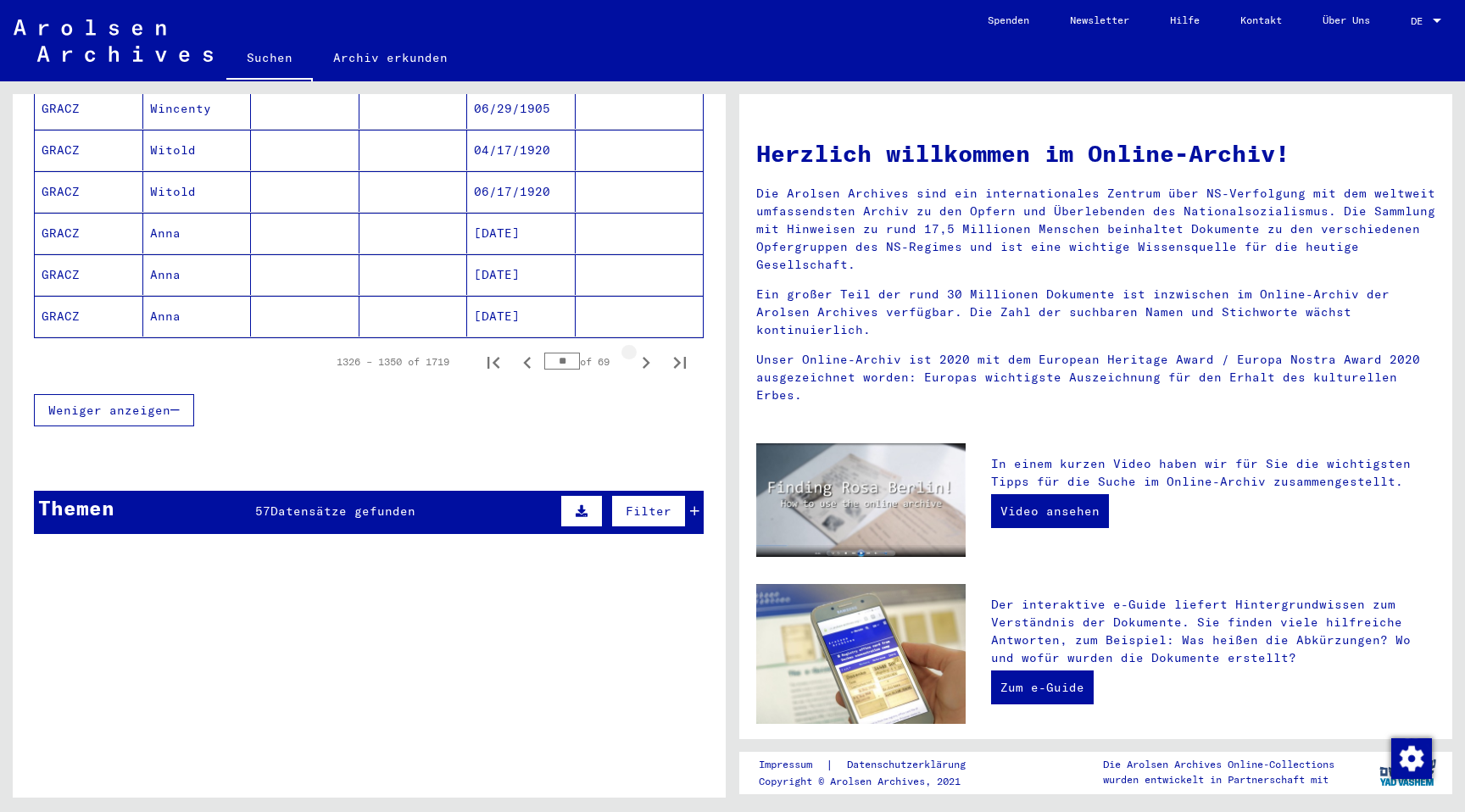 click 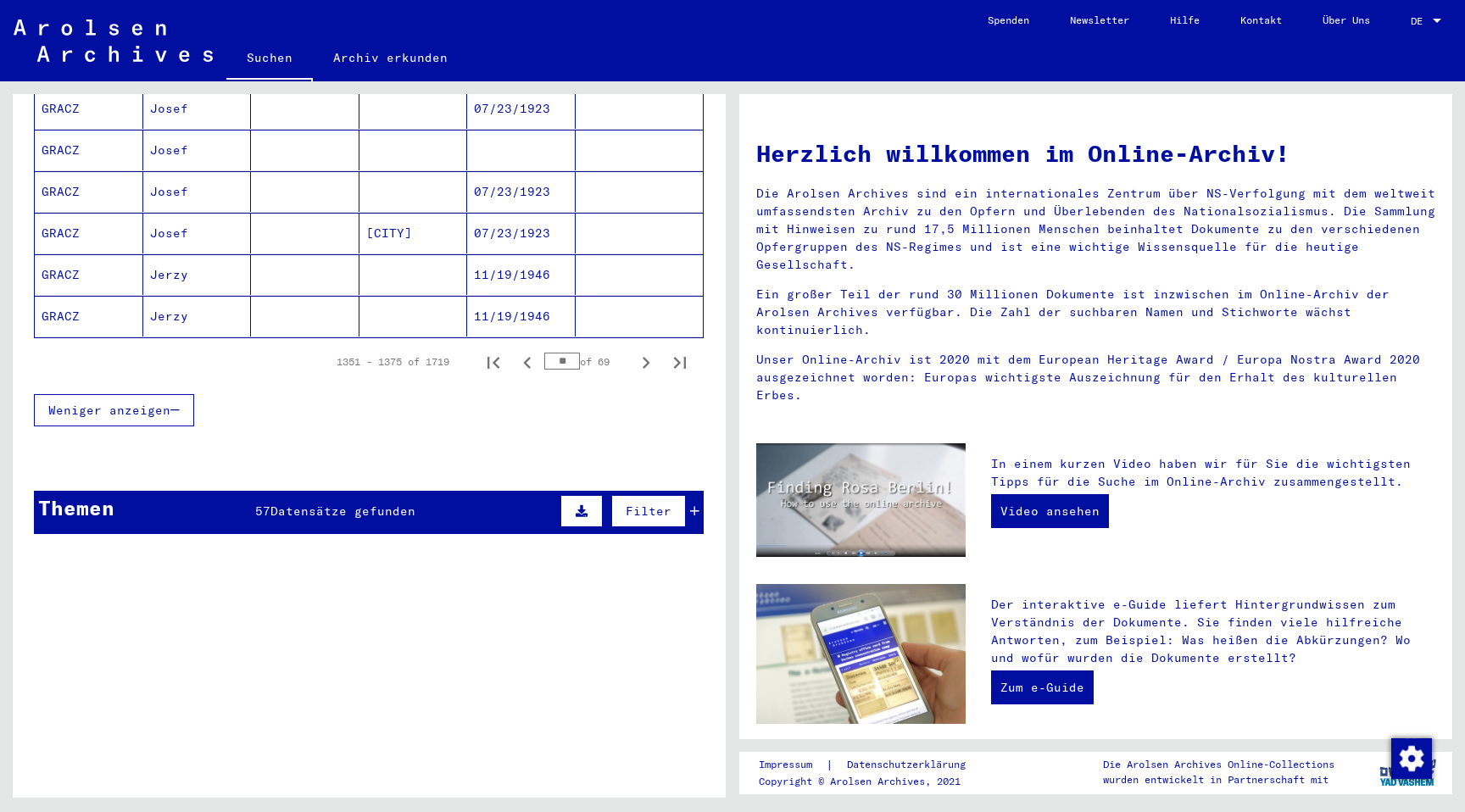 click 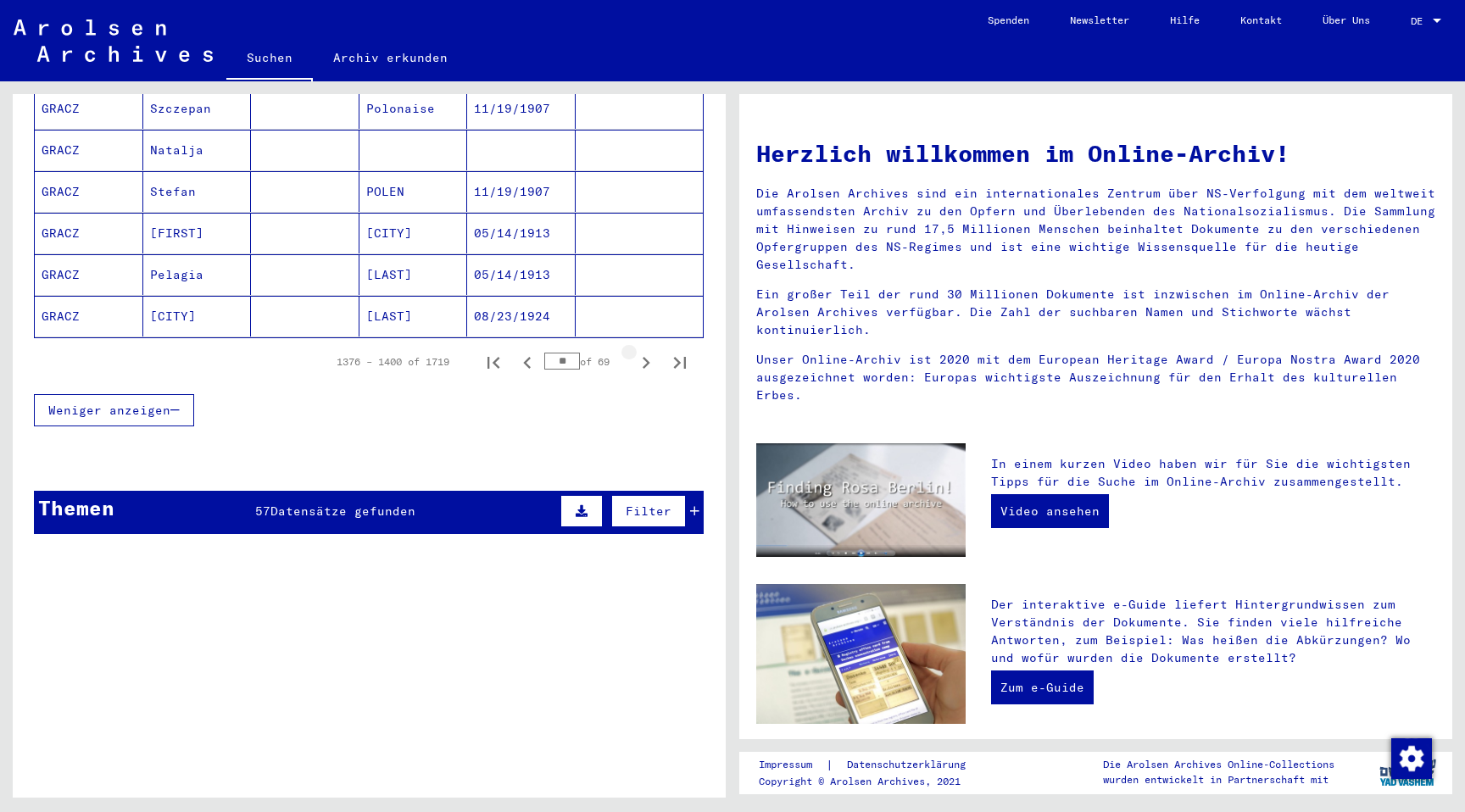 click 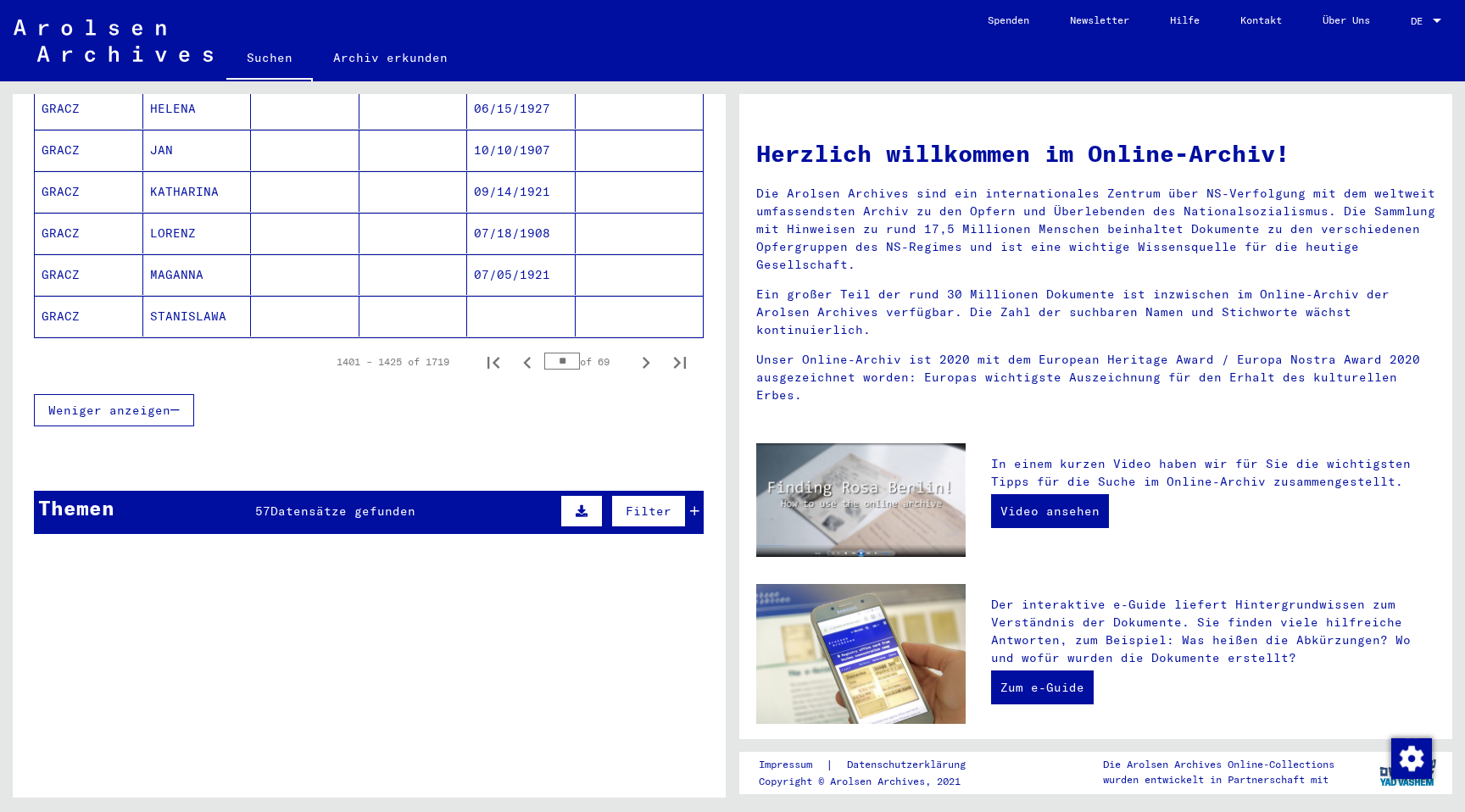 click 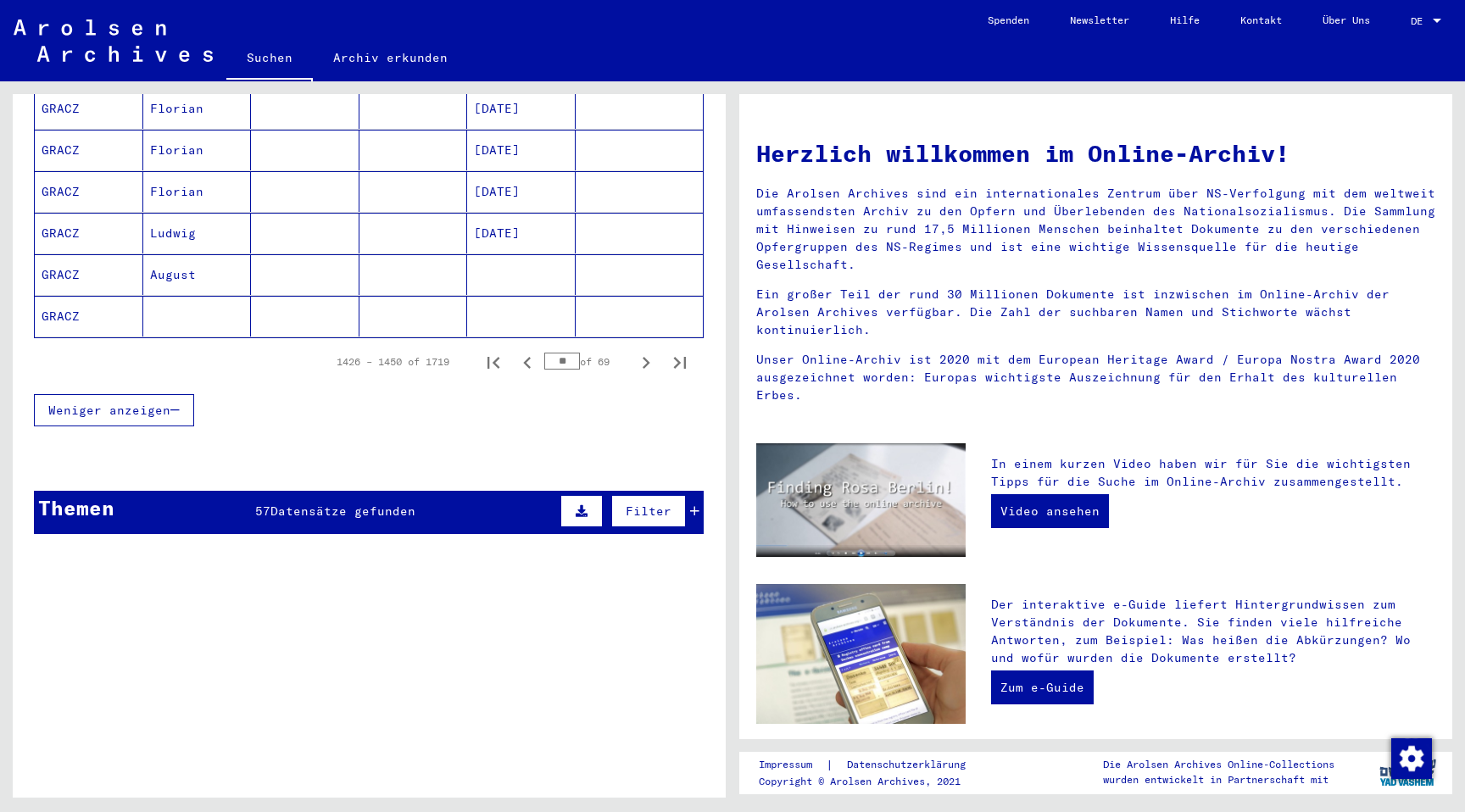 click 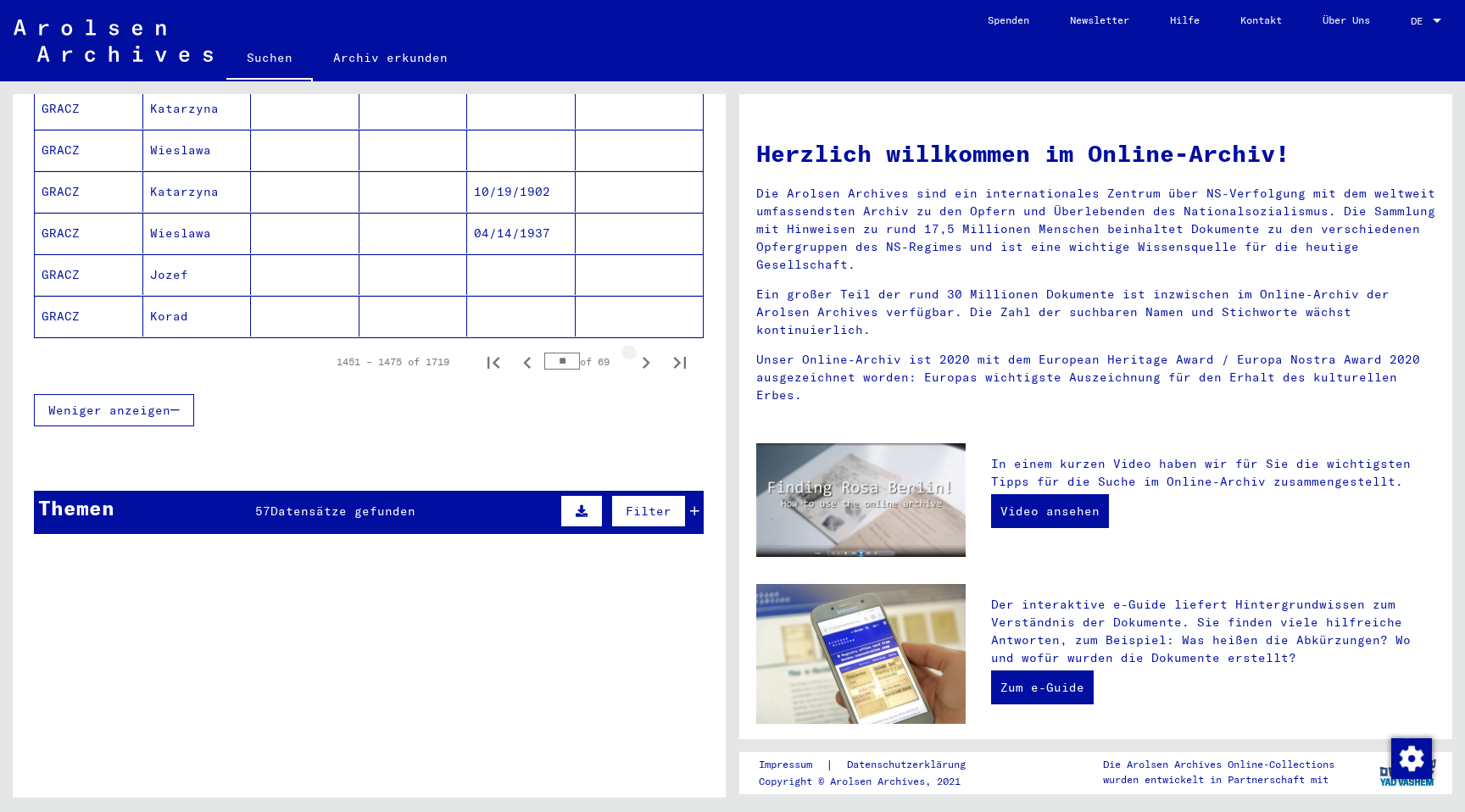 click 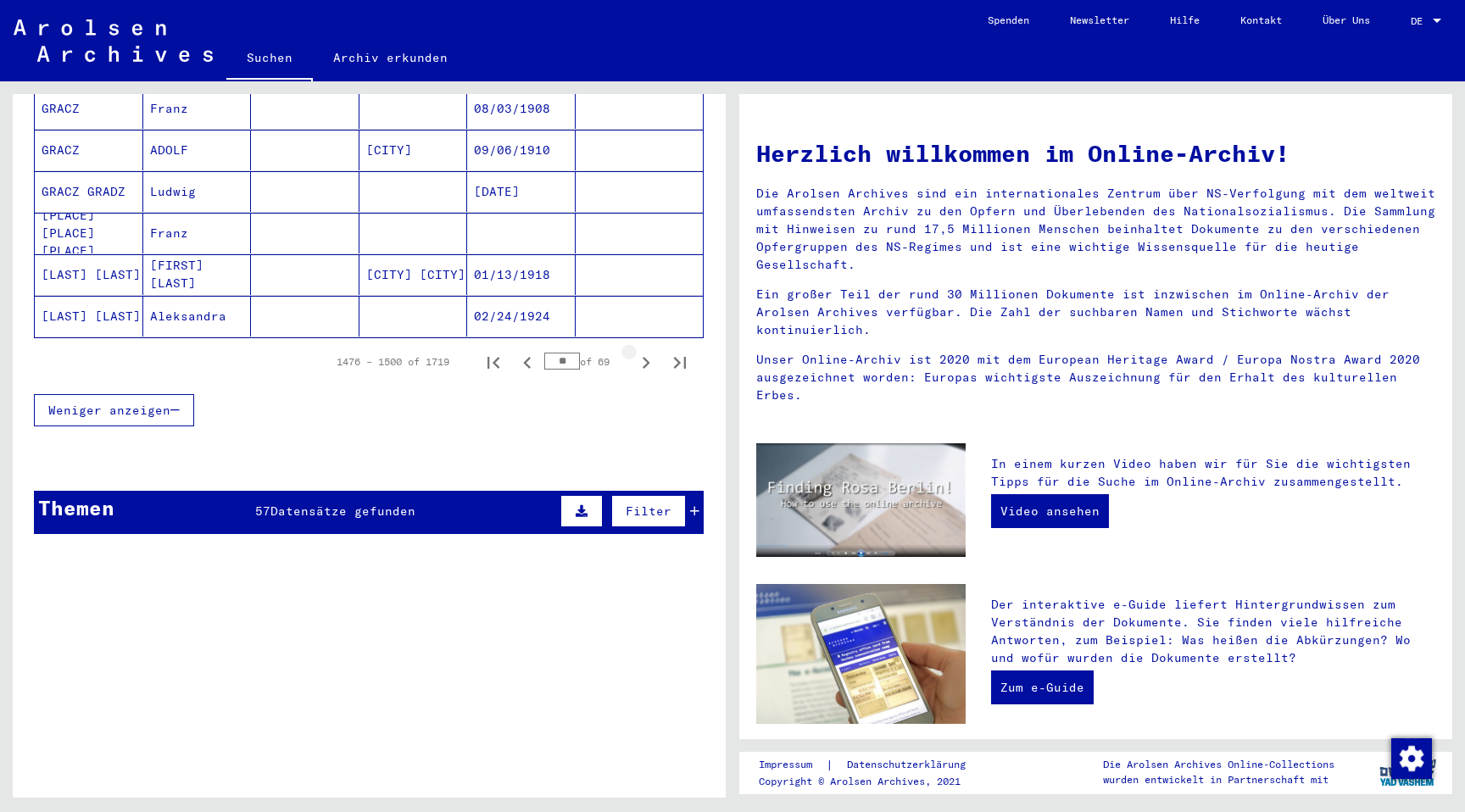 click 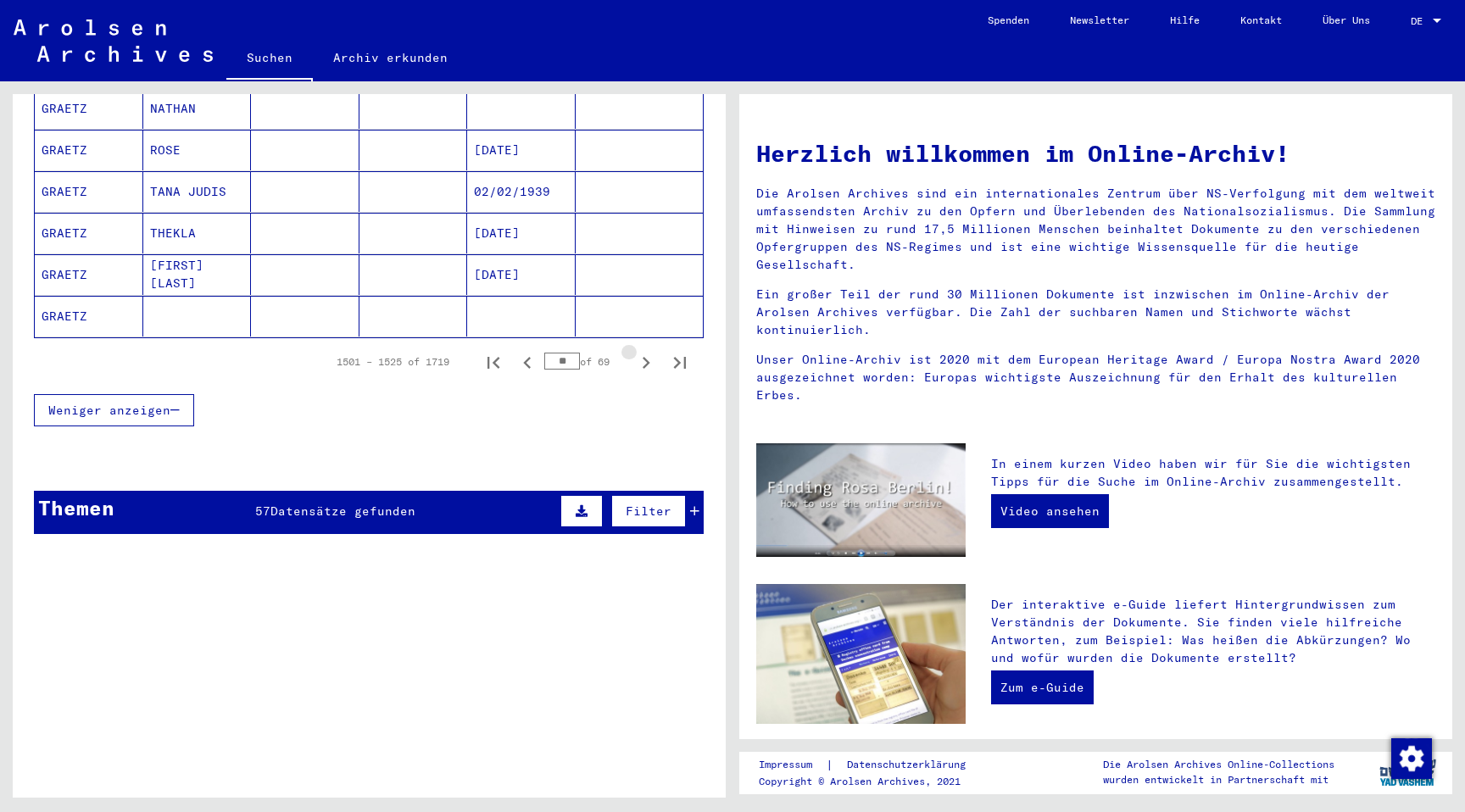 click 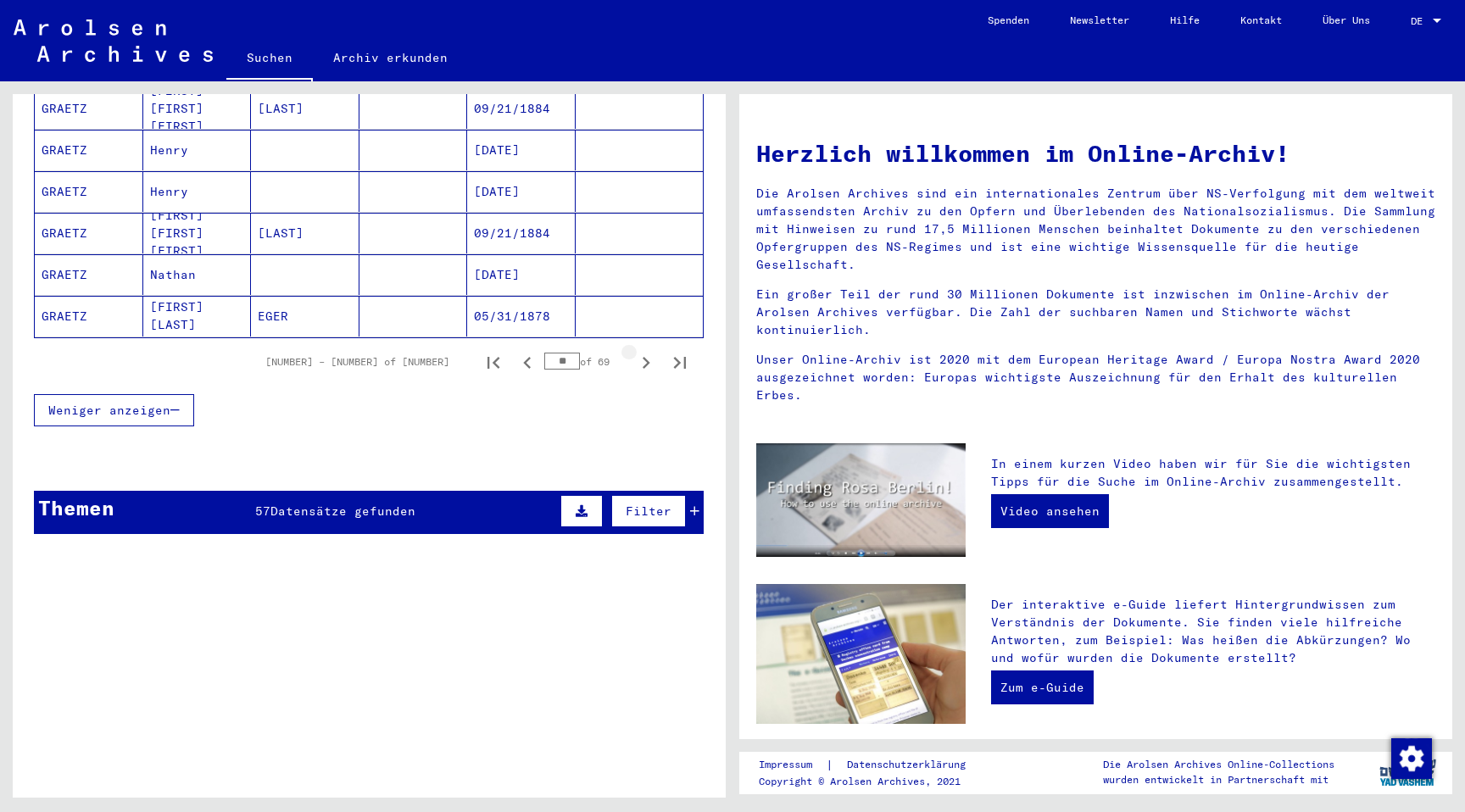 click 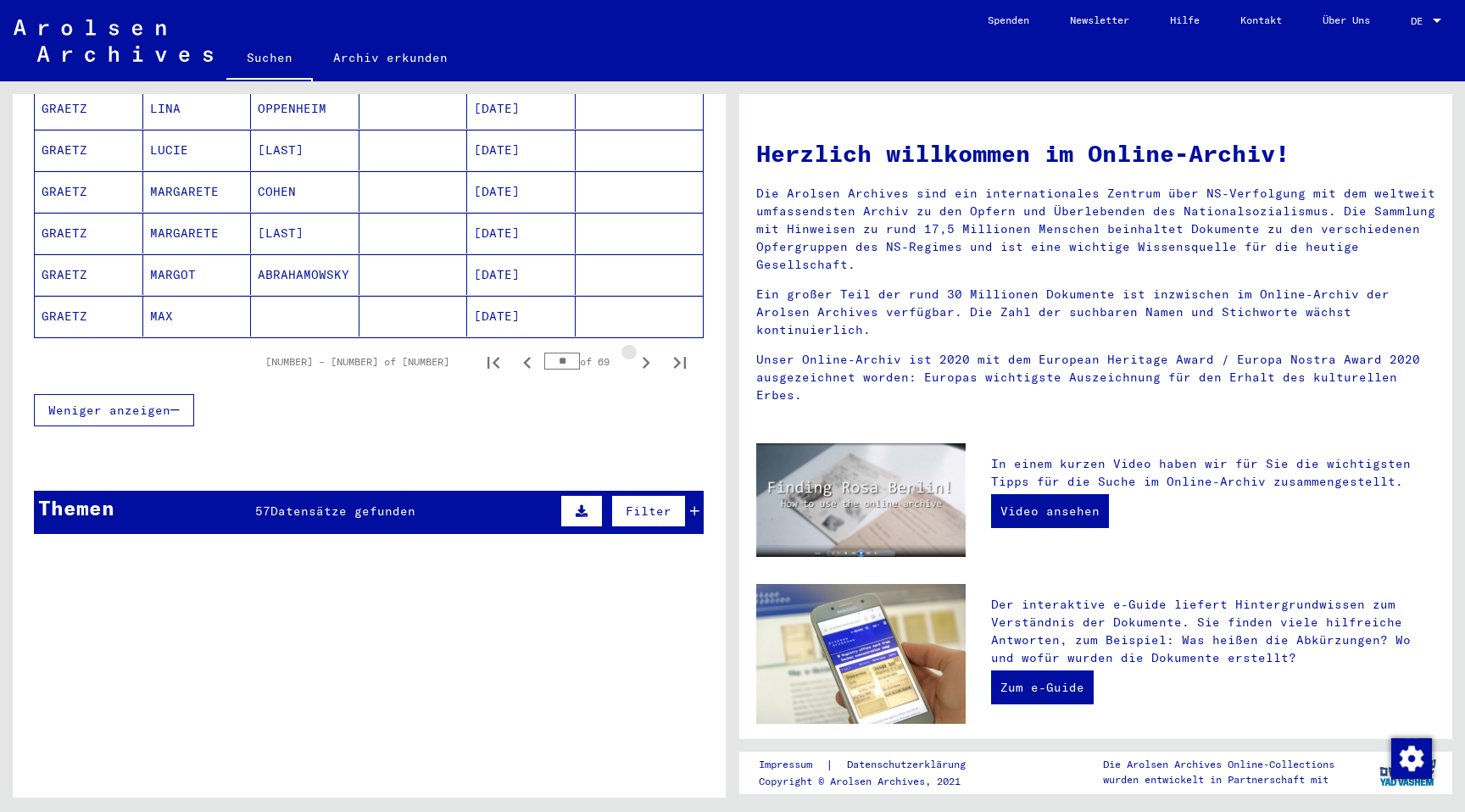 click 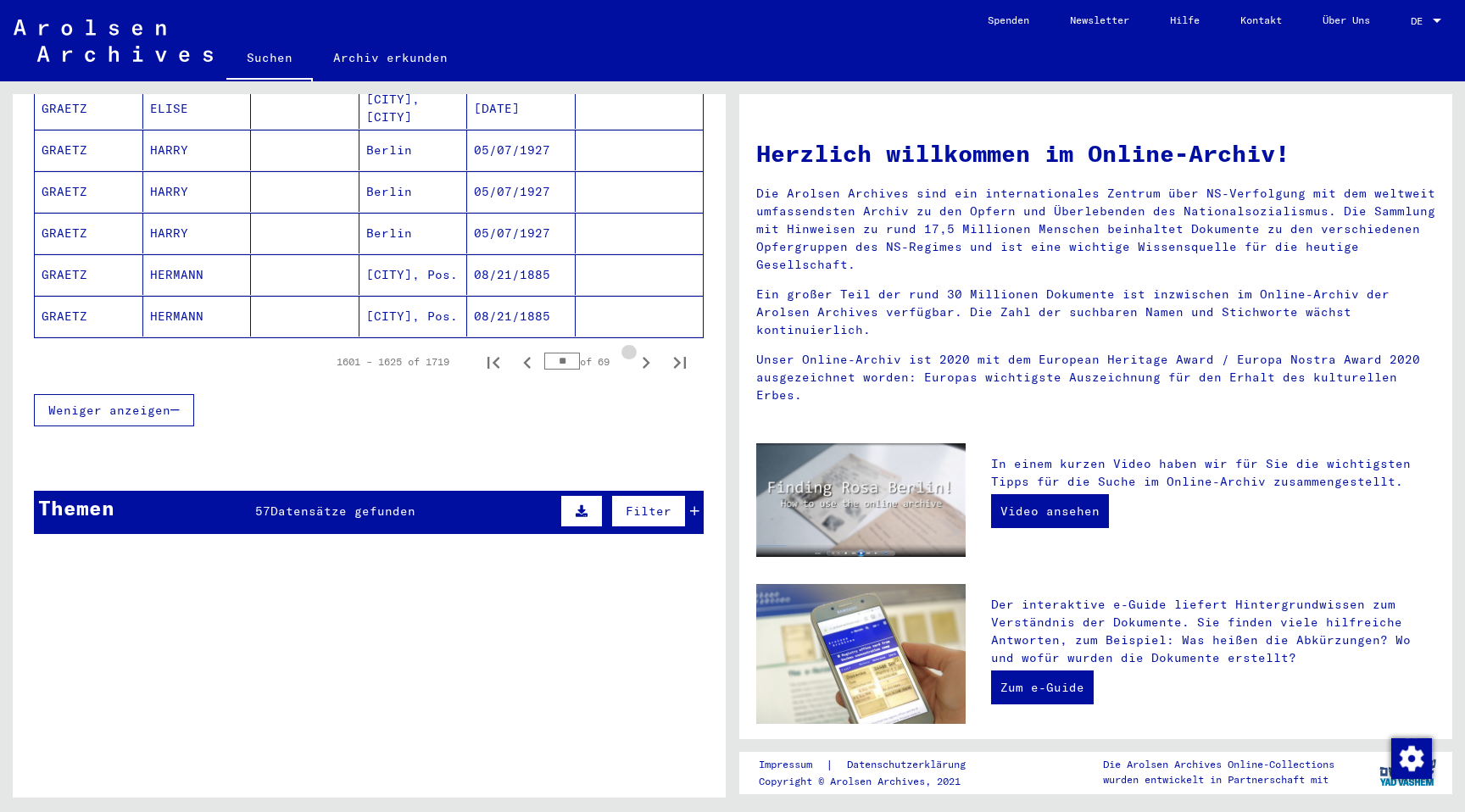 click 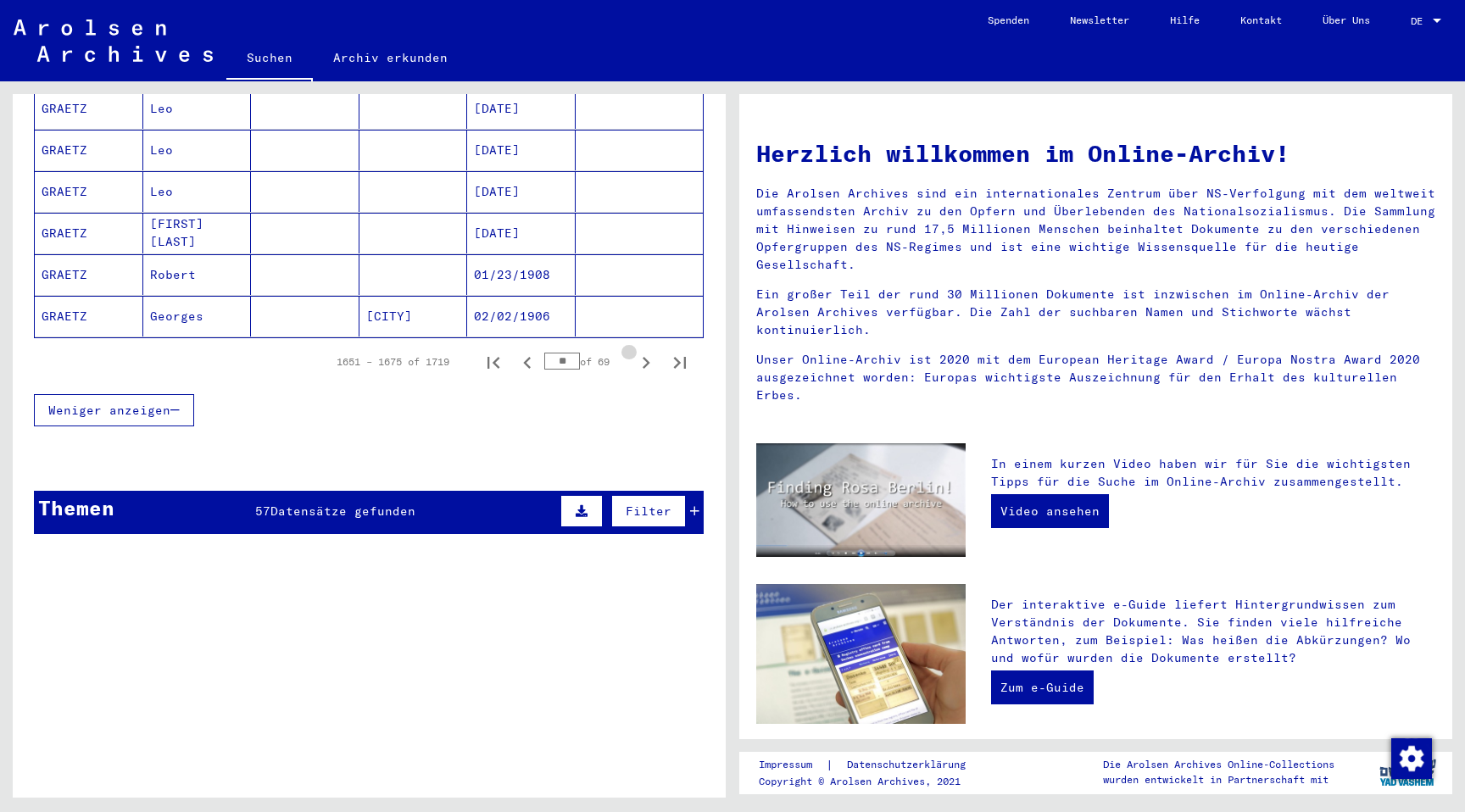 click 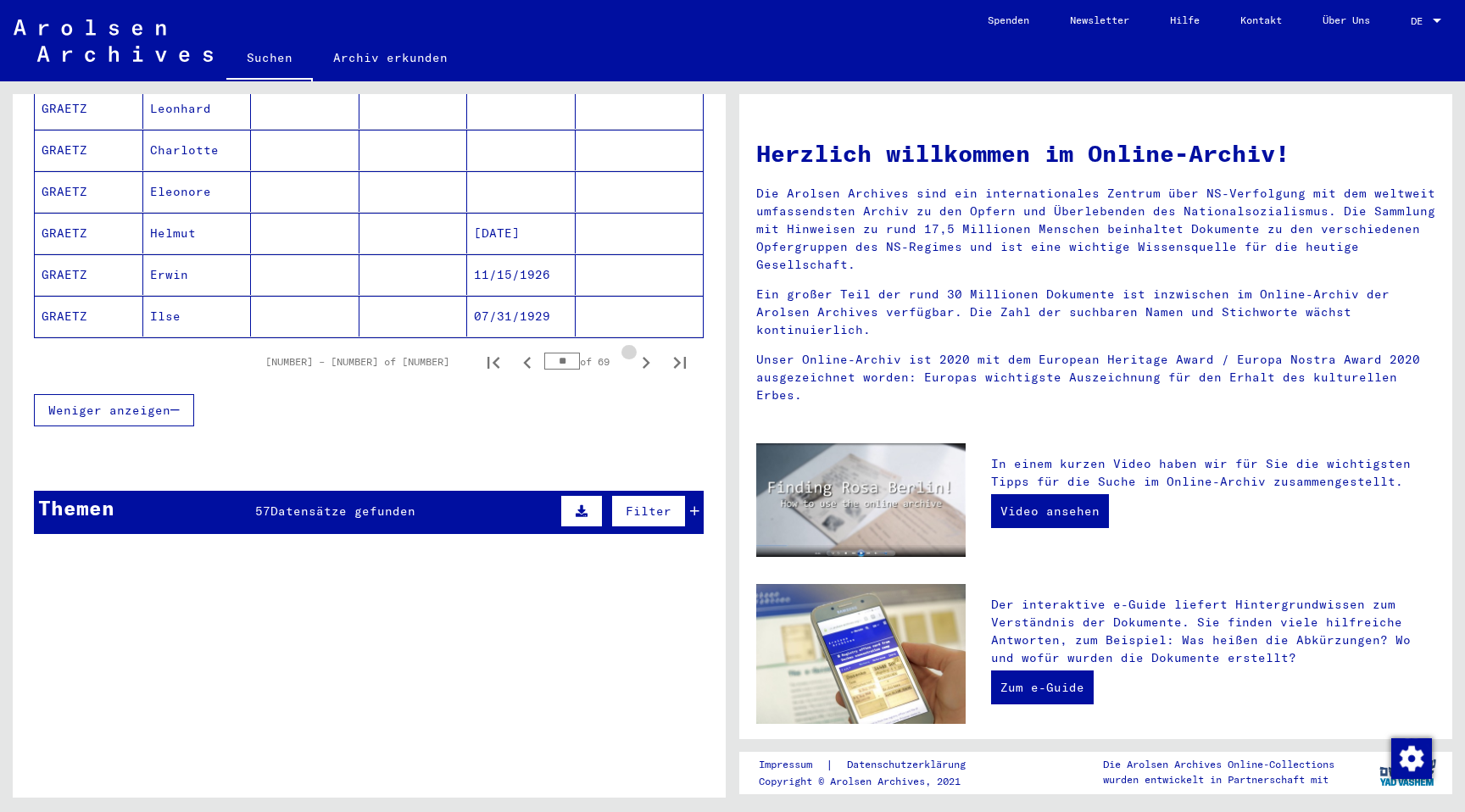 click 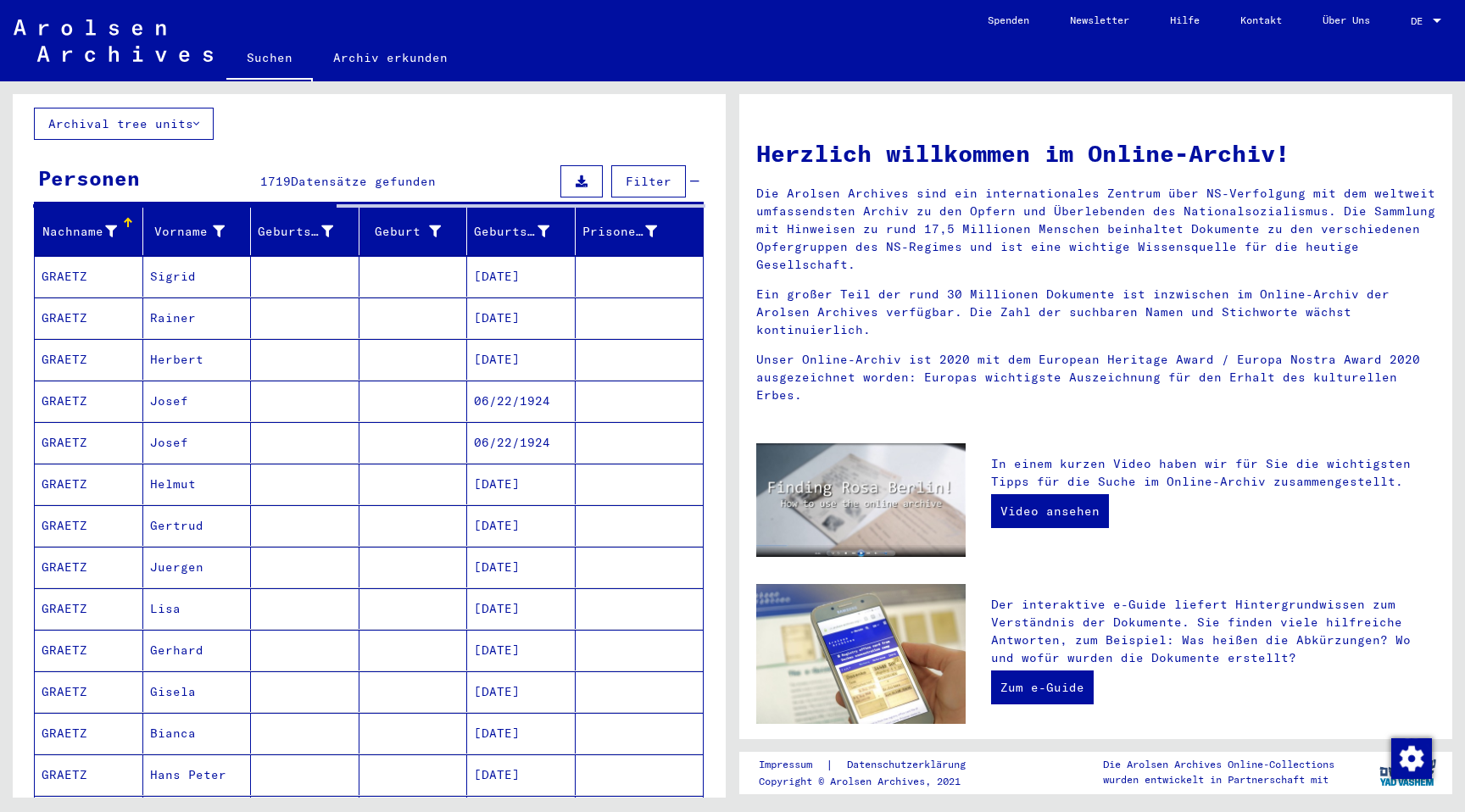 scroll, scrollTop: 0, scrollLeft: 0, axis: both 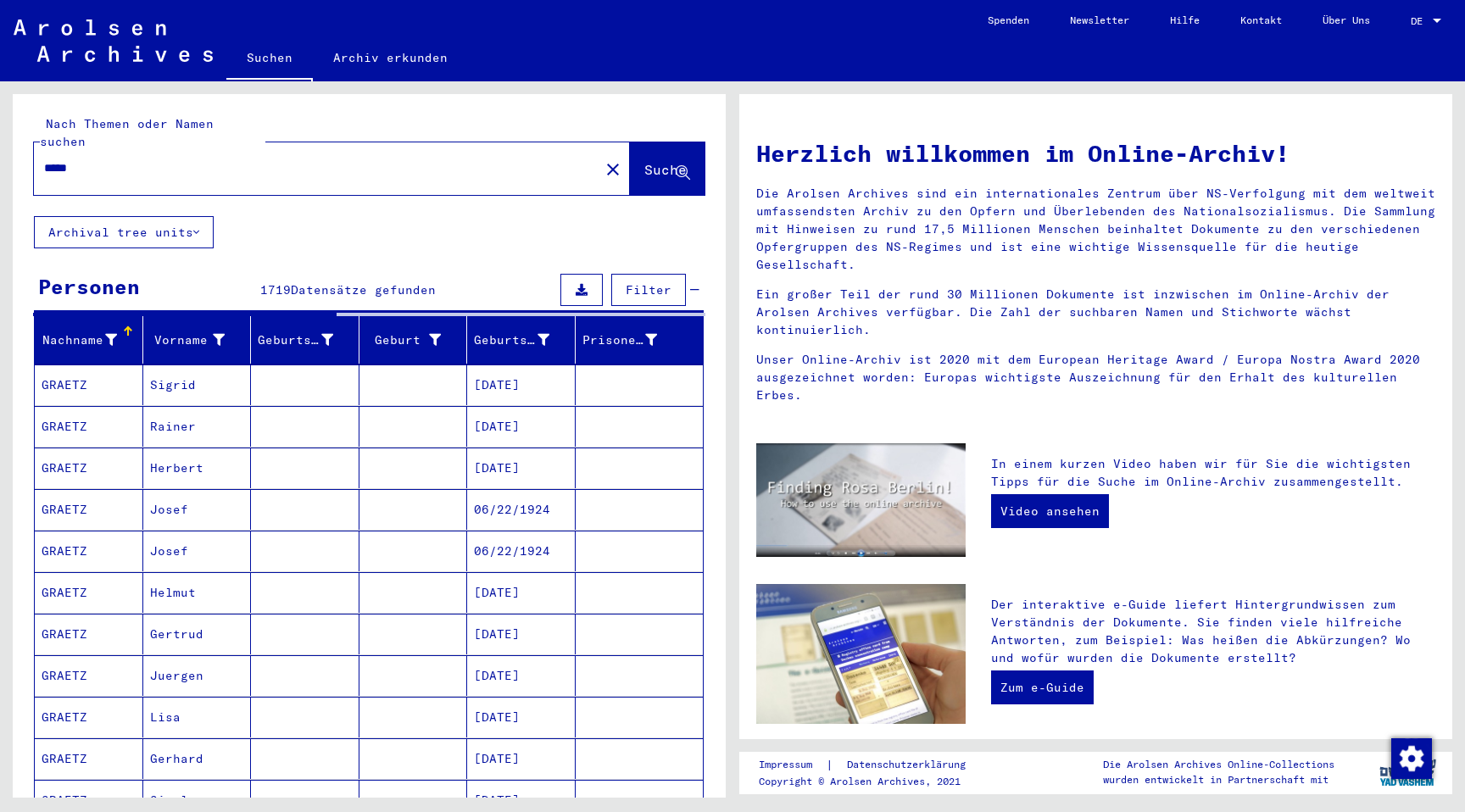 click on "*****" at bounding box center [311, 168] 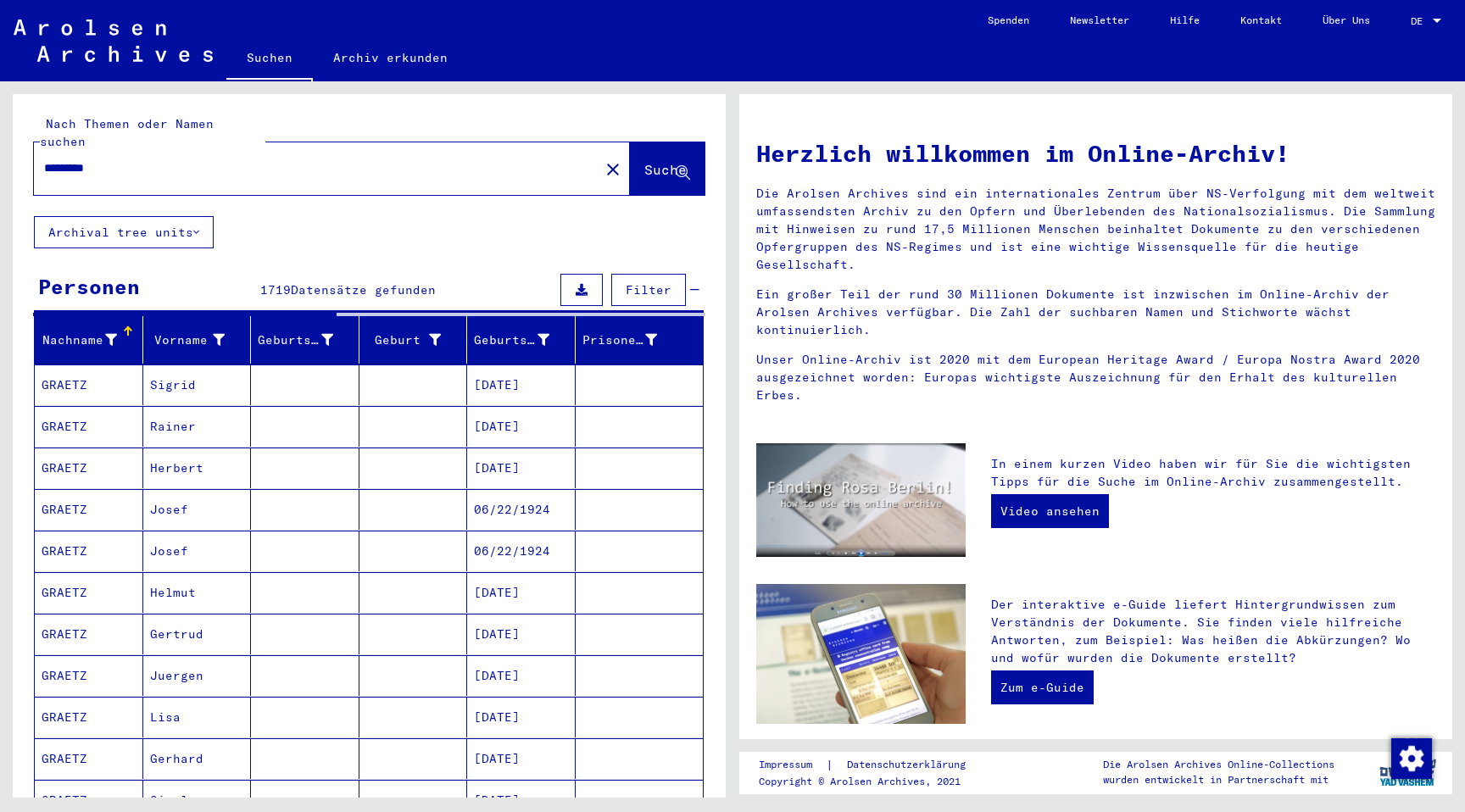 type on "*********" 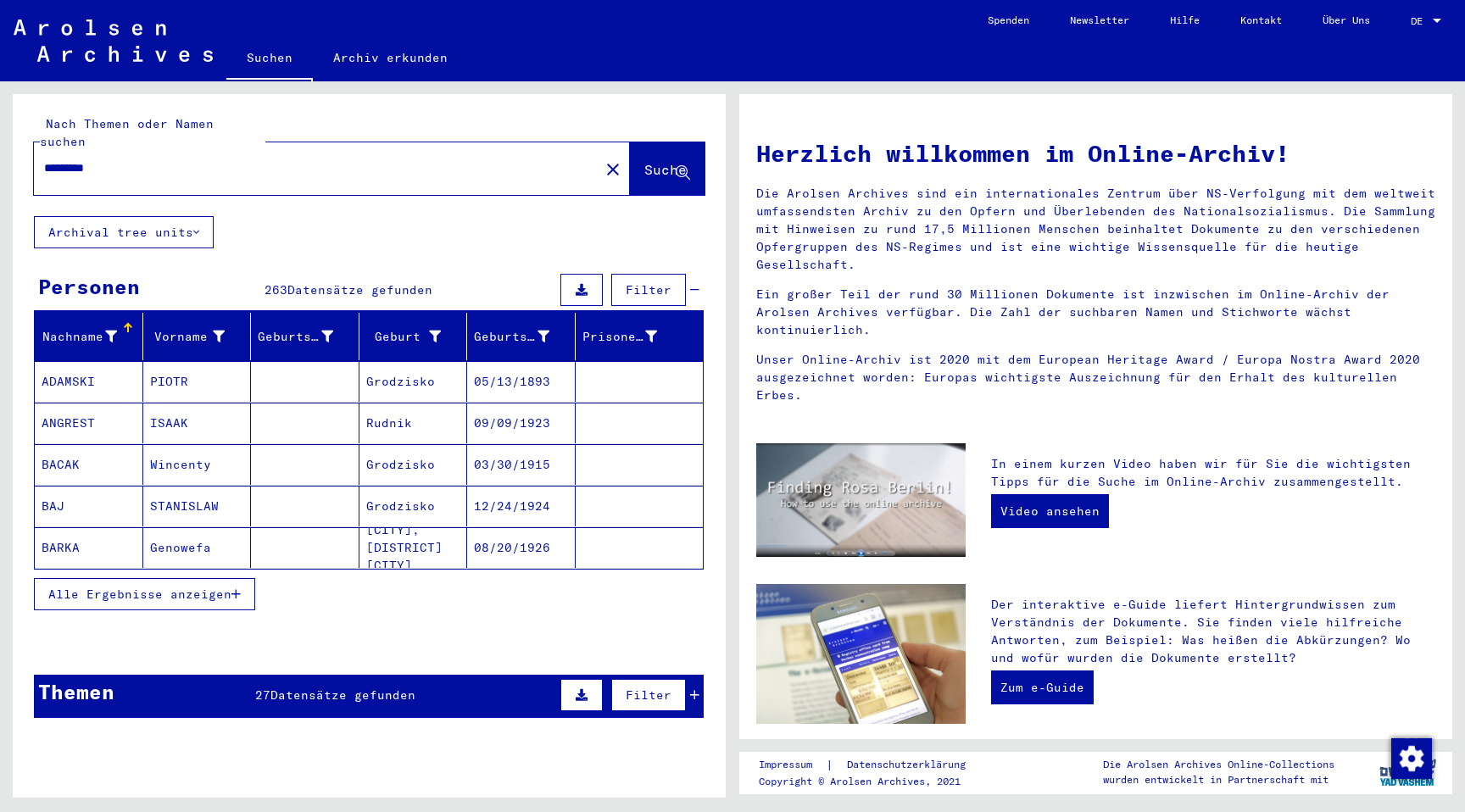 click on "Alle Ergebnisse anzeigen" at bounding box center [144, 594] 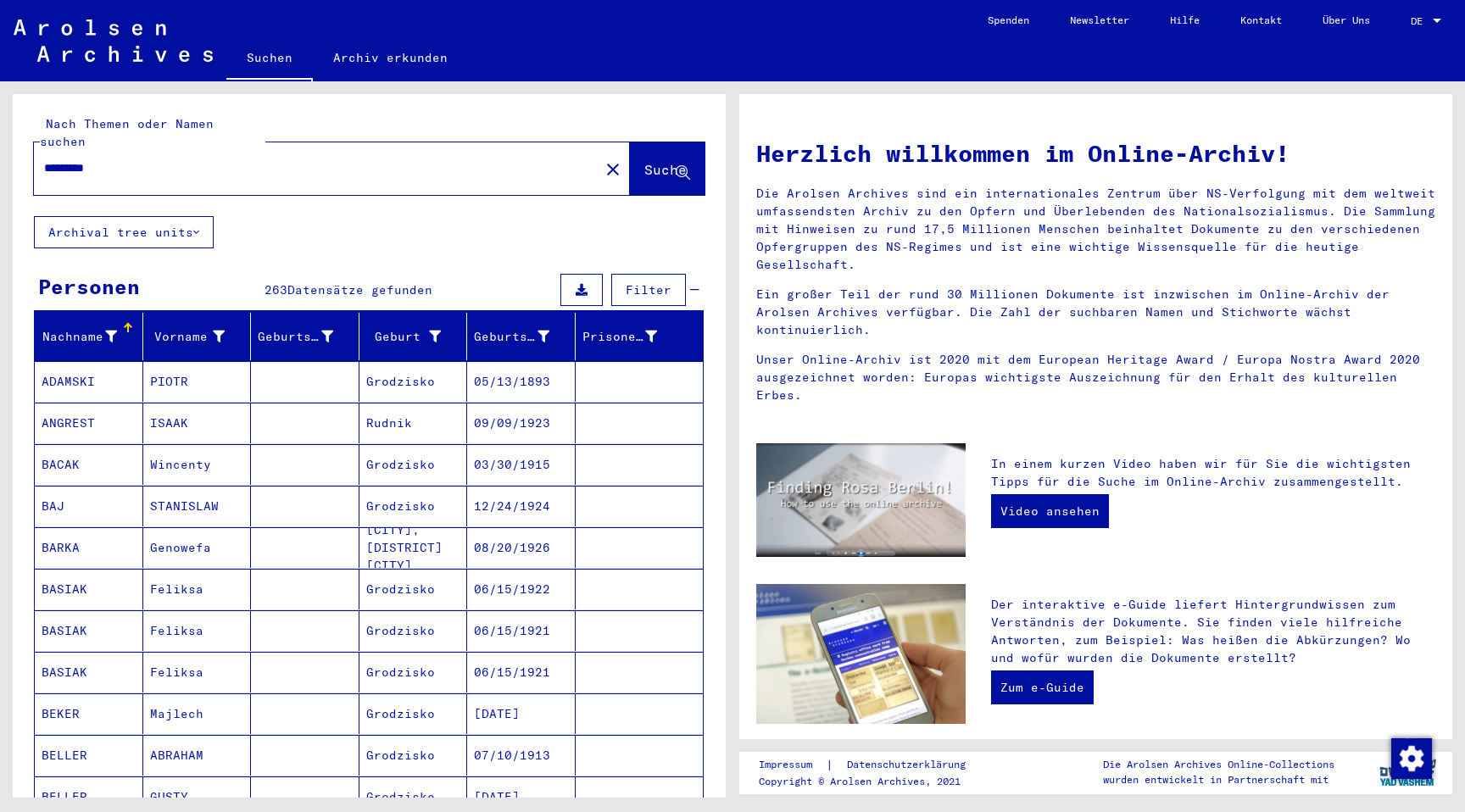 click on "Feliksa" at bounding box center [198, 631] 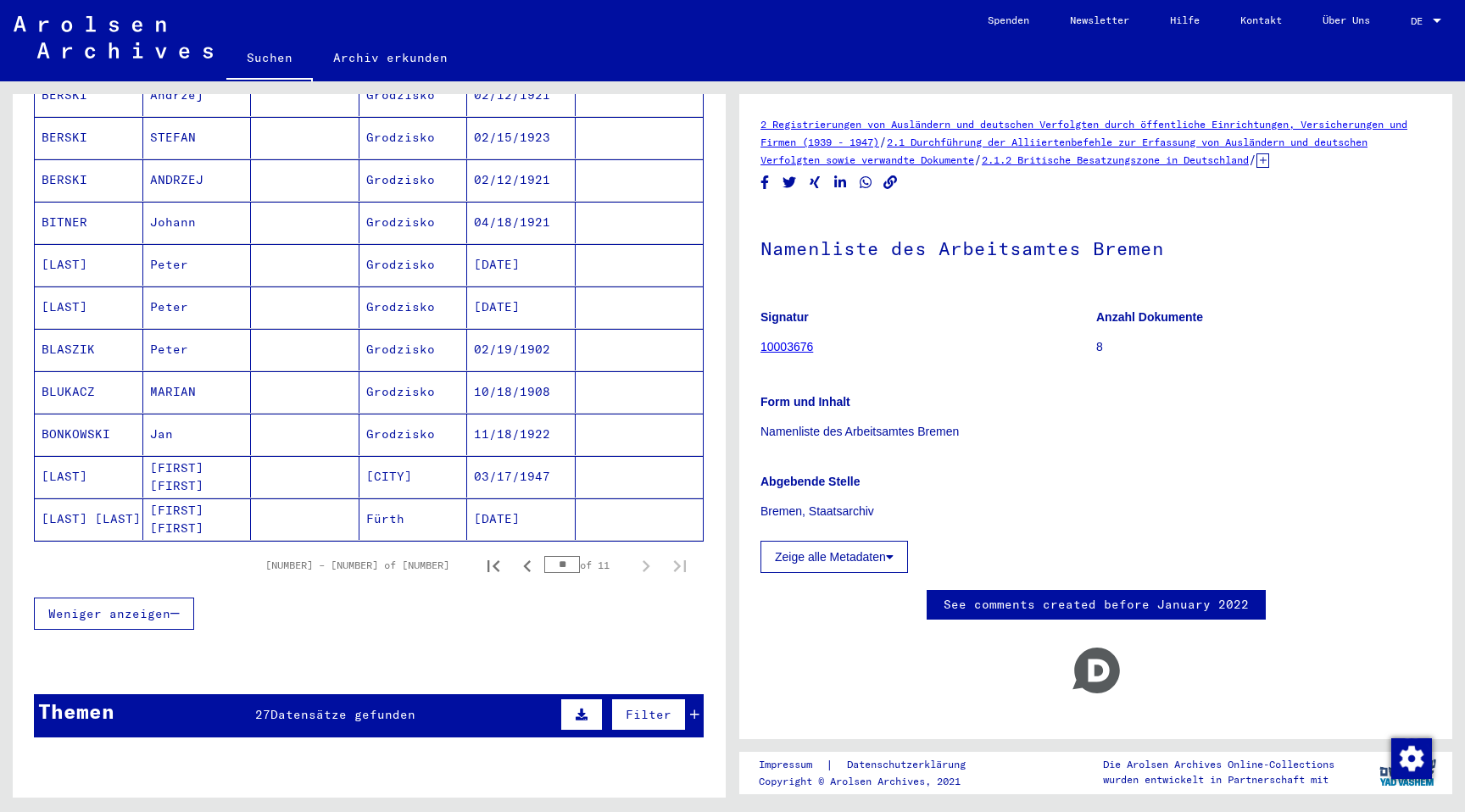 scroll, scrollTop: 895, scrollLeft: 0, axis: vertical 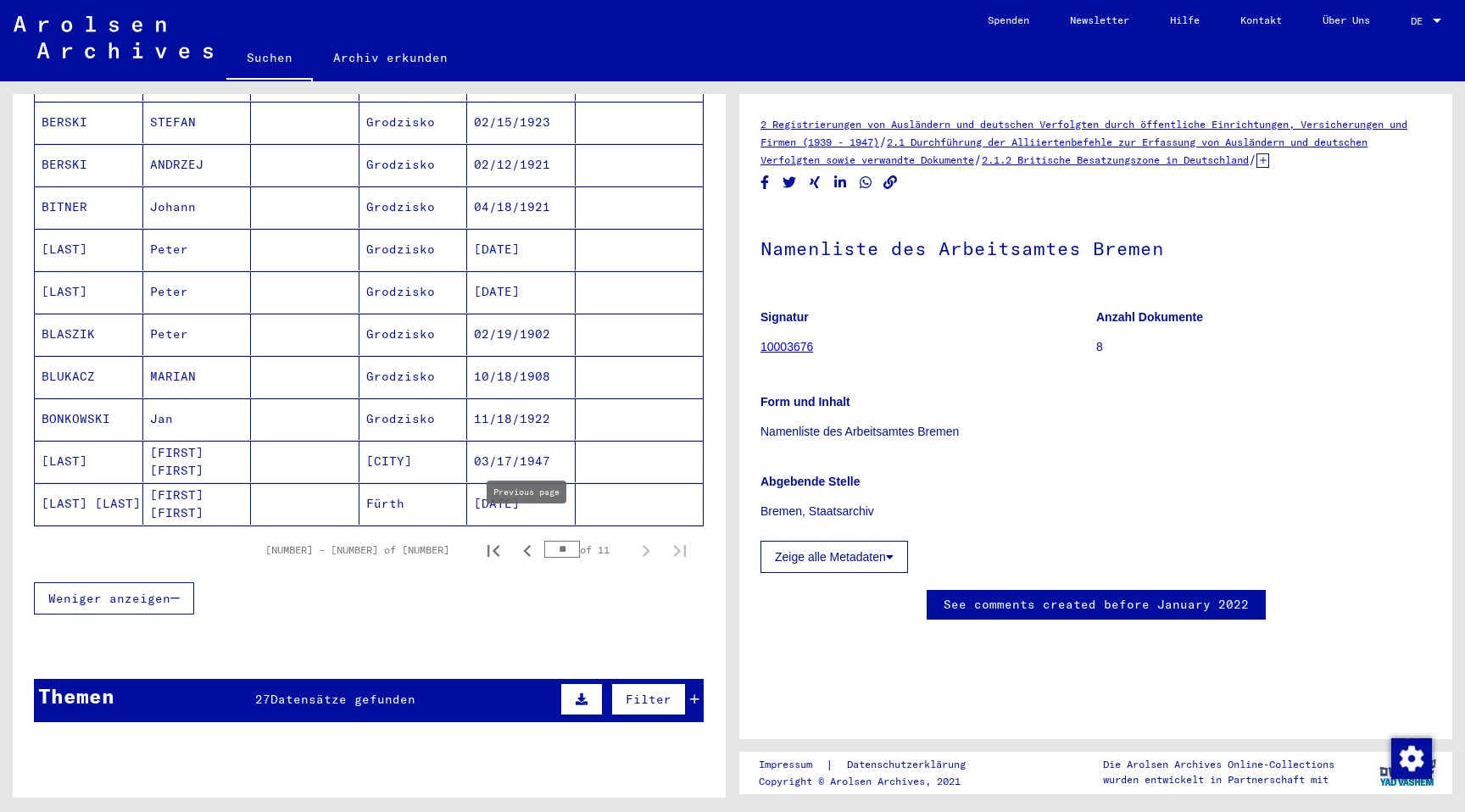 click 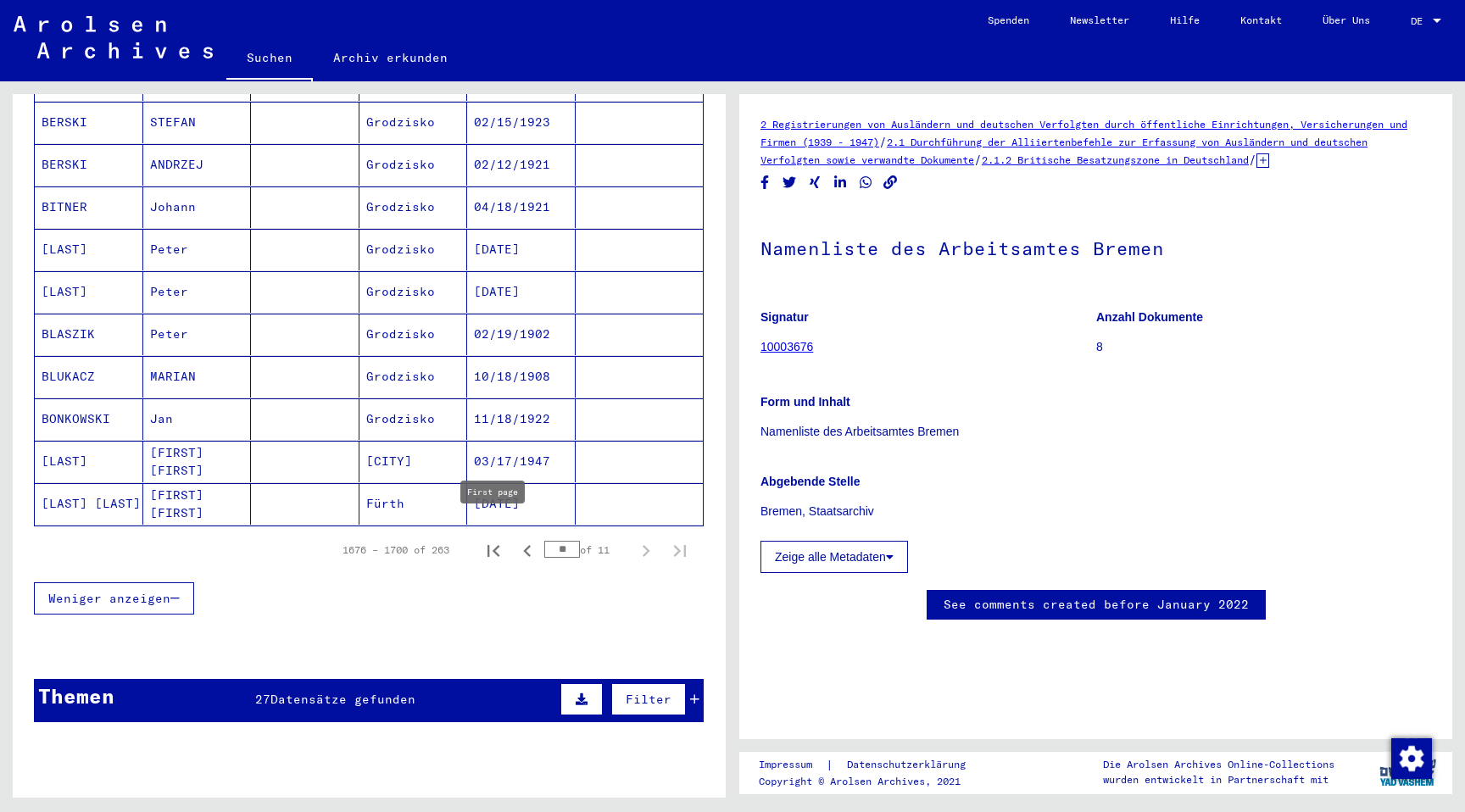 click at bounding box center [493, 550] 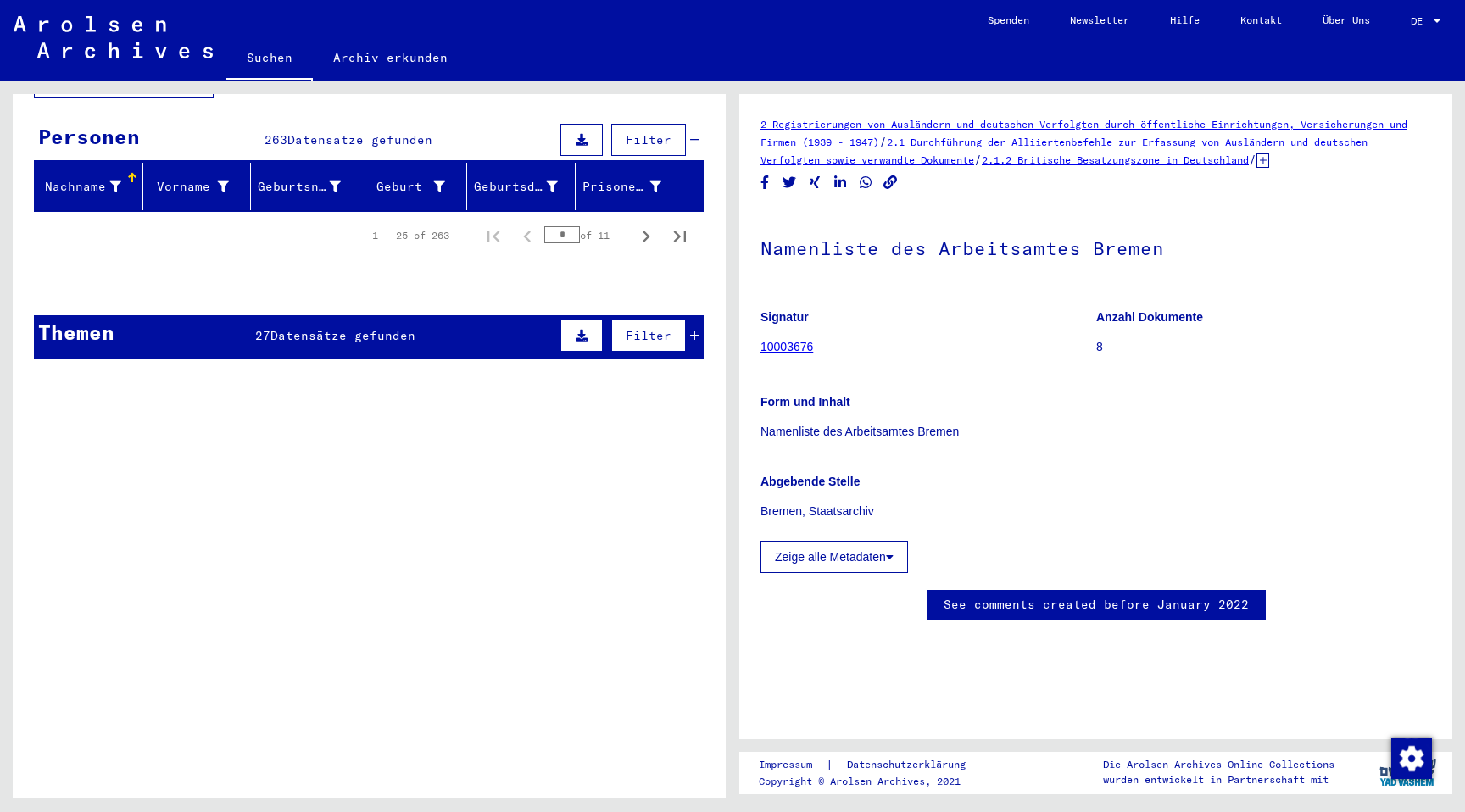 scroll, scrollTop: 895, scrollLeft: 0, axis: vertical 